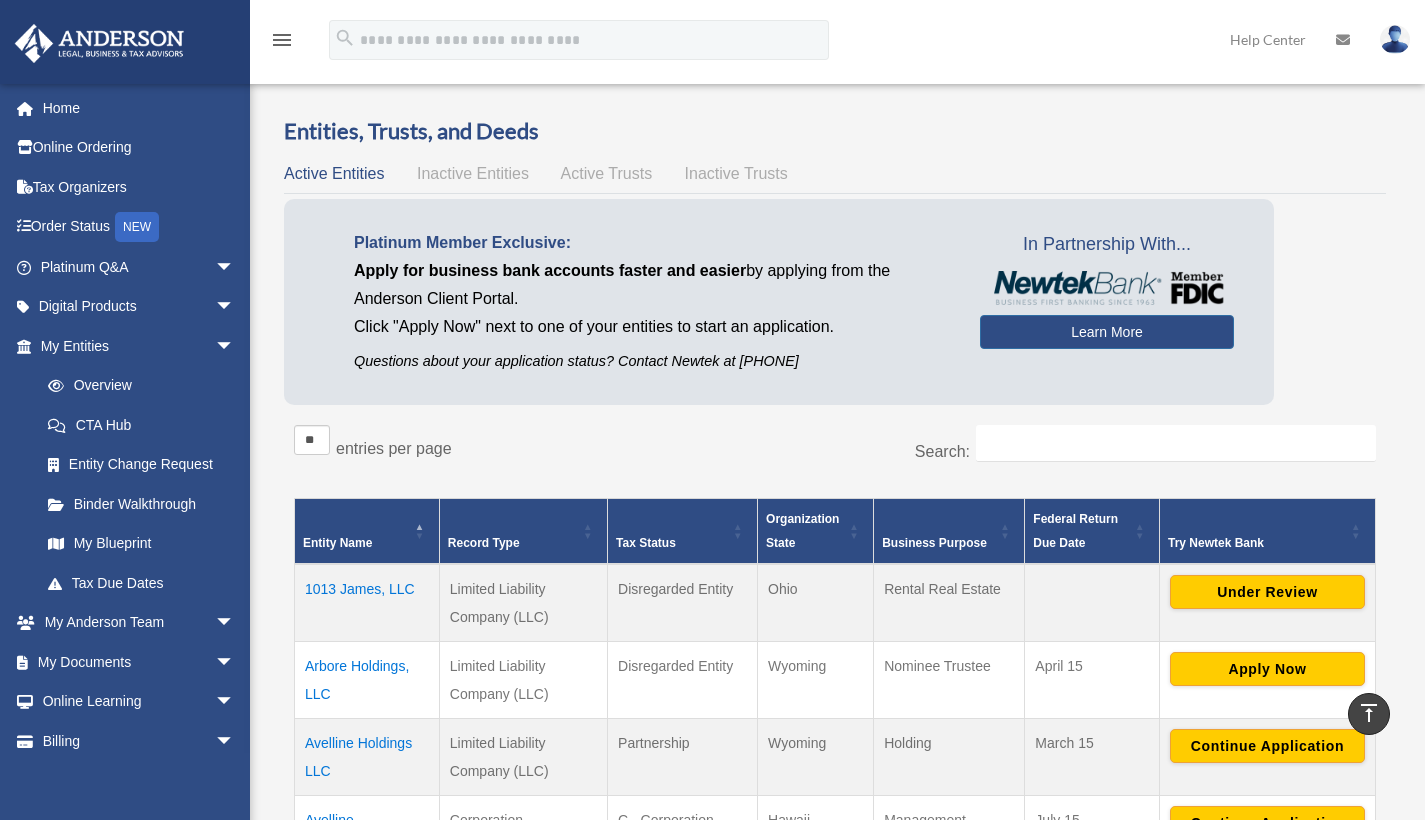 scroll, scrollTop: 412, scrollLeft: 0, axis: vertical 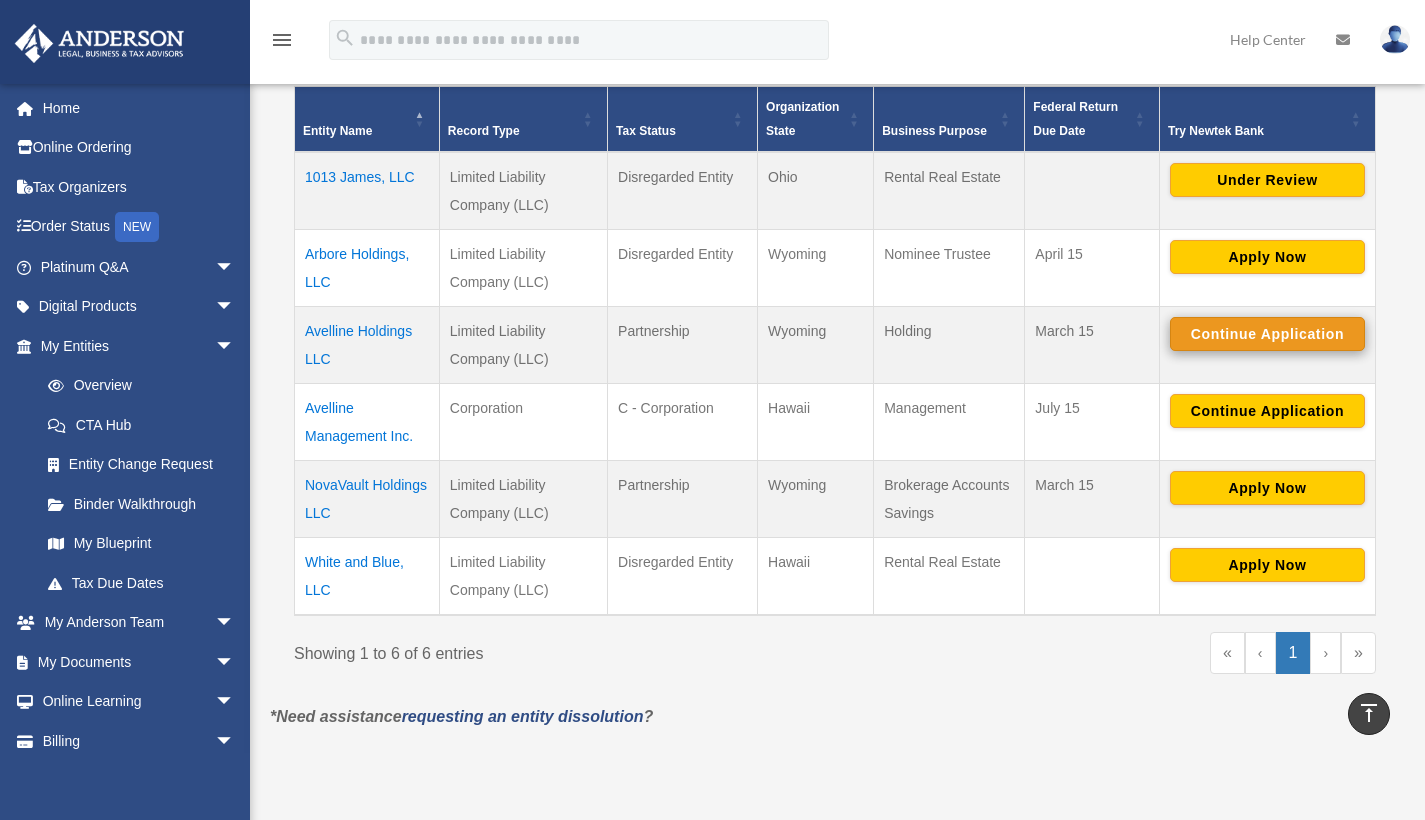 click on "Continue Application" at bounding box center (1267, 334) 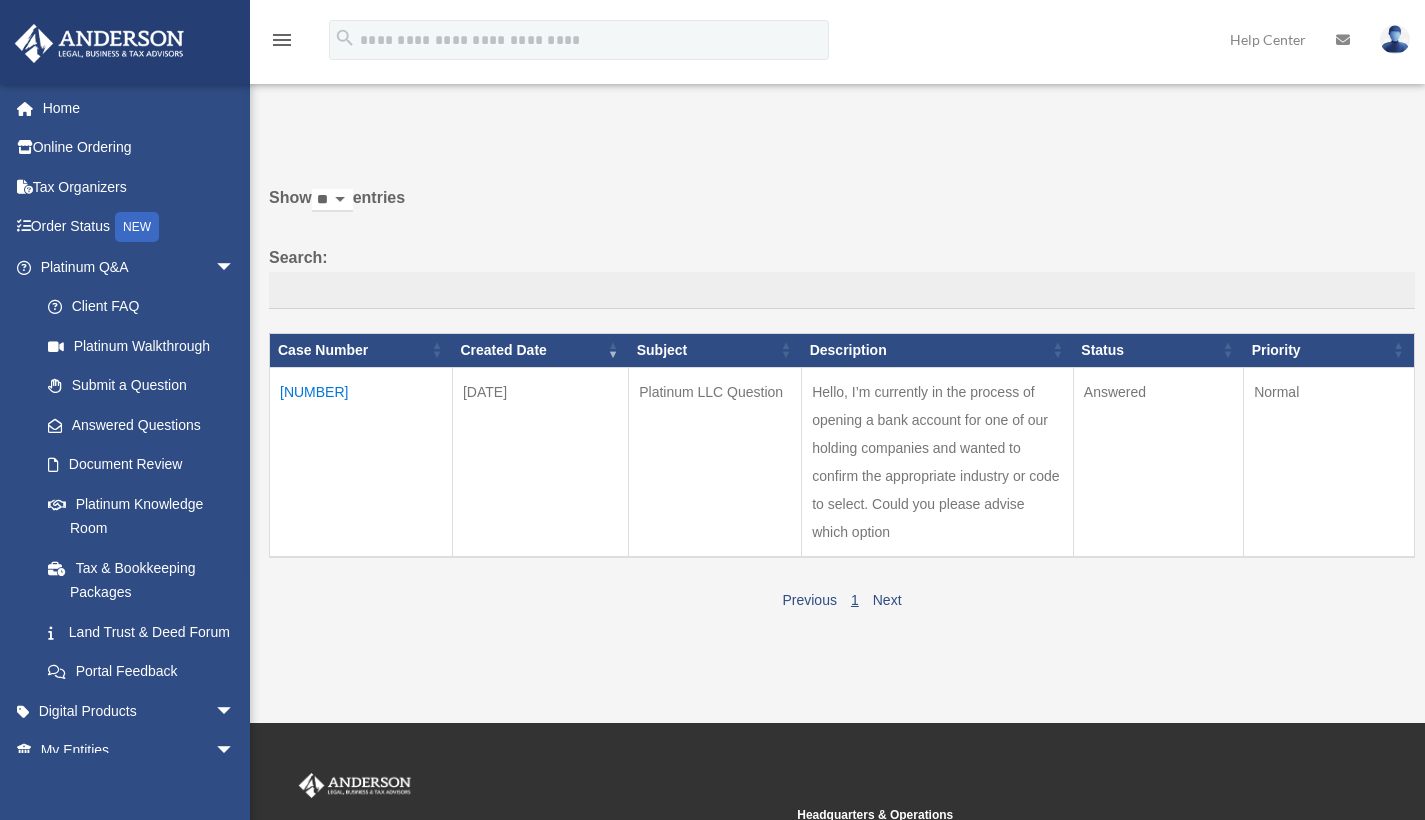 scroll, scrollTop: 0, scrollLeft: 0, axis: both 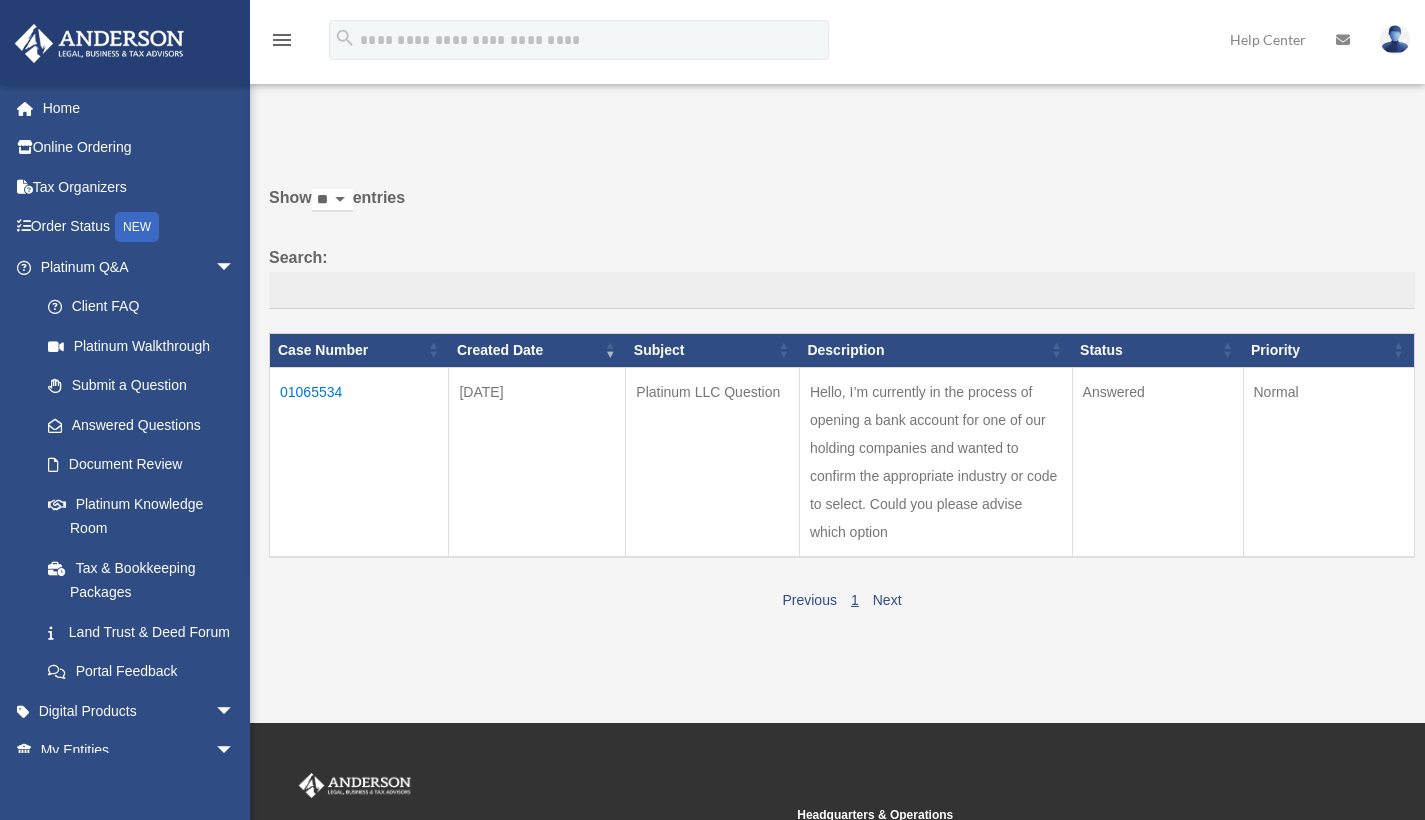 drag, startPoint x: 873, startPoint y: 479, endPoint x: 799, endPoint y: 431, distance: 88.20431 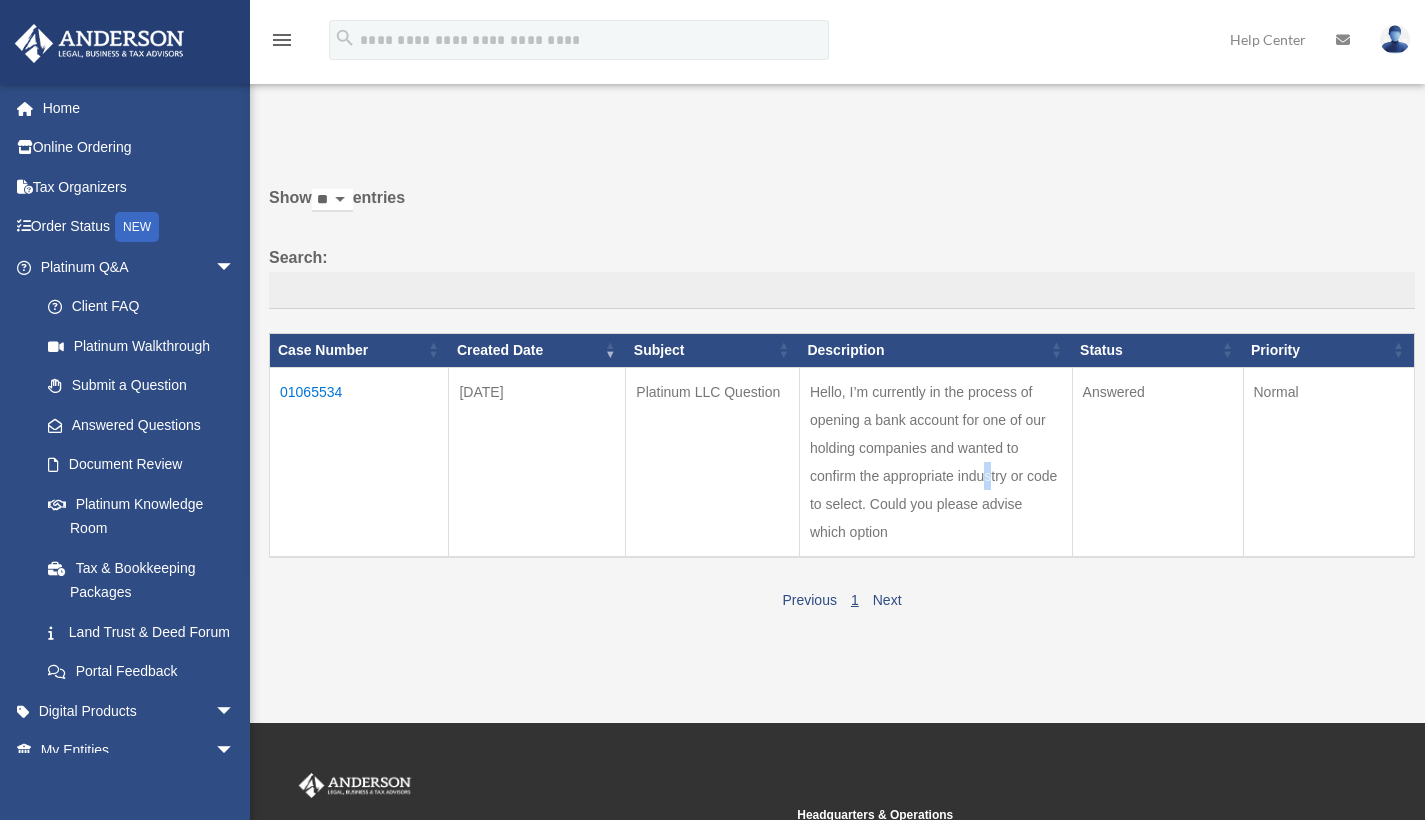 click on "Hello,
I’m currently in the process of opening a bank account for one of our holding companies and wanted to confirm the appropriate industry or code to select. Could you please advise which option" at bounding box center (935, 462) 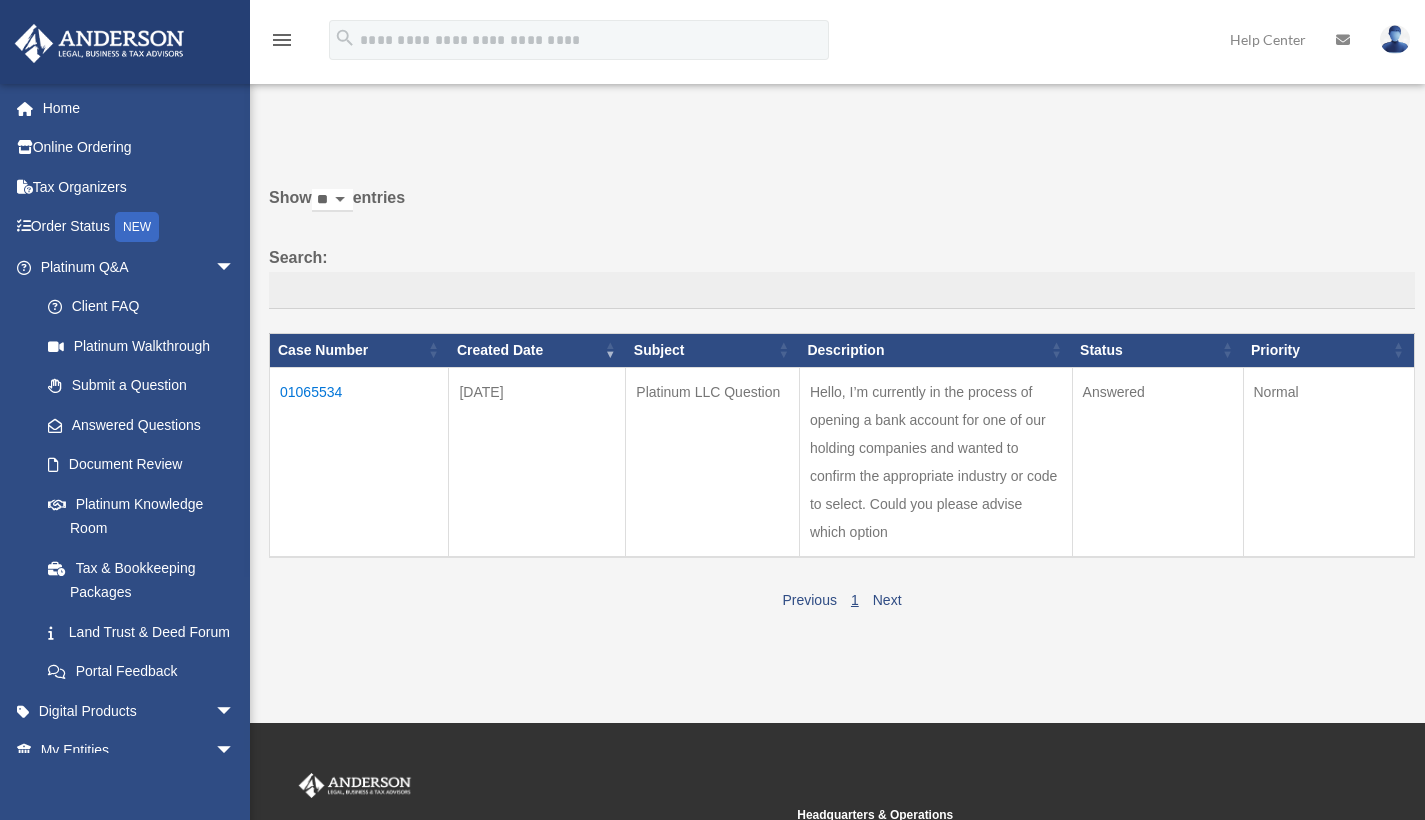 click on "Hello,
I’m currently in the process of opening a bank account for one of our holding companies and wanted to confirm the appropriate industry or code to select. Could you please advise which option" at bounding box center [935, 462] 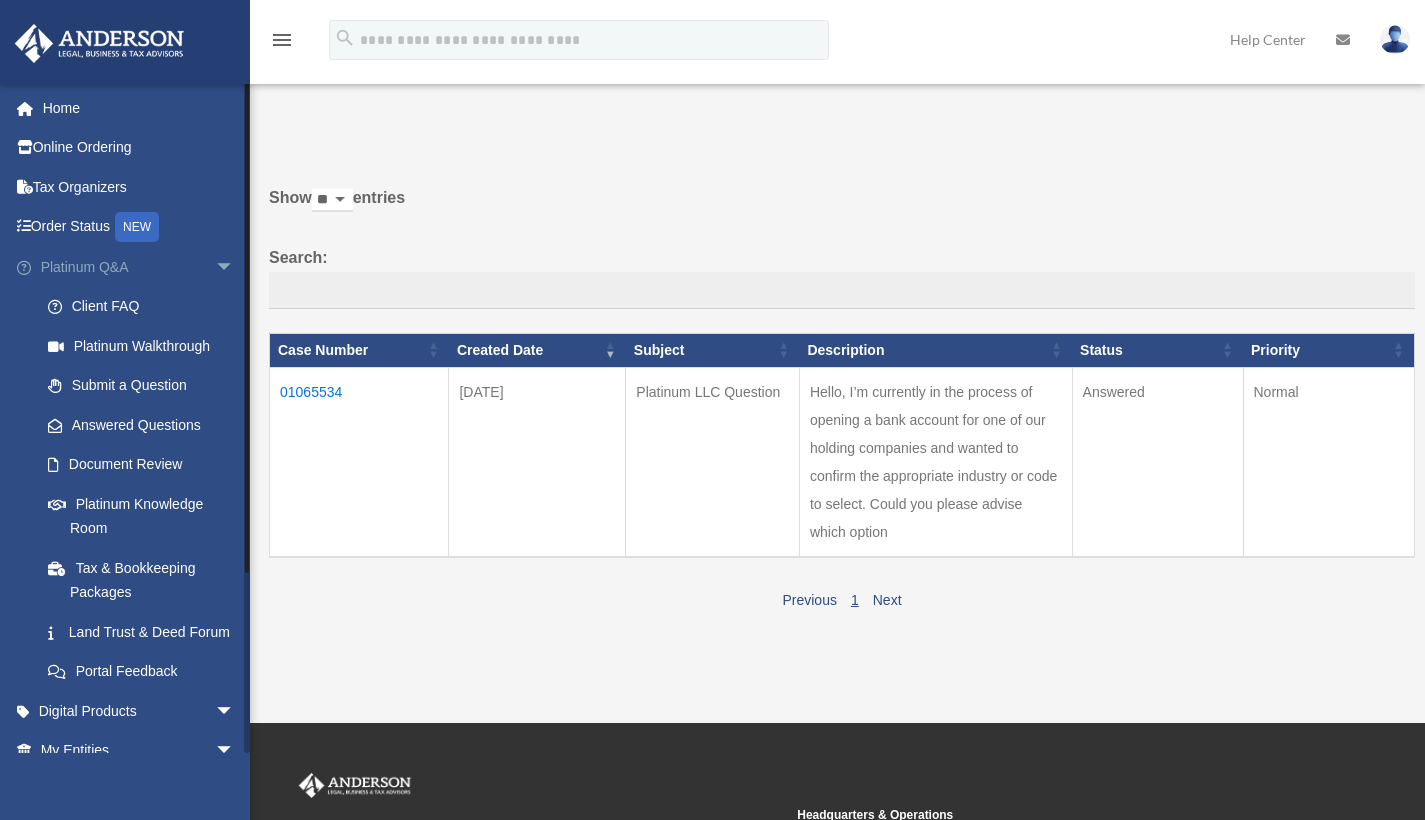 click on "arrow_drop_down" at bounding box center (235, 267) 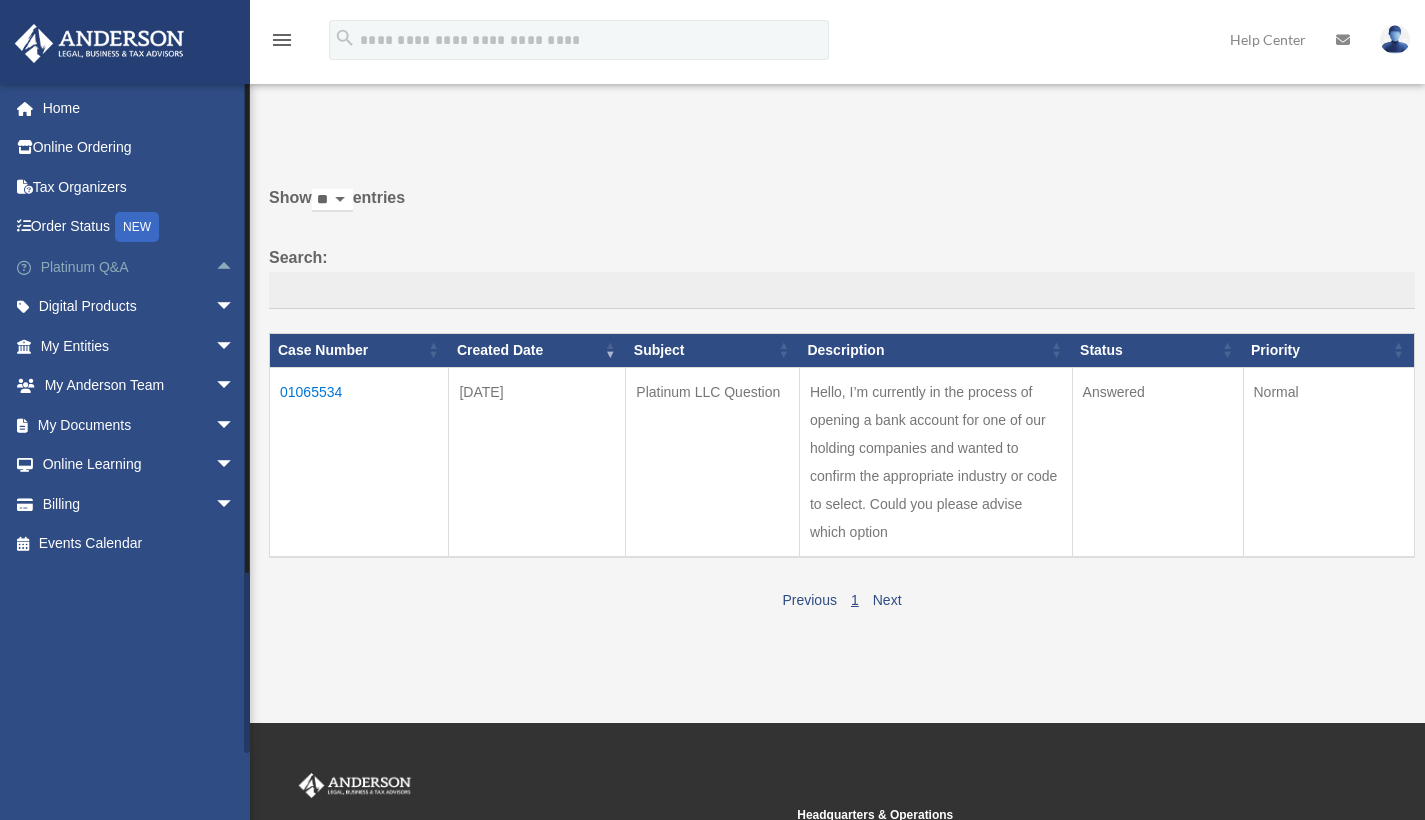 click on "arrow_drop_up" at bounding box center (235, 267) 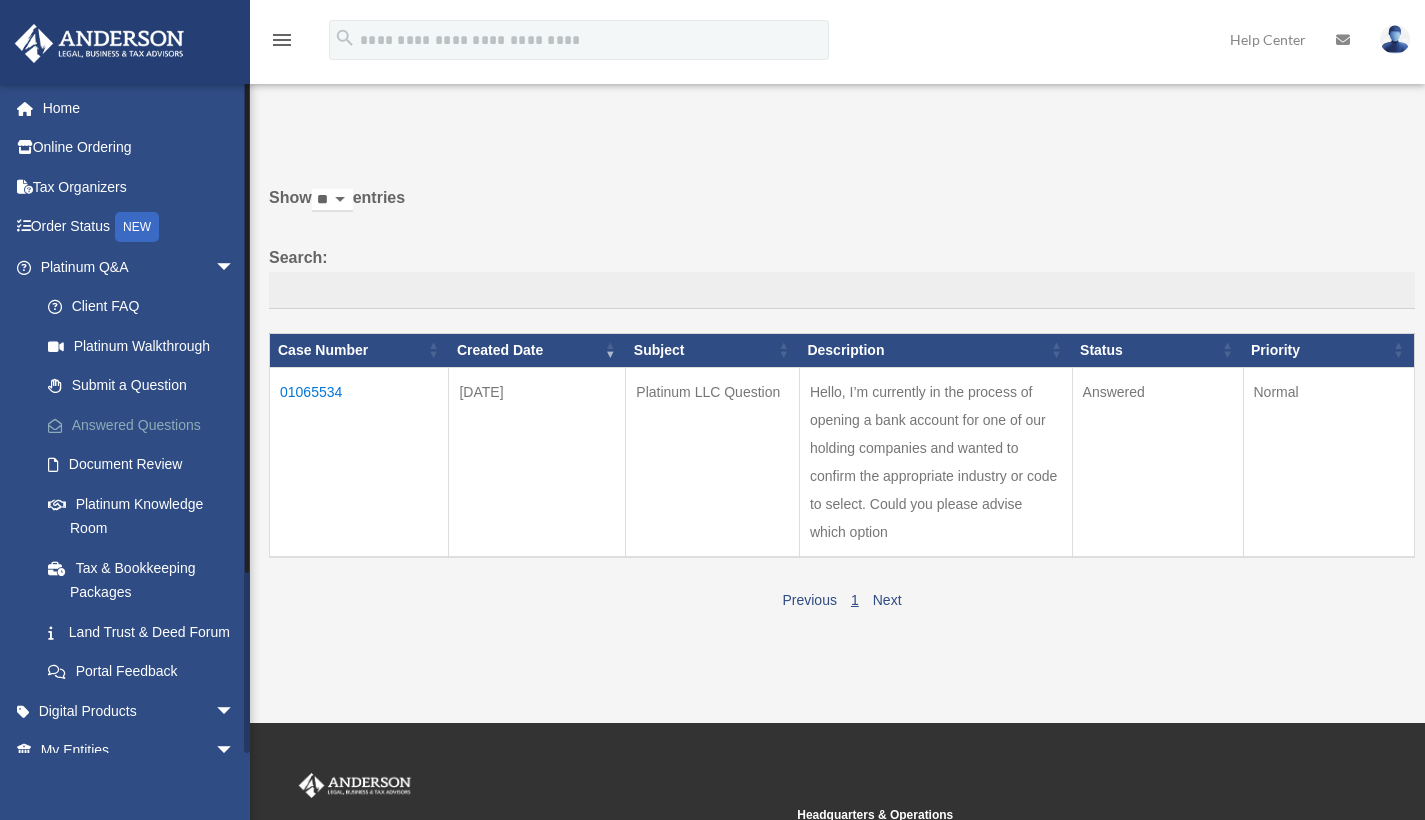 click on "Answered Questions" at bounding box center (146, 425) 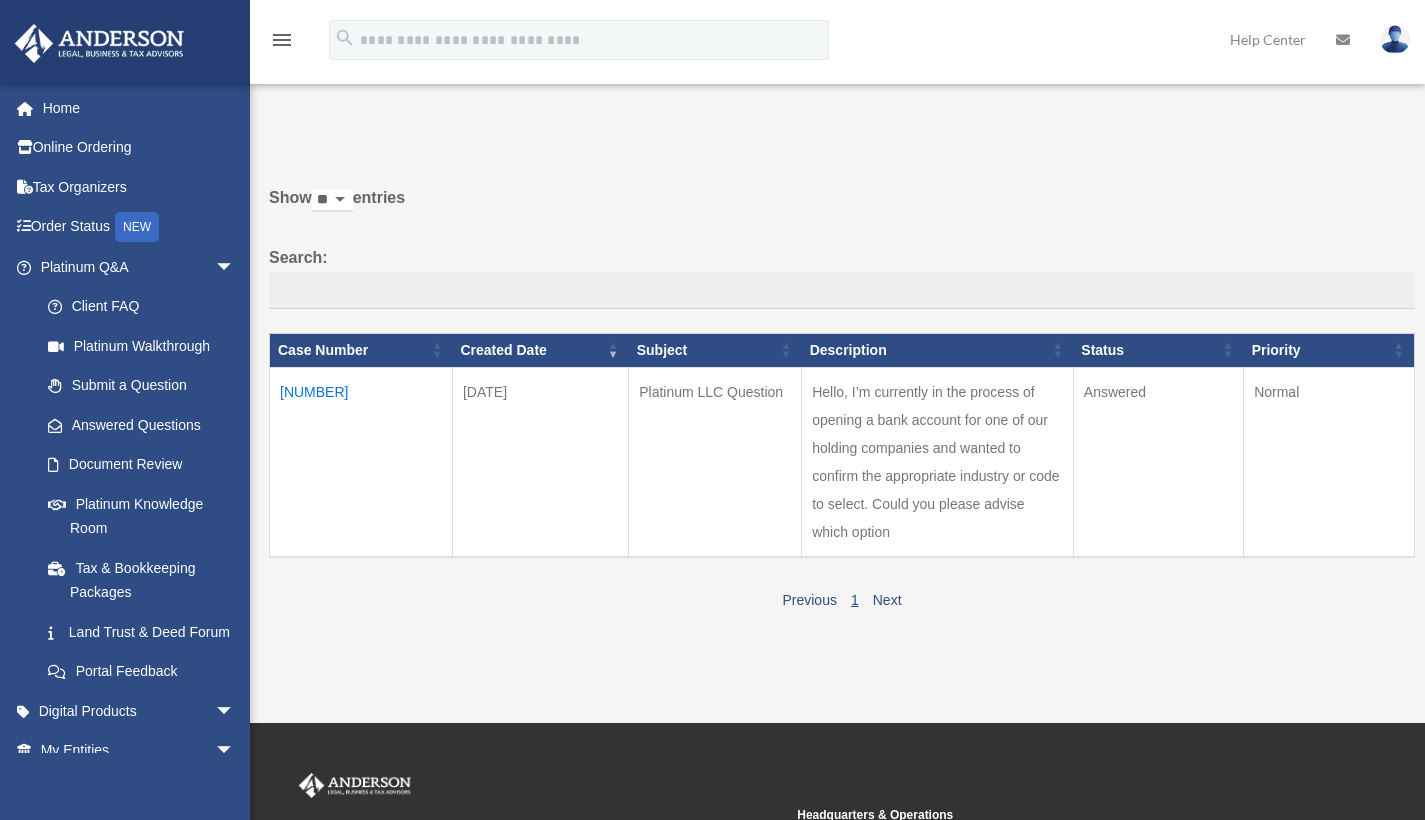 scroll, scrollTop: 0, scrollLeft: 0, axis: both 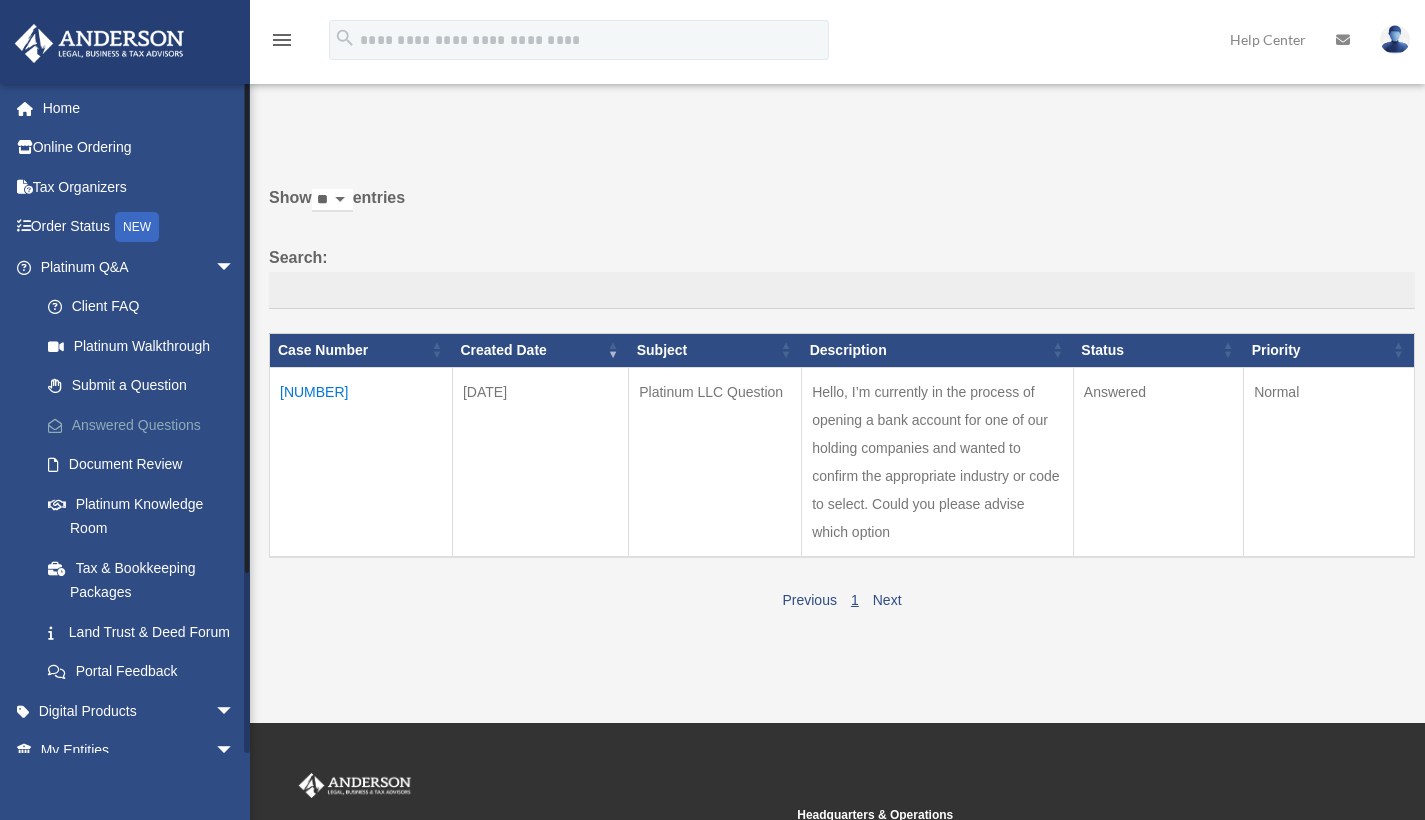 click on "Answered Questions" at bounding box center (146, 425) 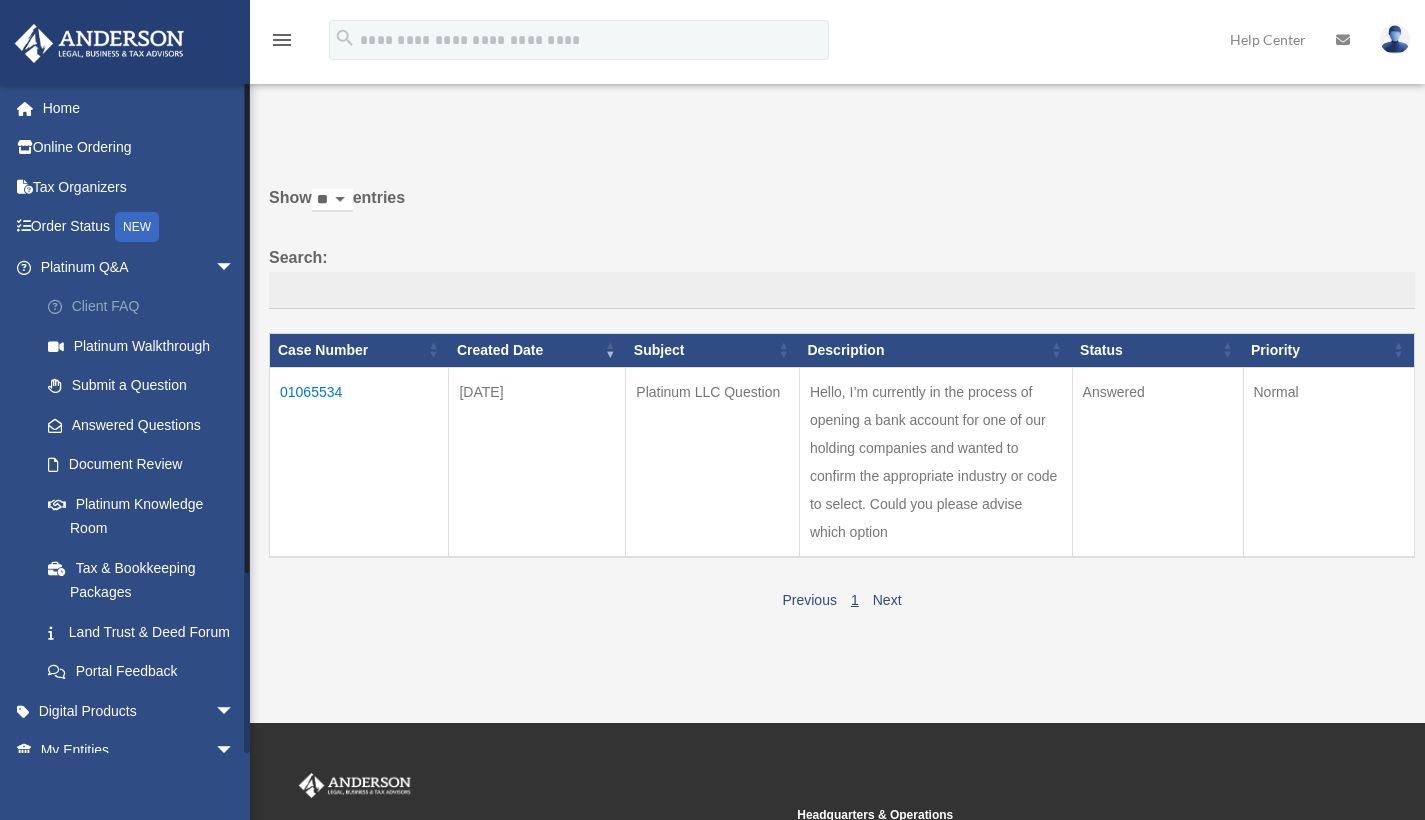 scroll, scrollTop: 0, scrollLeft: 0, axis: both 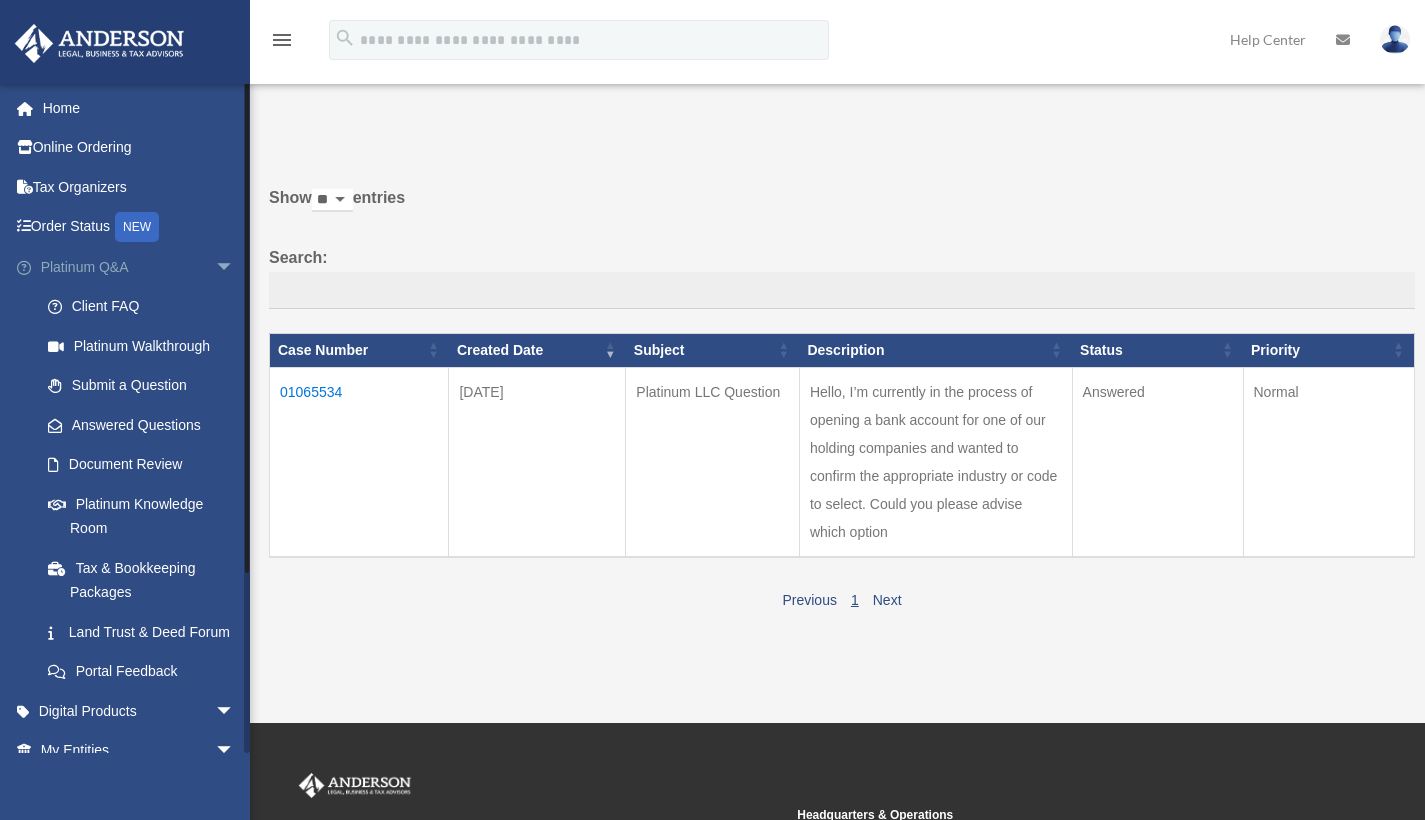 click on "Platinum Q&A arrow_drop_down" at bounding box center [139, 267] 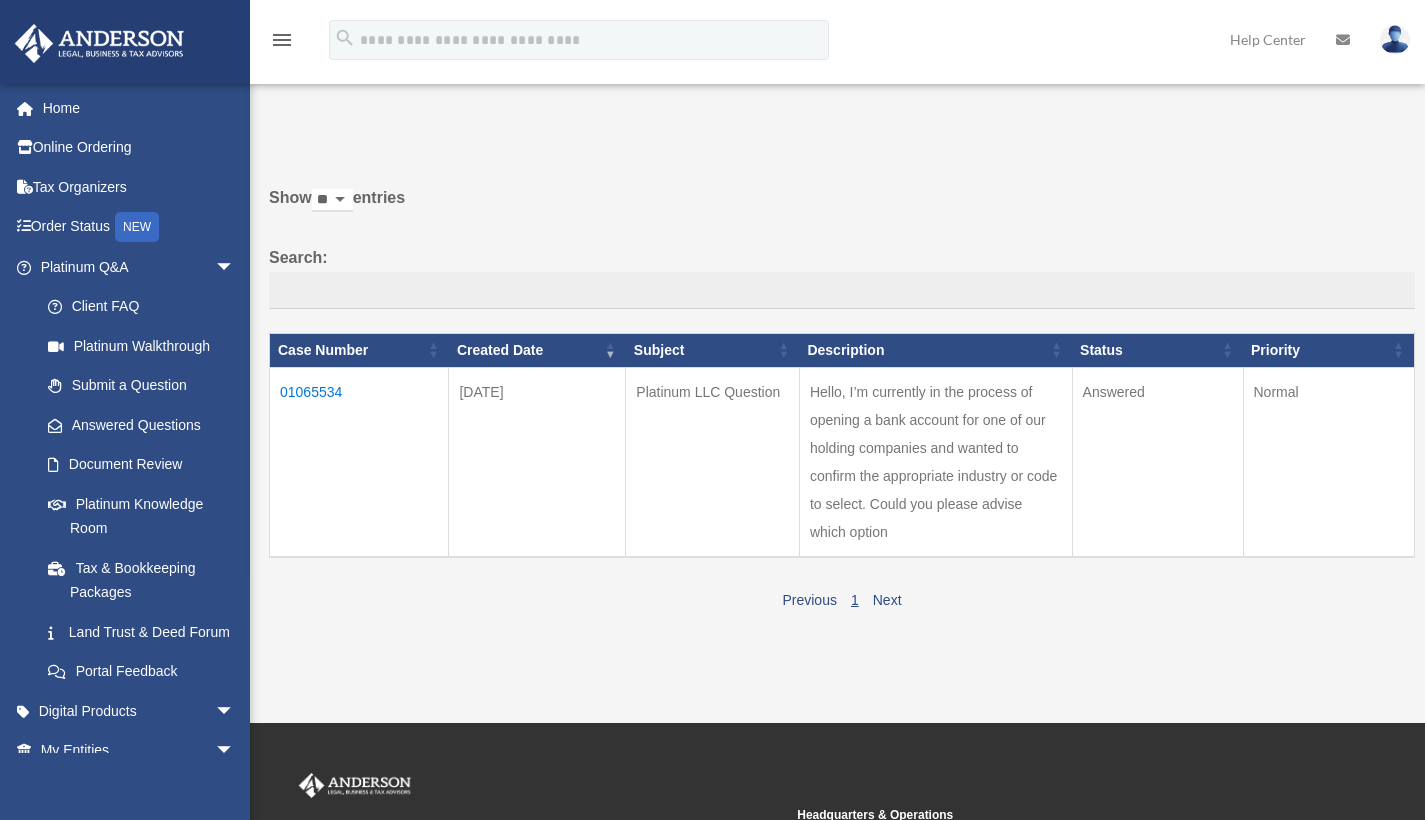 scroll, scrollTop: 0, scrollLeft: 0, axis: both 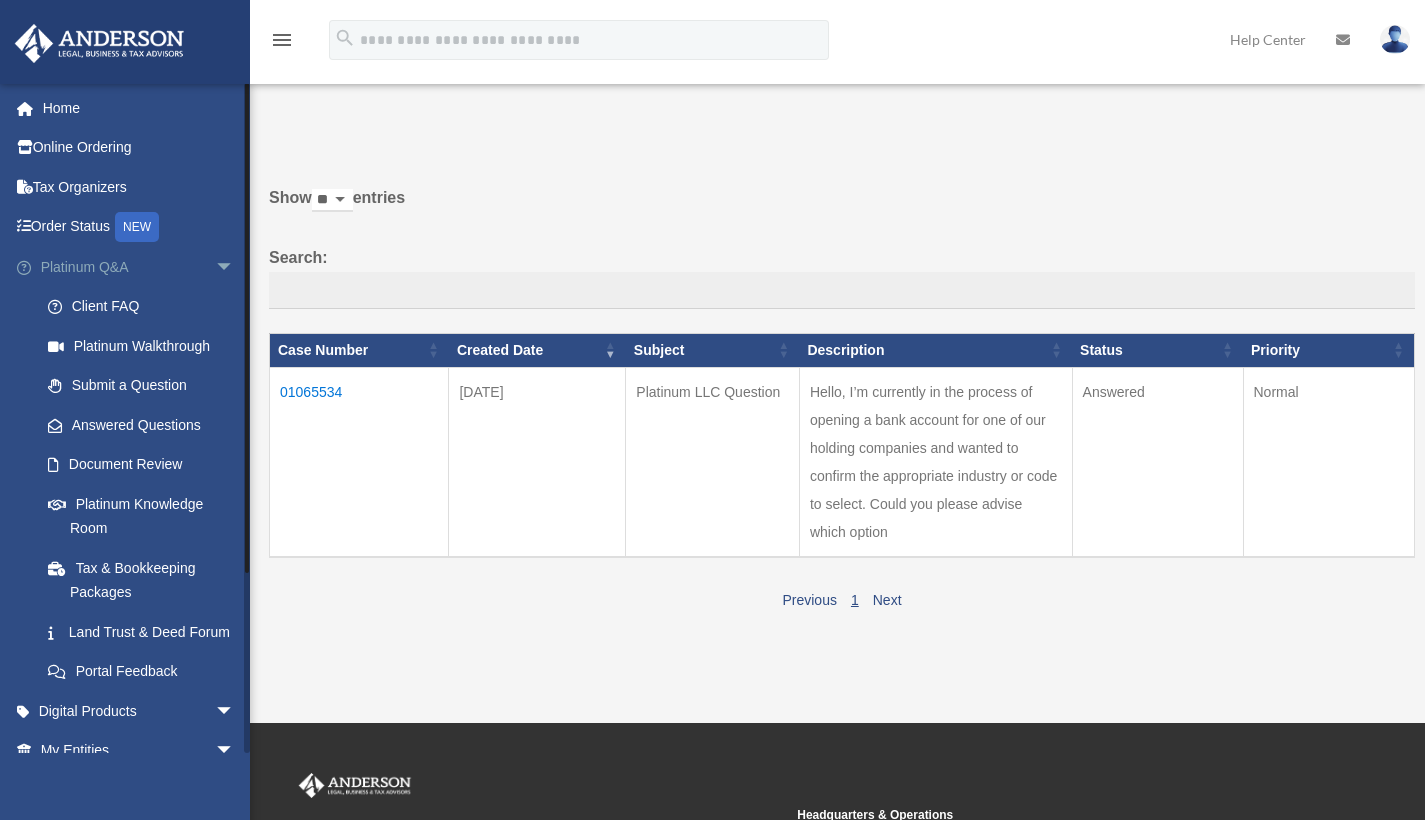click on "arrow_drop_down" at bounding box center [235, 267] 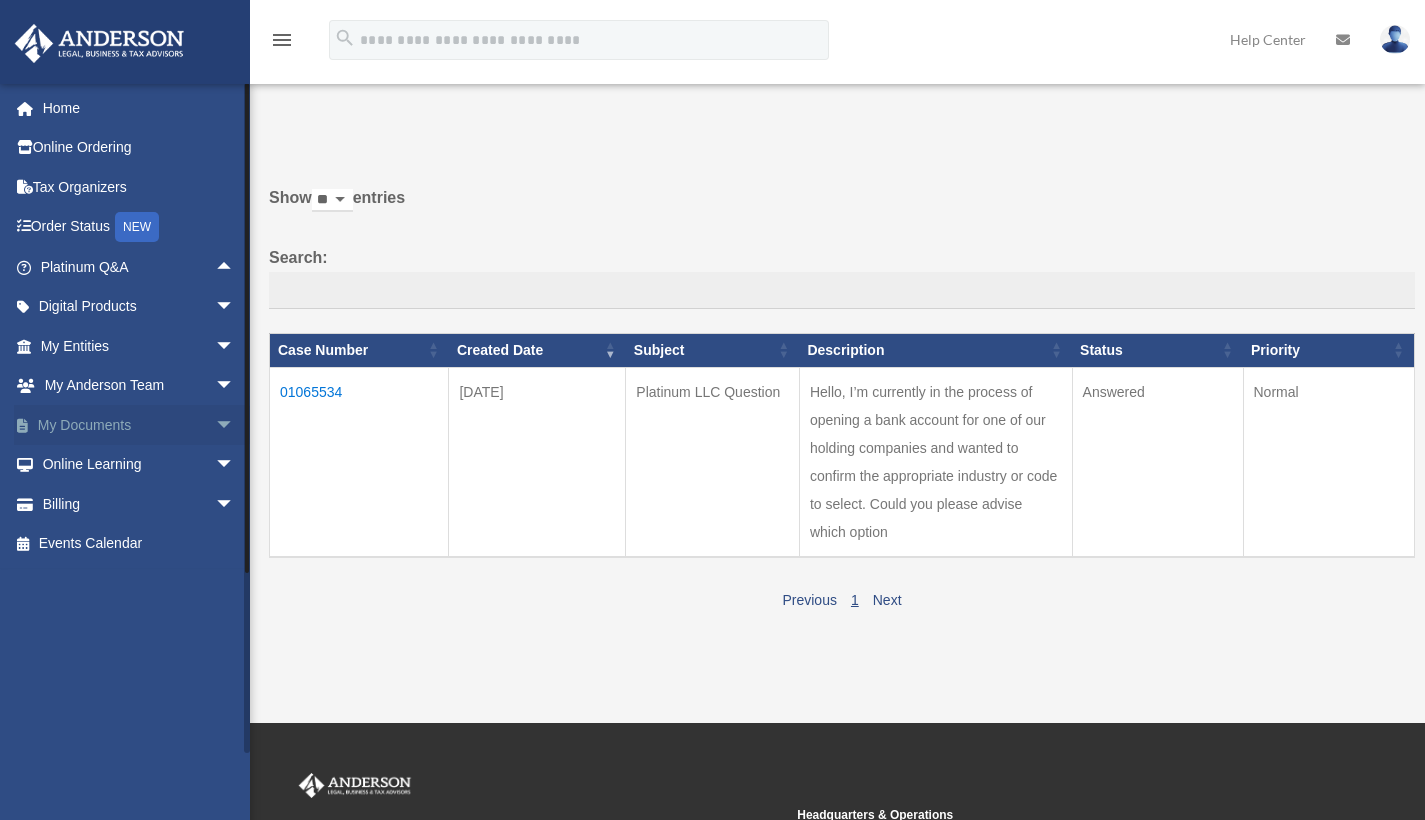 click on "arrow_drop_down" at bounding box center [235, 425] 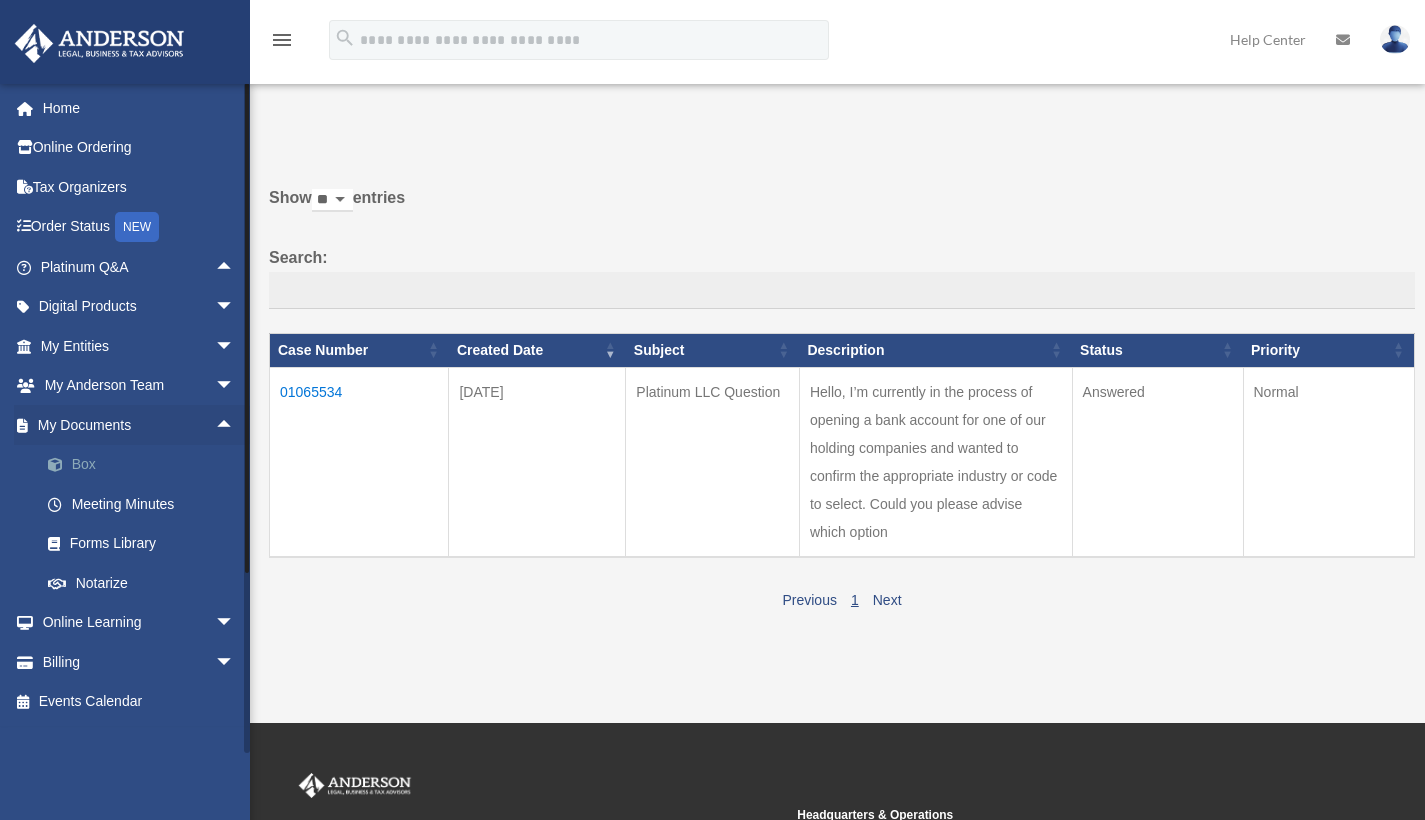 click on "Box" at bounding box center [146, 465] 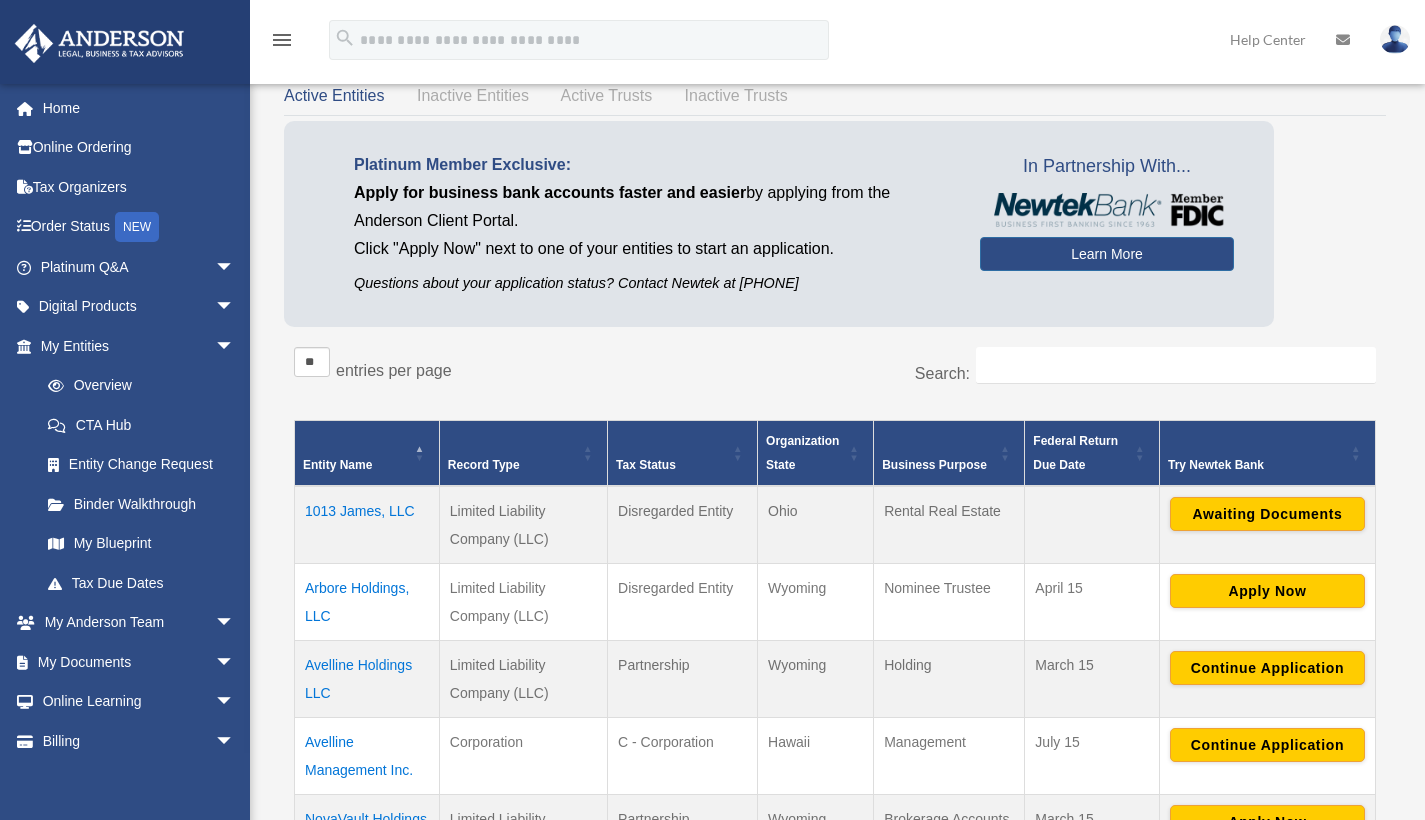 scroll, scrollTop: 82, scrollLeft: 0, axis: vertical 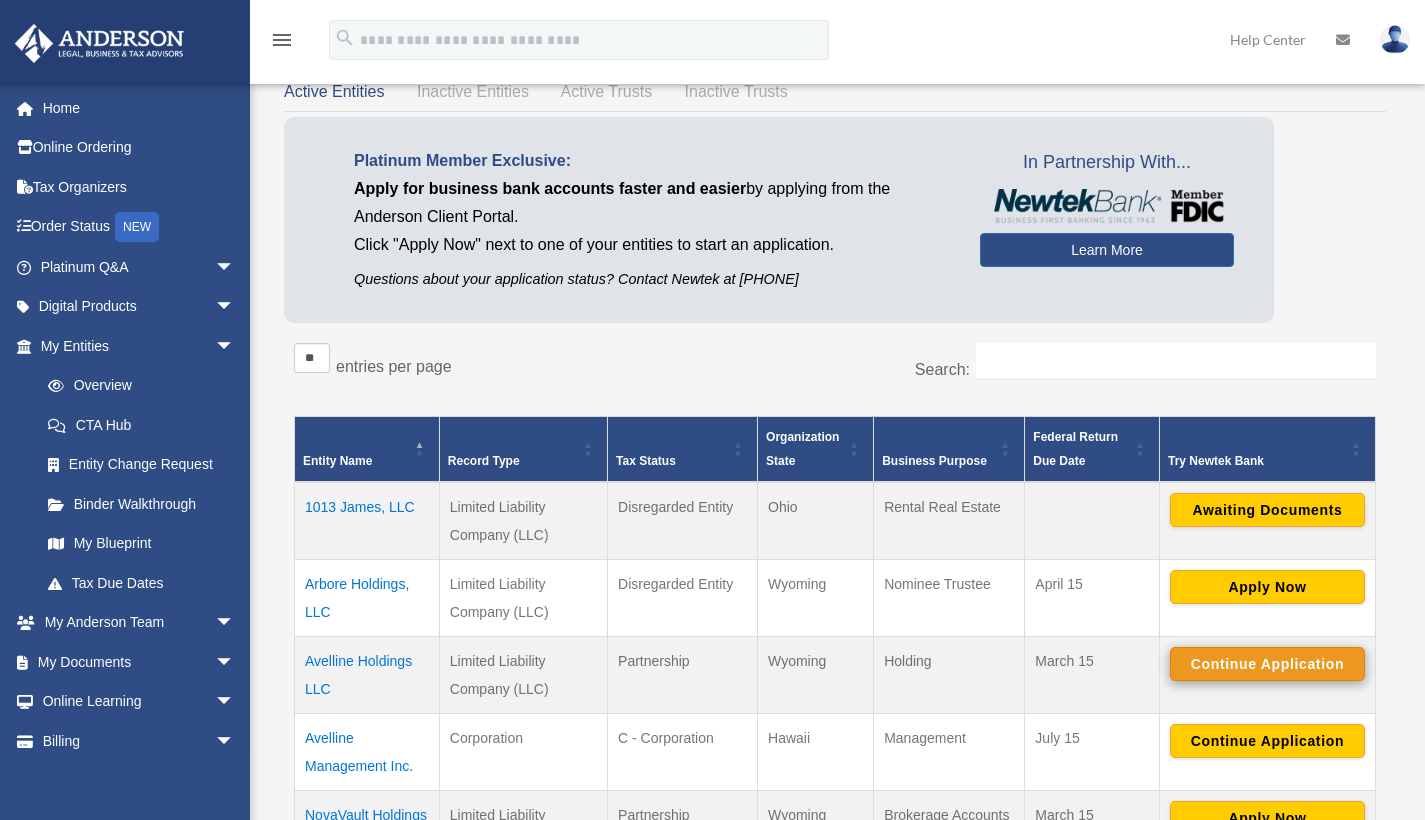 click on "Continue Application" at bounding box center (1267, 664) 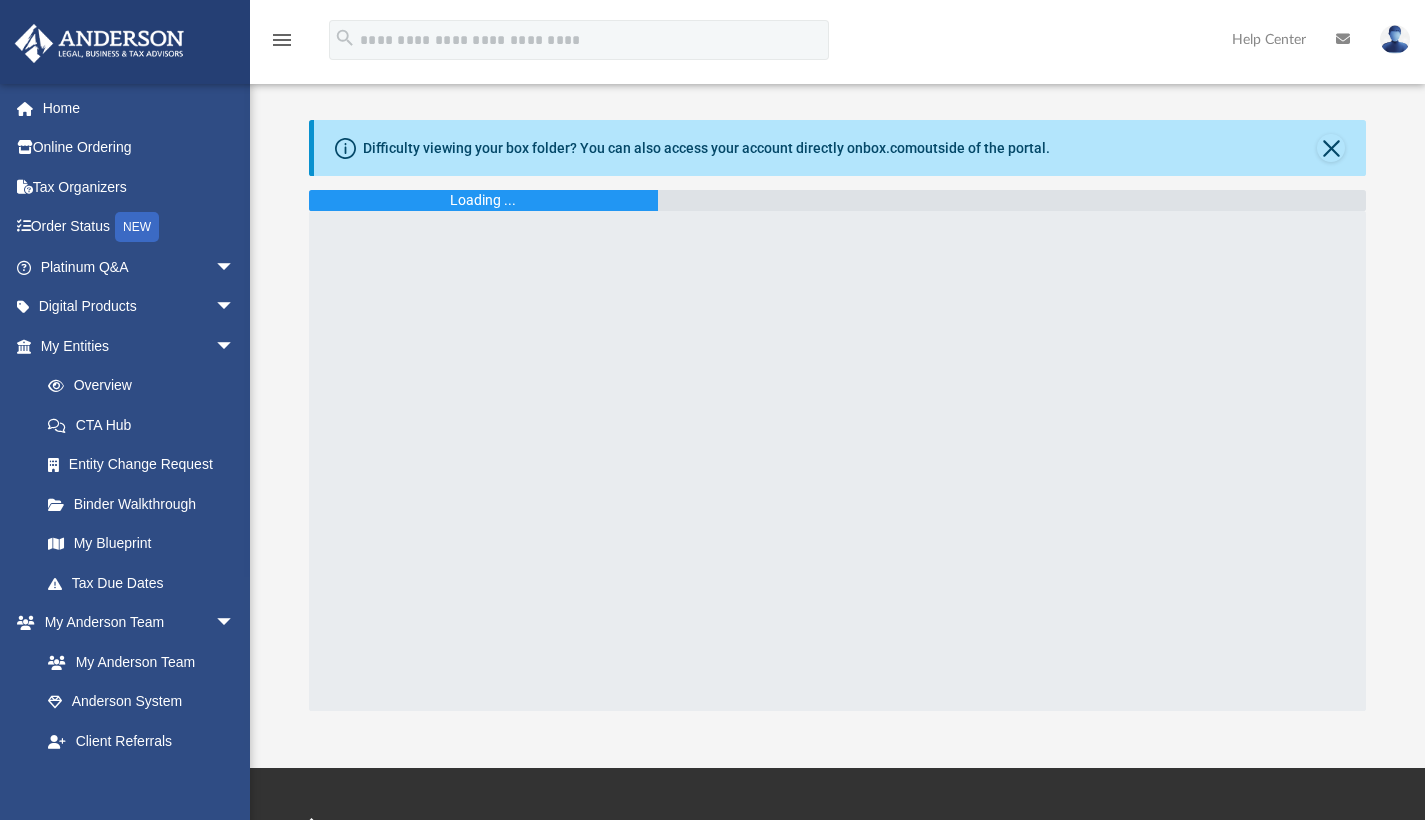 scroll, scrollTop: 0, scrollLeft: 0, axis: both 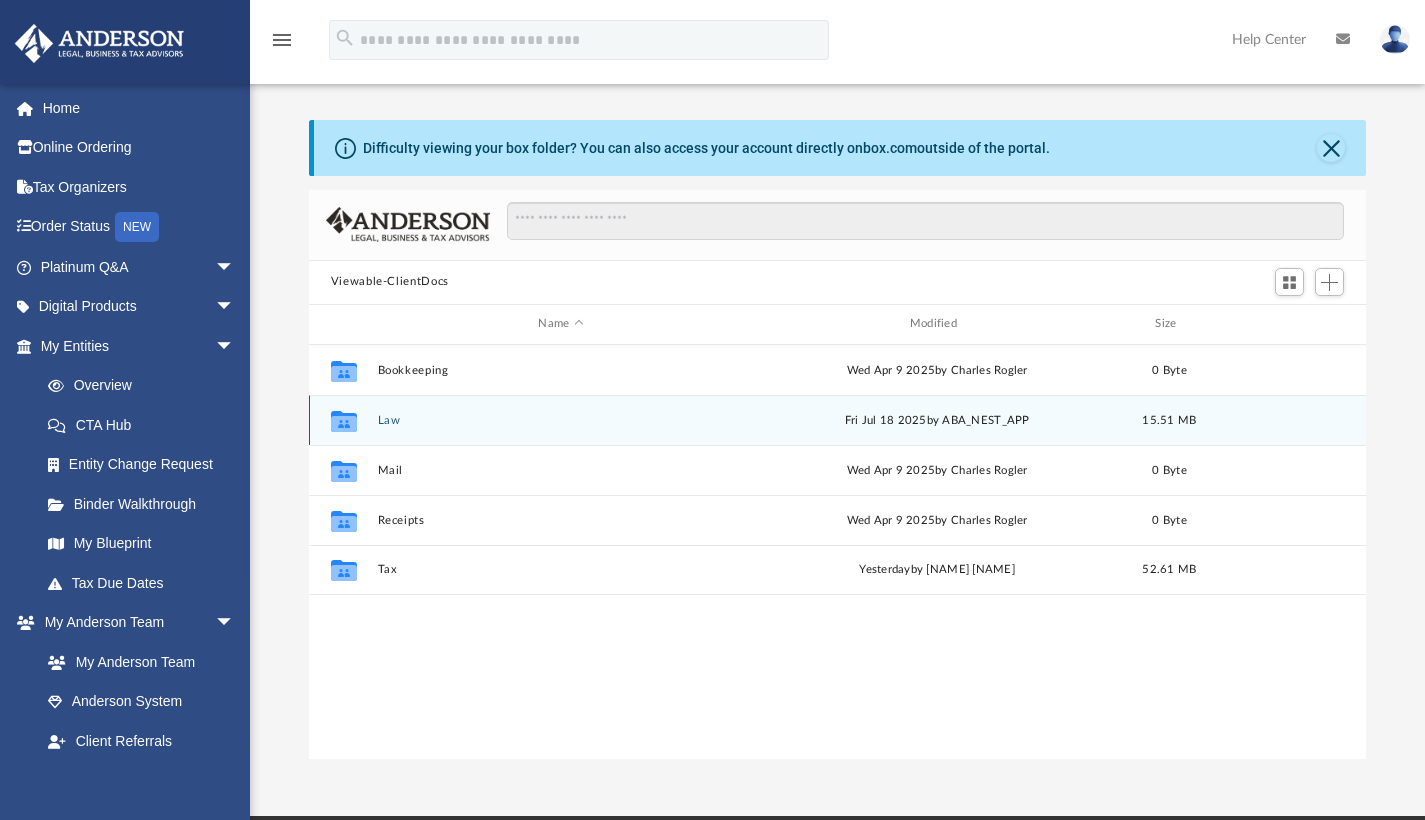 click on "Collaborated Folder Law Fri Jul 18 2025  by ABA_NEST_APP 15.51 MB" at bounding box center [838, 420] 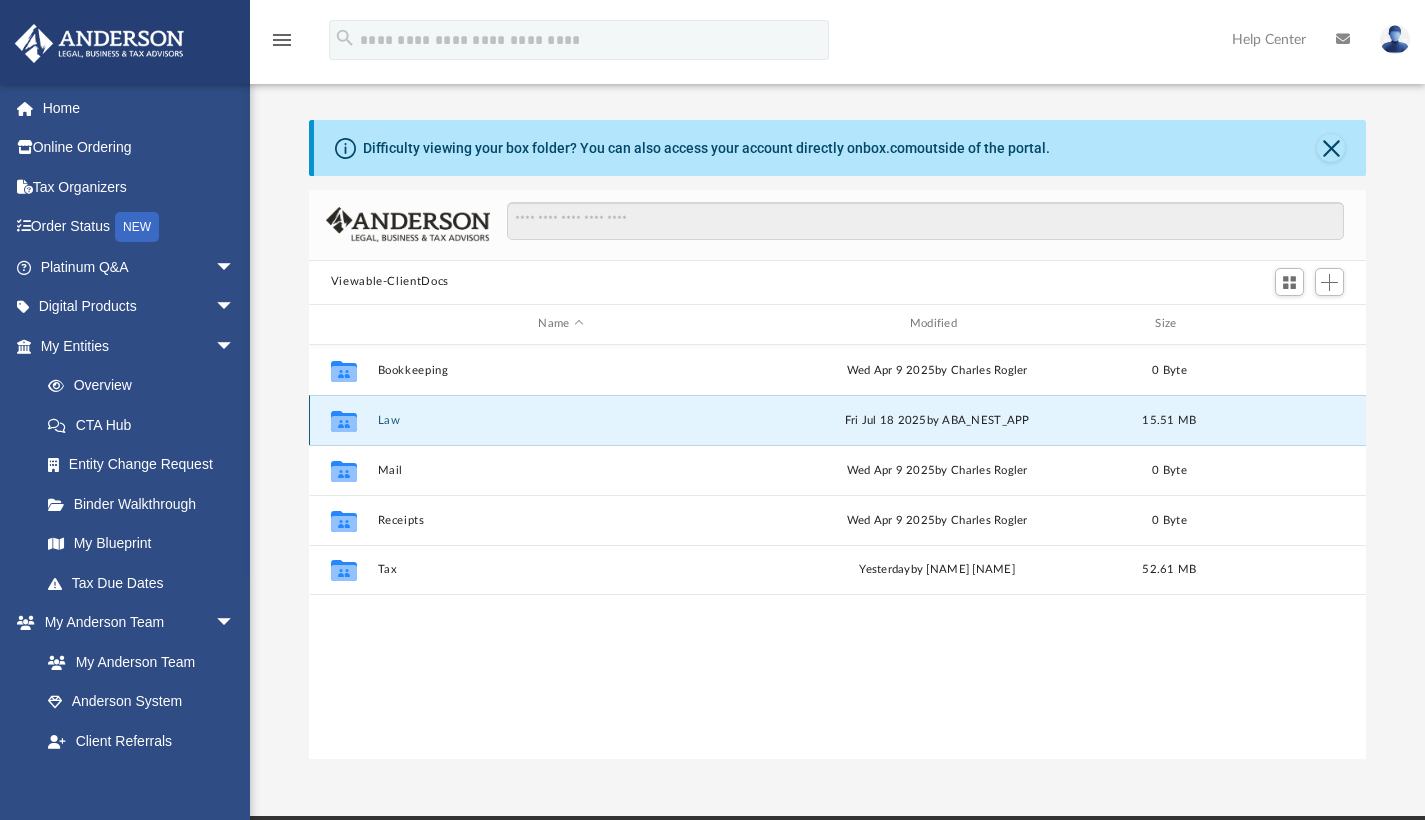 click 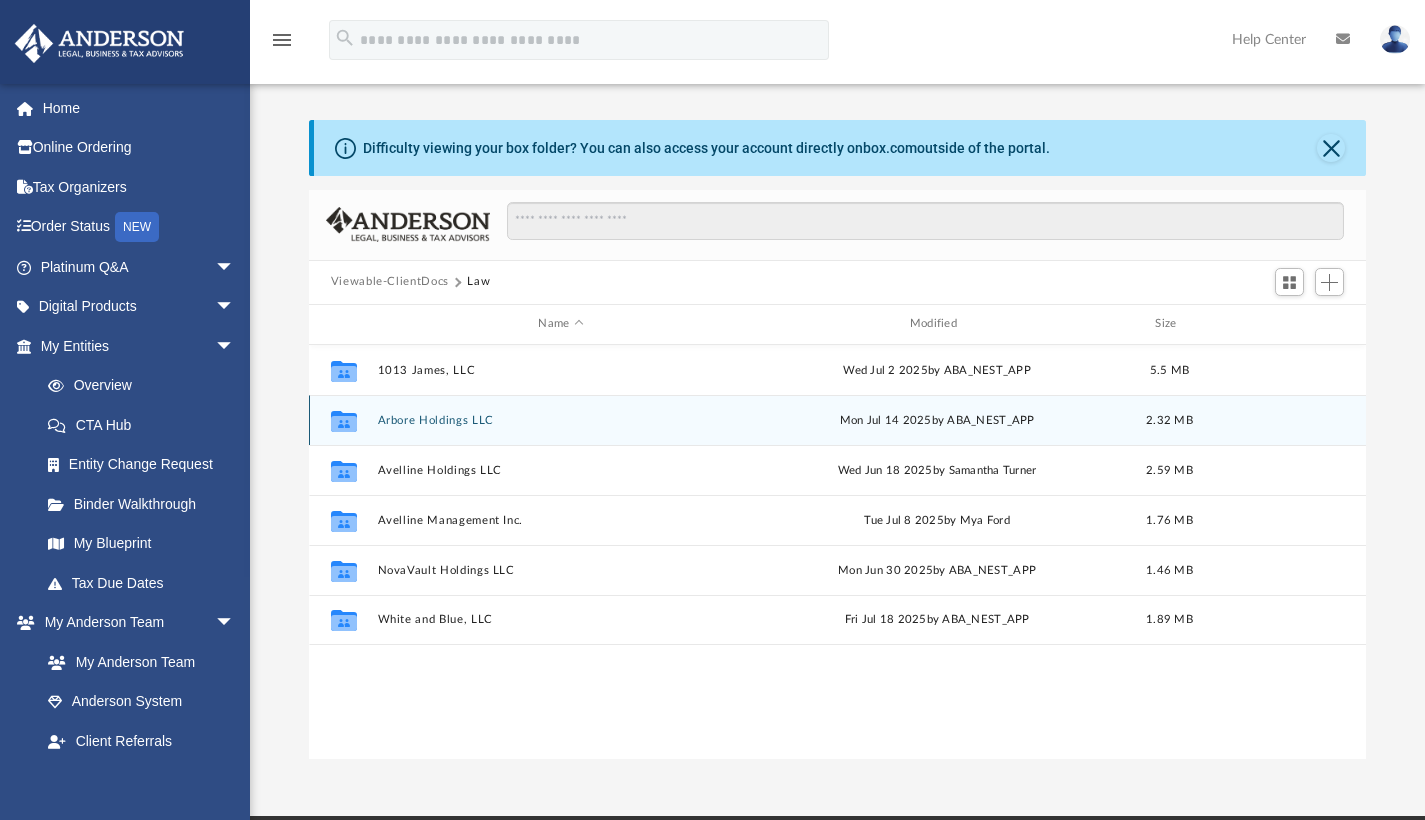 click on "Arbore Holdings LLC" at bounding box center (560, 419) 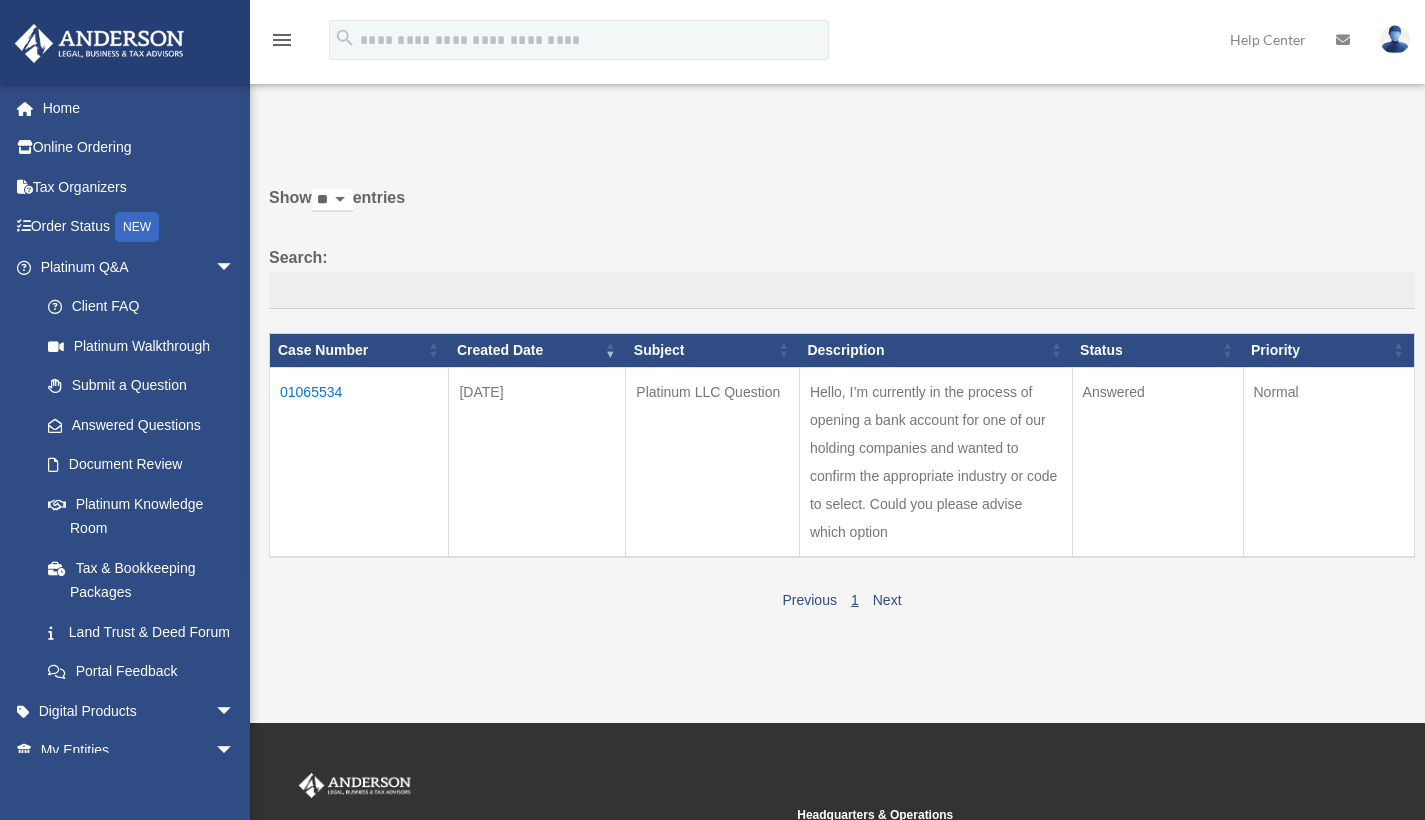 scroll, scrollTop: 0, scrollLeft: 0, axis: both 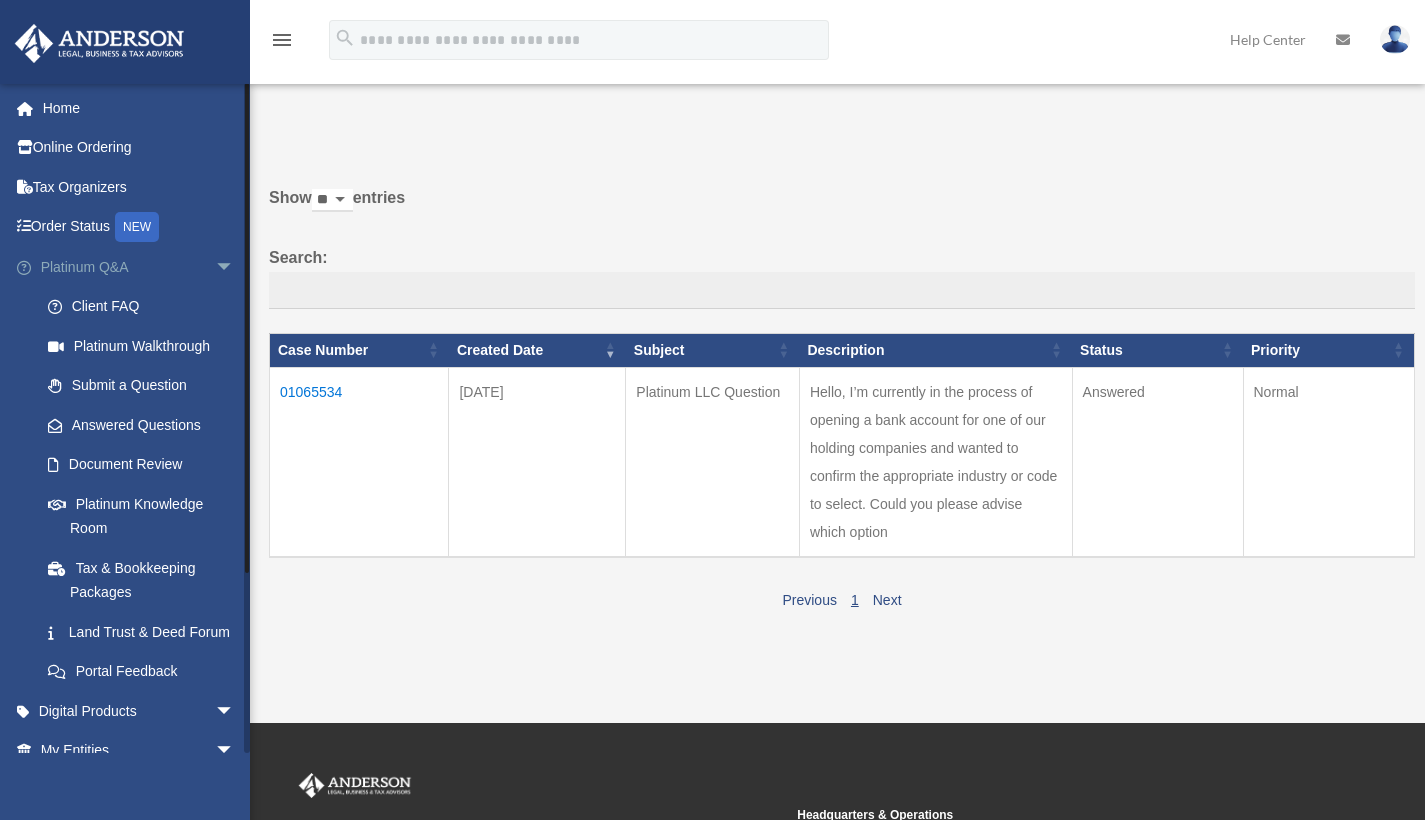 click on "arrow_drop_down" at bounding box center (235, 267) 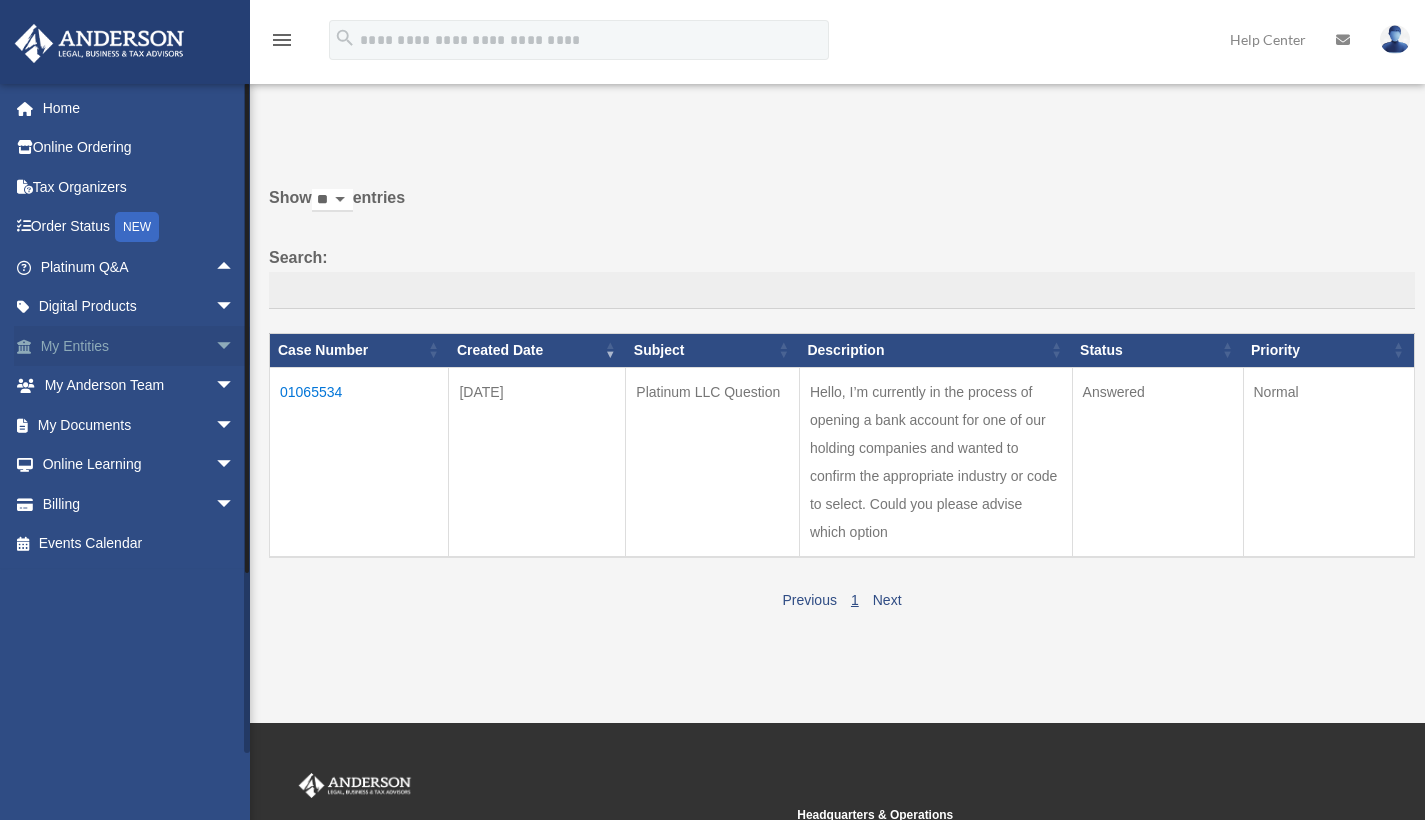 click on "arrow_drop_down" at bounding box center (235, 346) 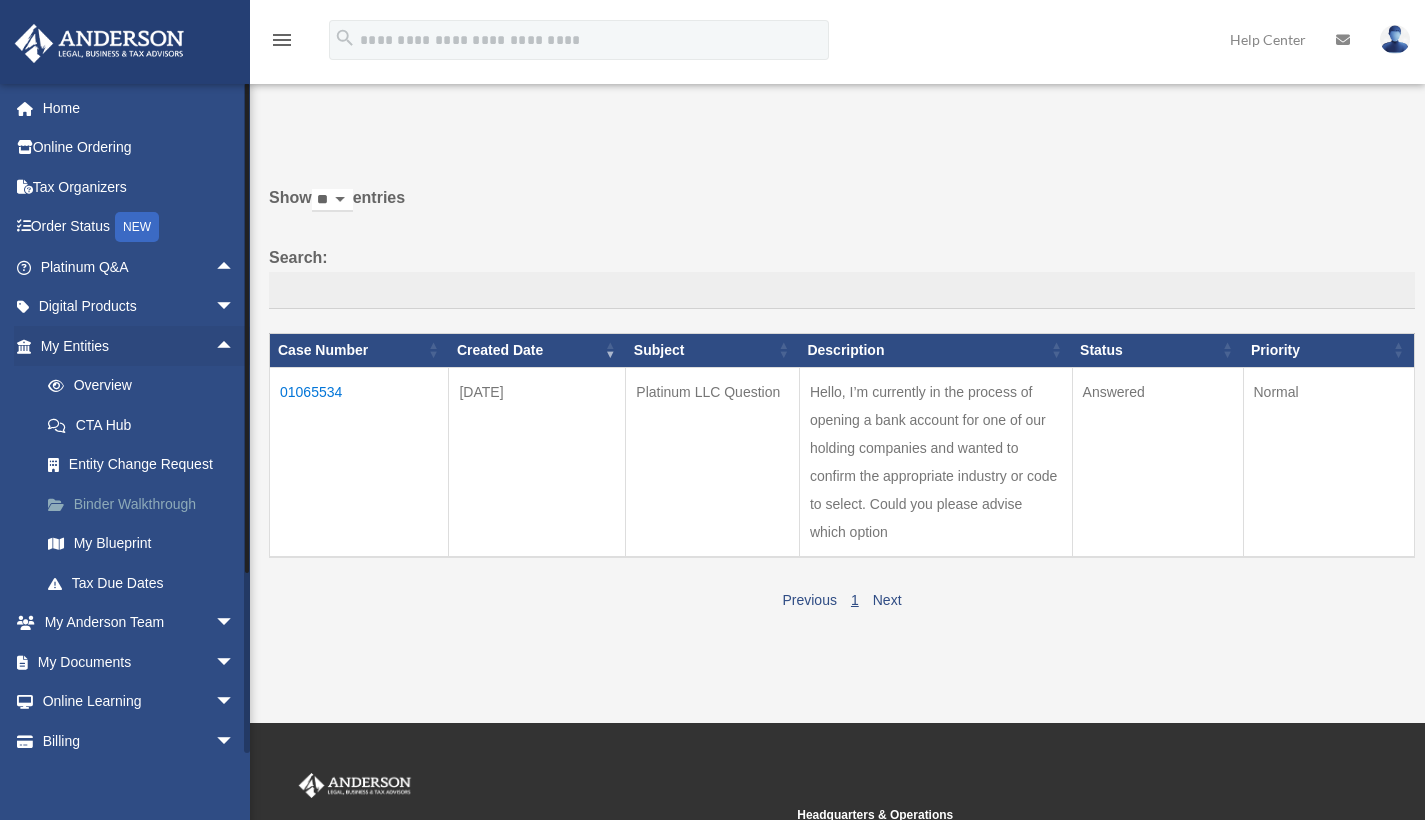 click on "Binder Walkthrough" at bounding box center [146, 504] 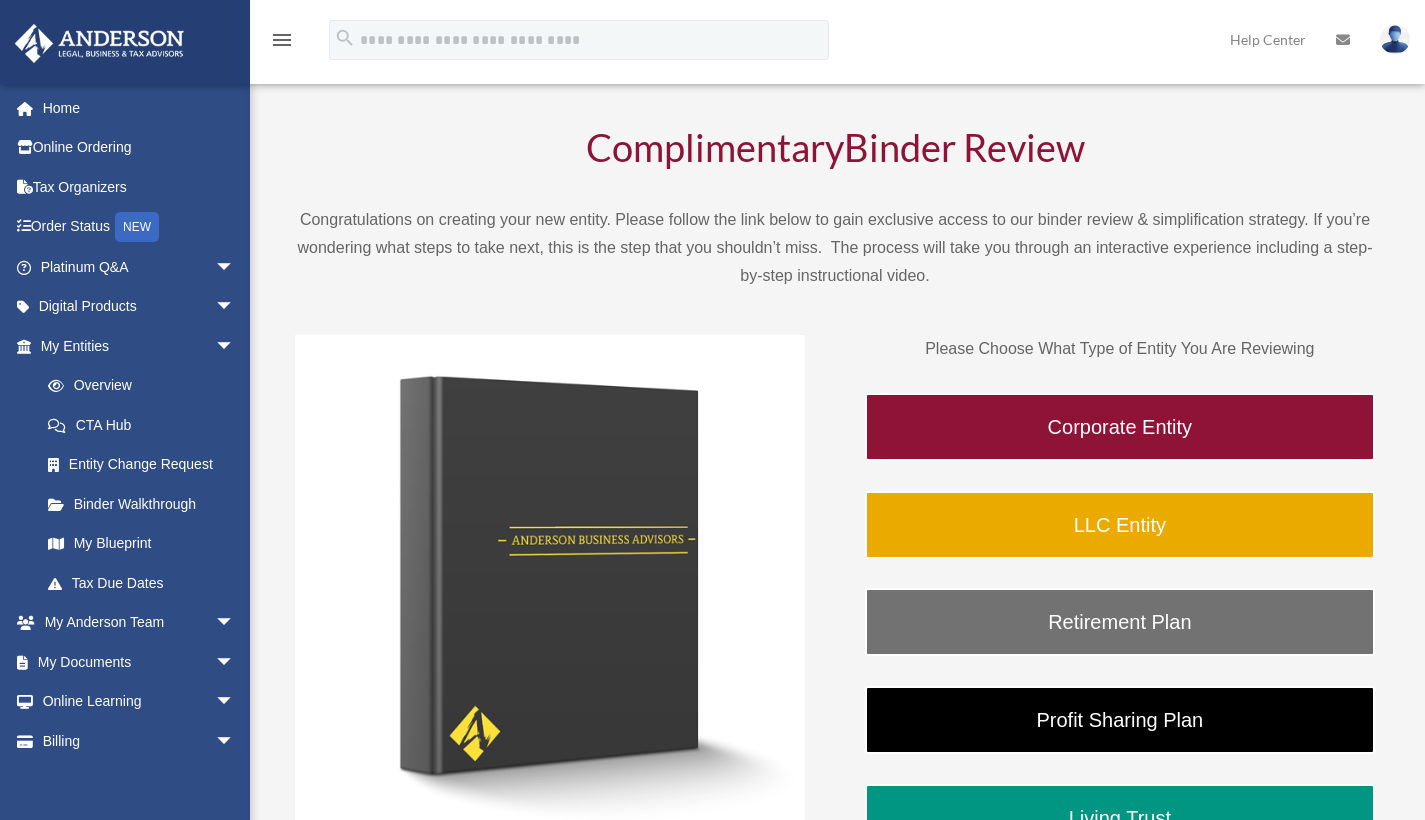 scroll, scrollTop: 237, scrollLeft: 0, axis: vertical 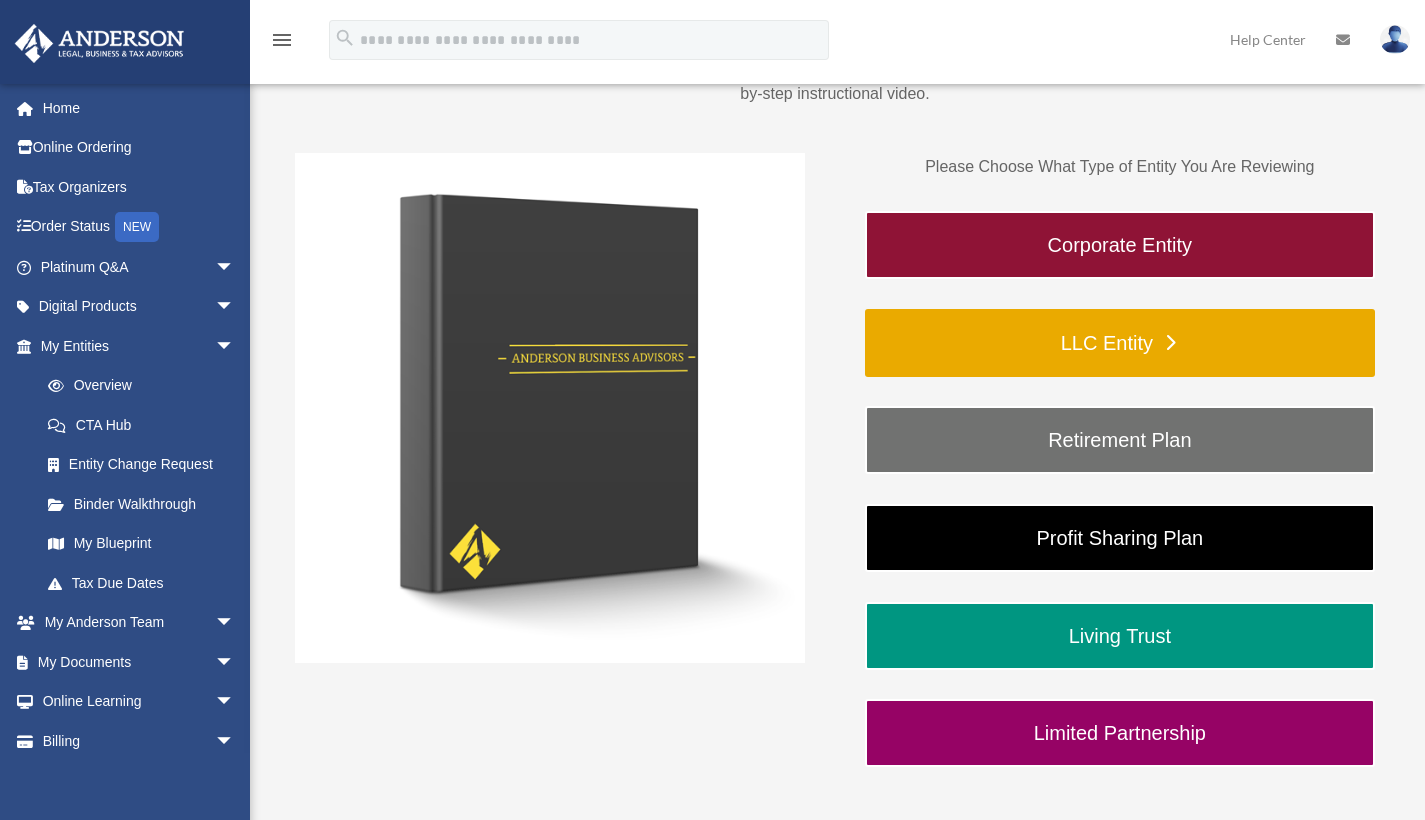 click on "LLC Entity" at bounding box center [1120, 343] 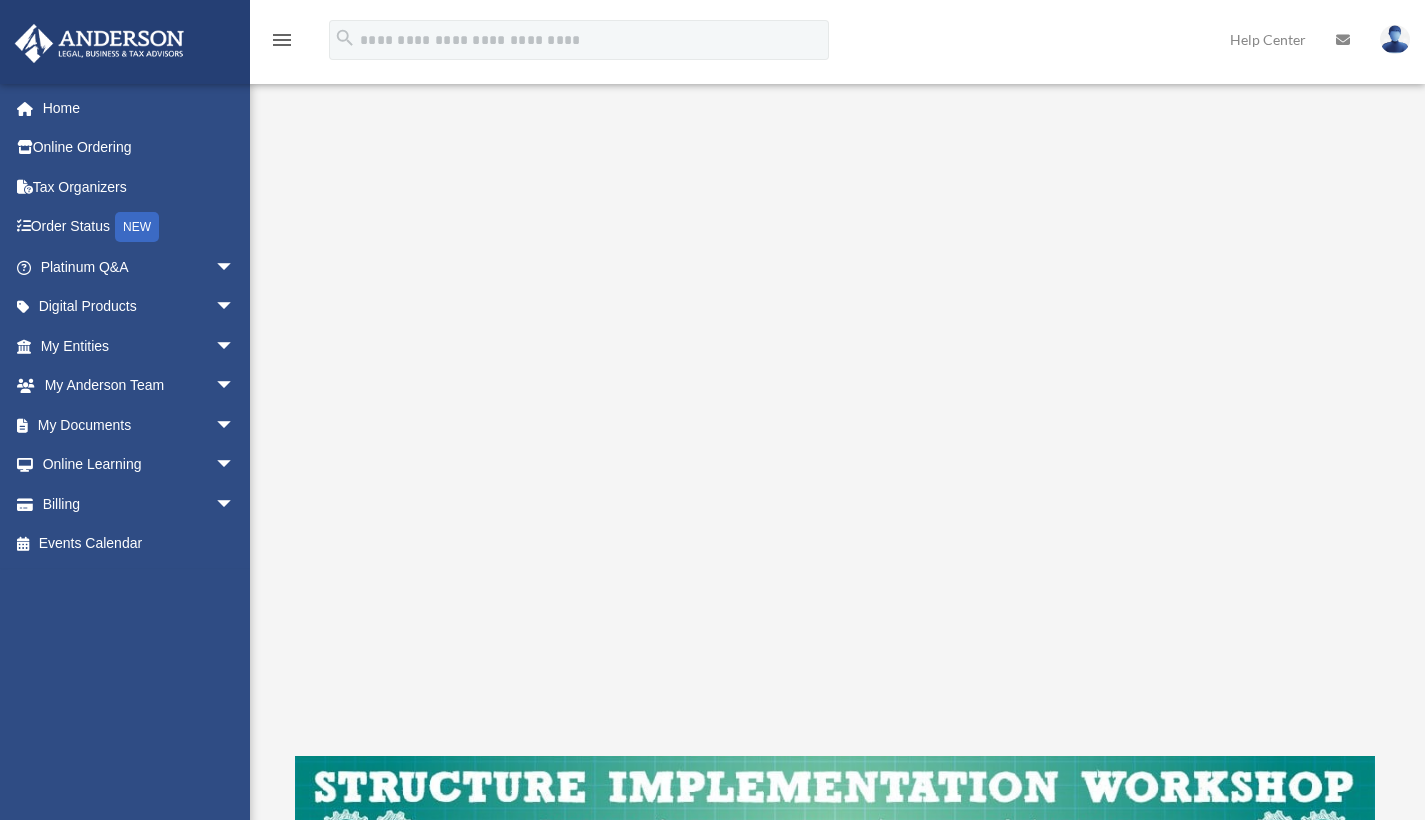 scroll, scrollTop: 827, scrollLeft: 0, axis: vertical 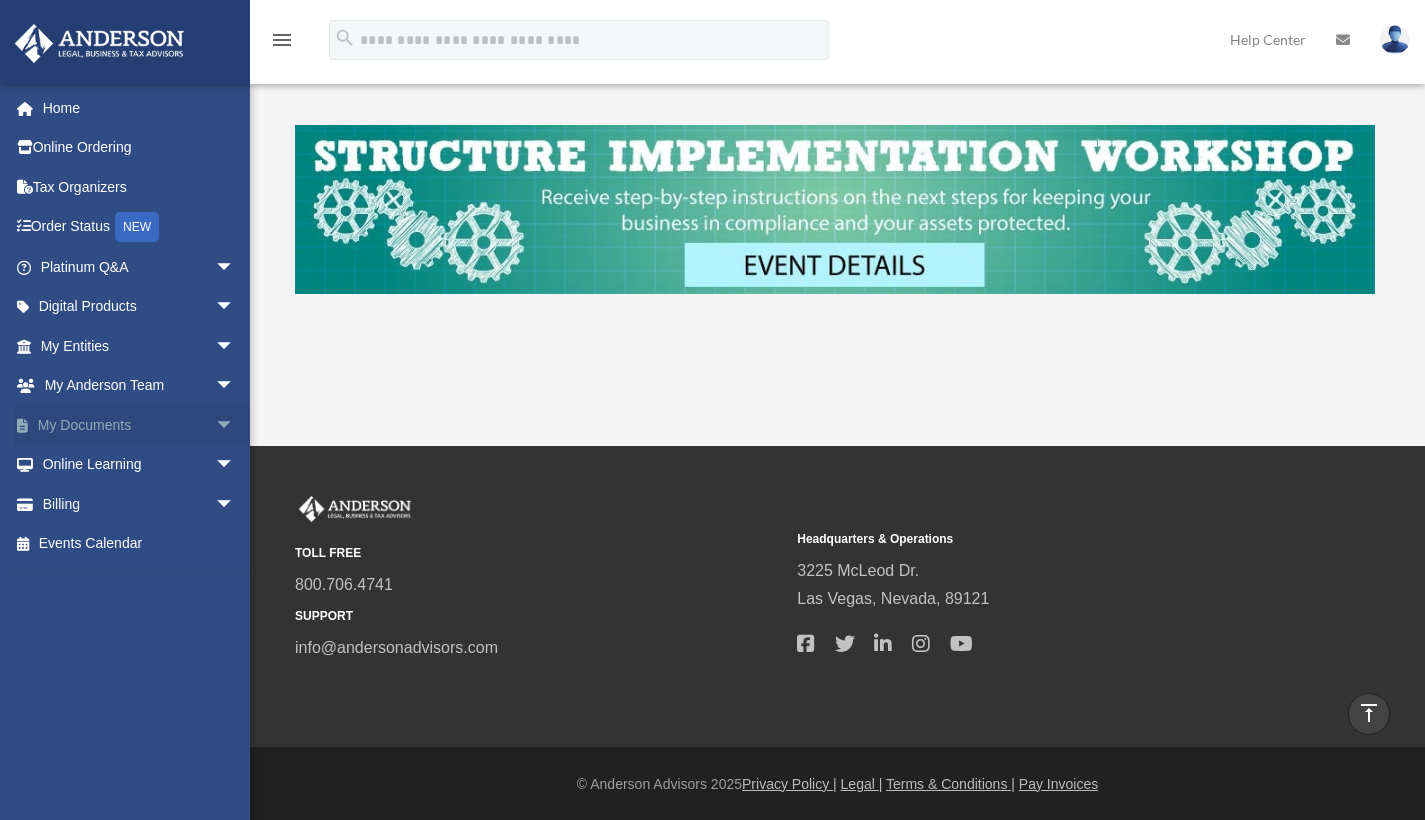 click on "arrow_drop_down" at bounding box center (235, 425) 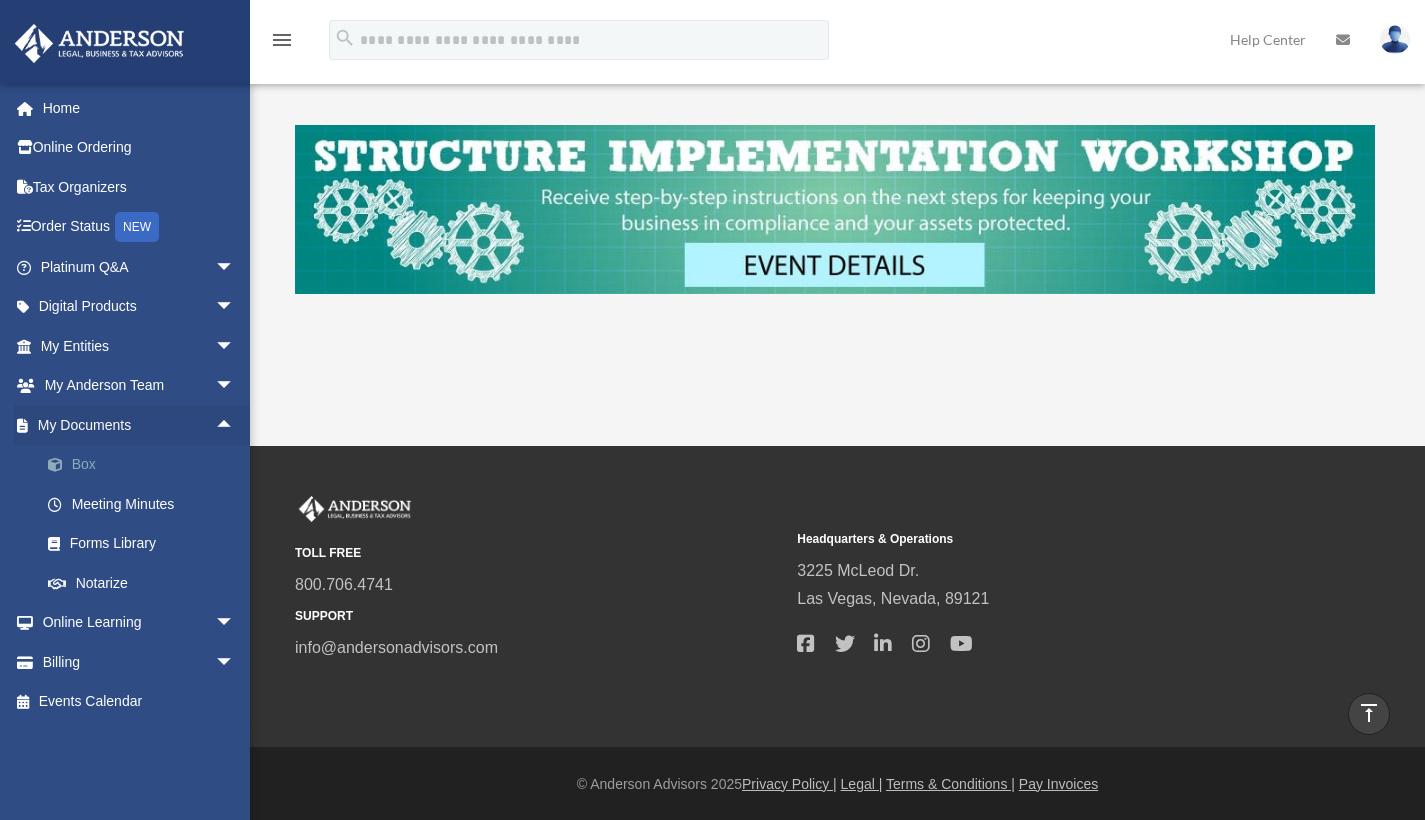 click on "Box" at bounding box center (146, 465) 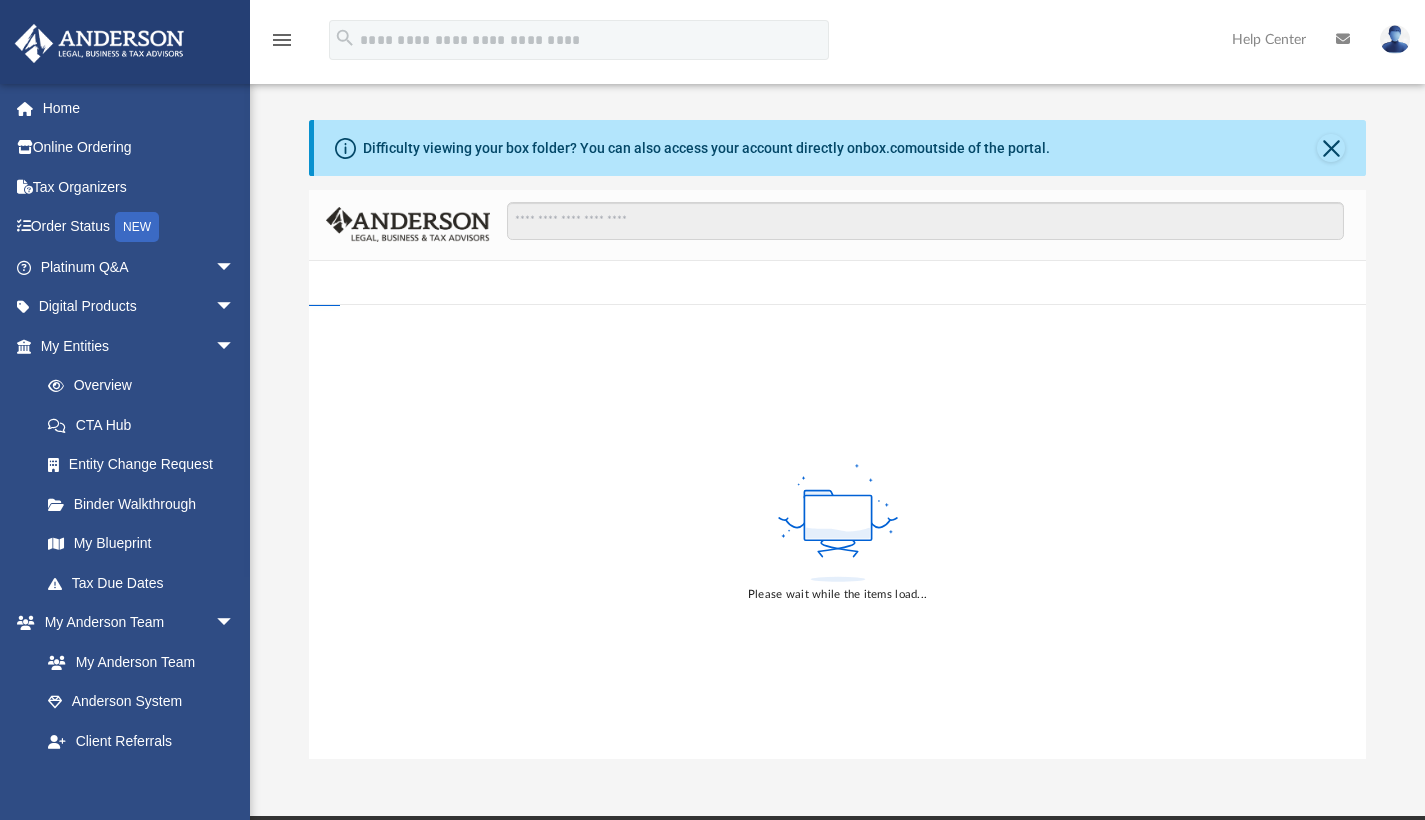 scroll, scrollTop: 0, scrollLeft: 0, axis: both 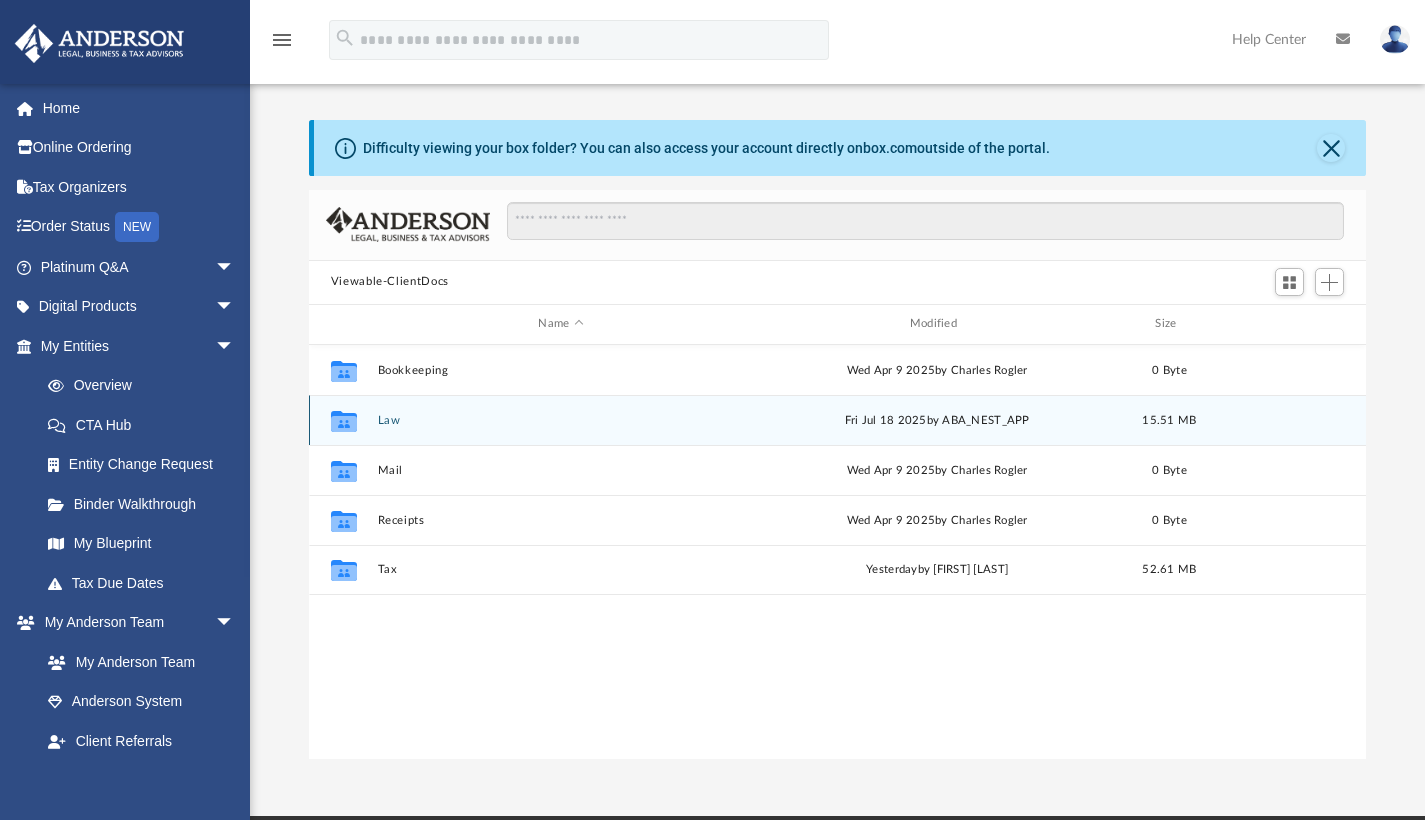 click on "Law" at bounding box center (560, 419) 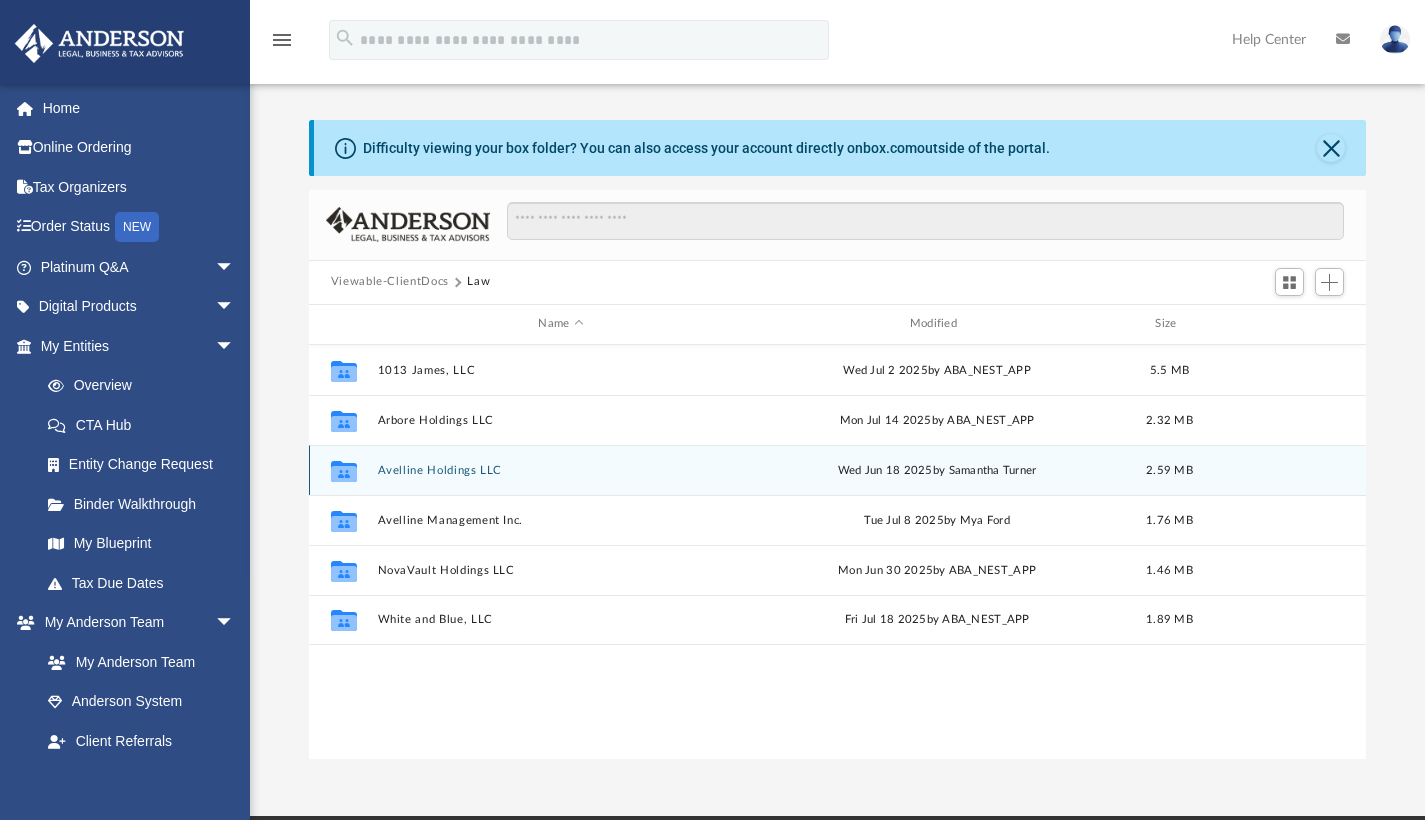 click on "Avelline Holdings LLC" at bounding box center (560, 469) 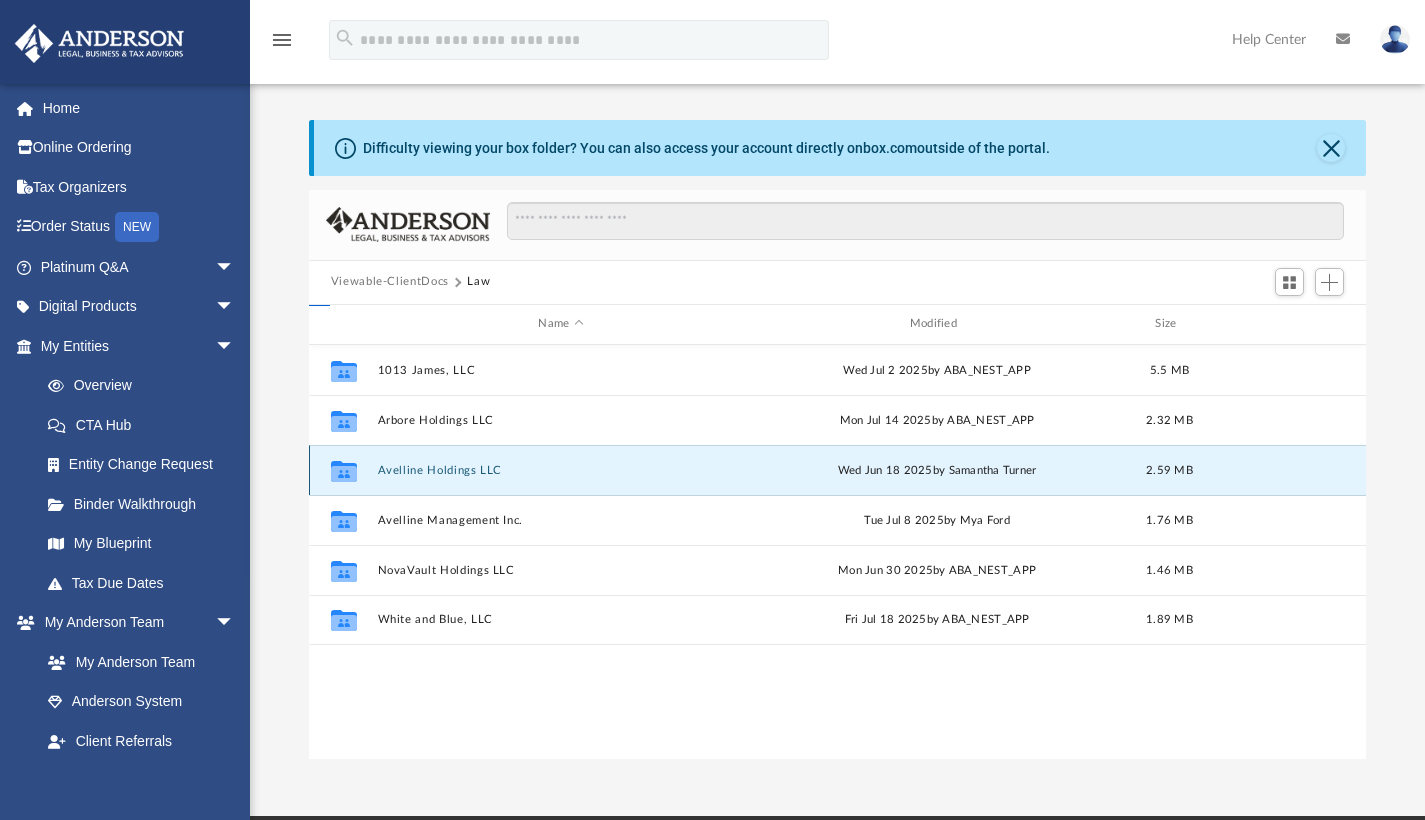 click on "Avelline Holdings LLC" at bounding box center [560, 469] 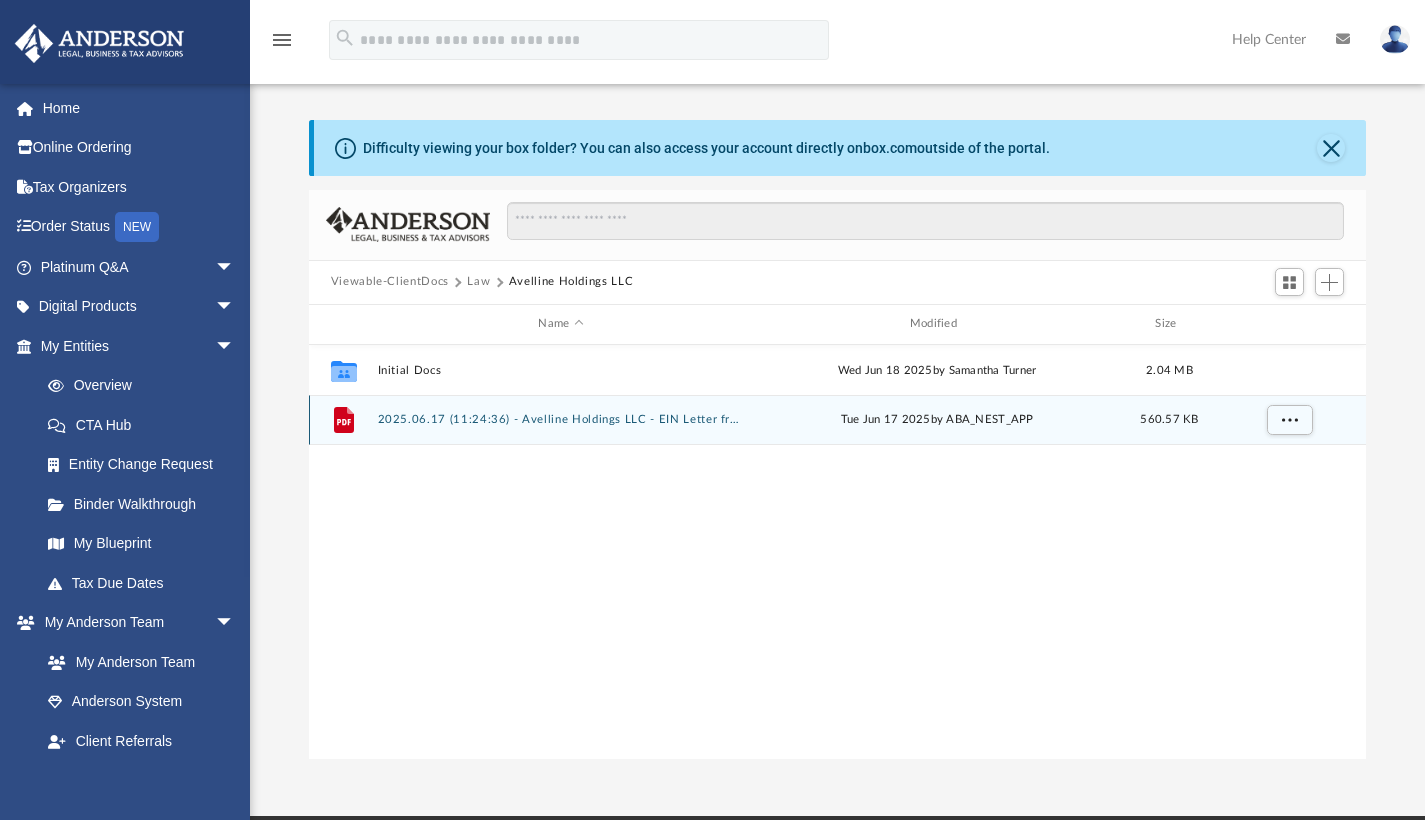 click on "2025.06.17 (11:24:36) - Avelline Holdings LLC - EIN Letter from IRS.pdf" at bounding box center (560, 419) 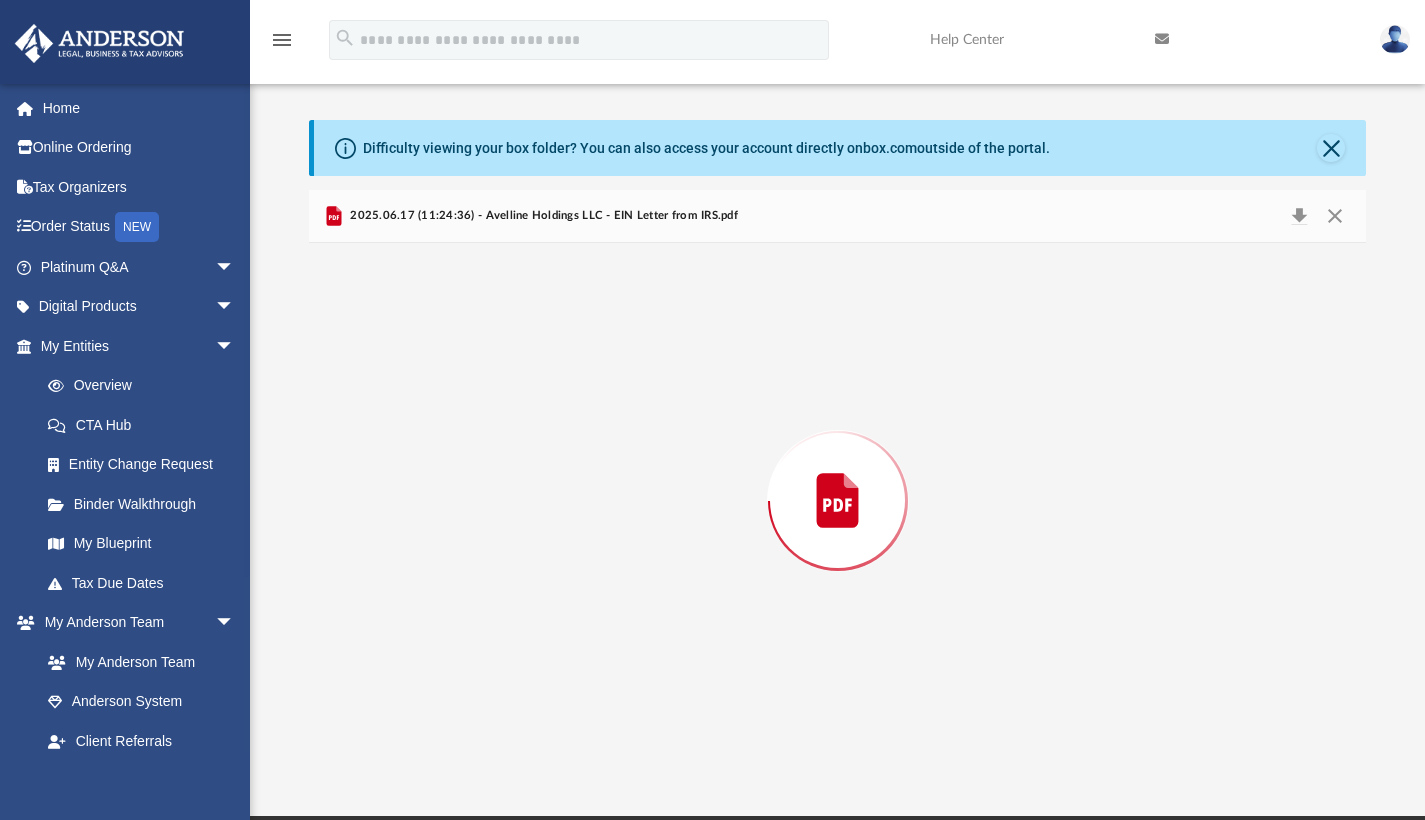 click at bounding box center [838, 501] 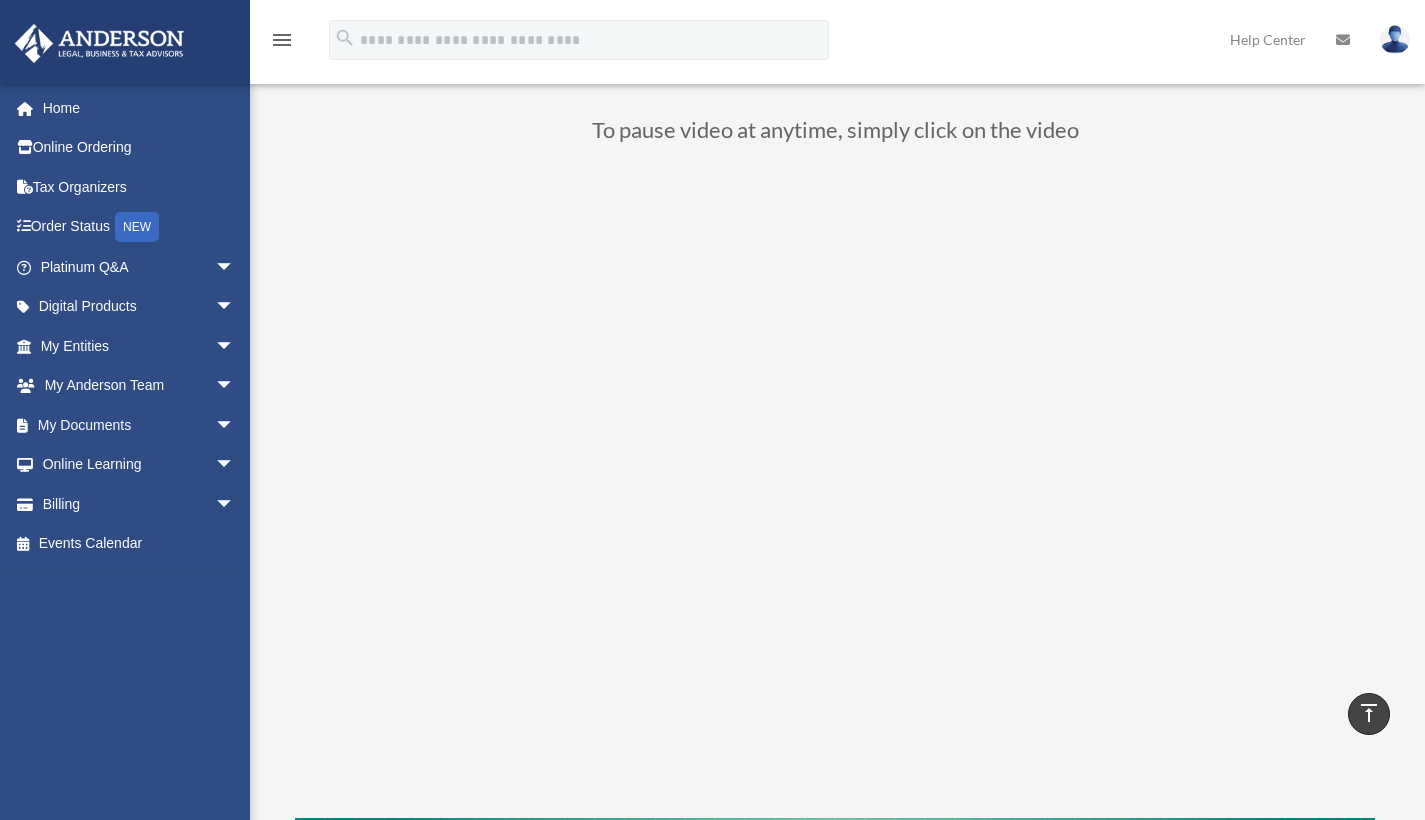 scroll, scrollTop: 0, scrollLeft: 0, axis: both 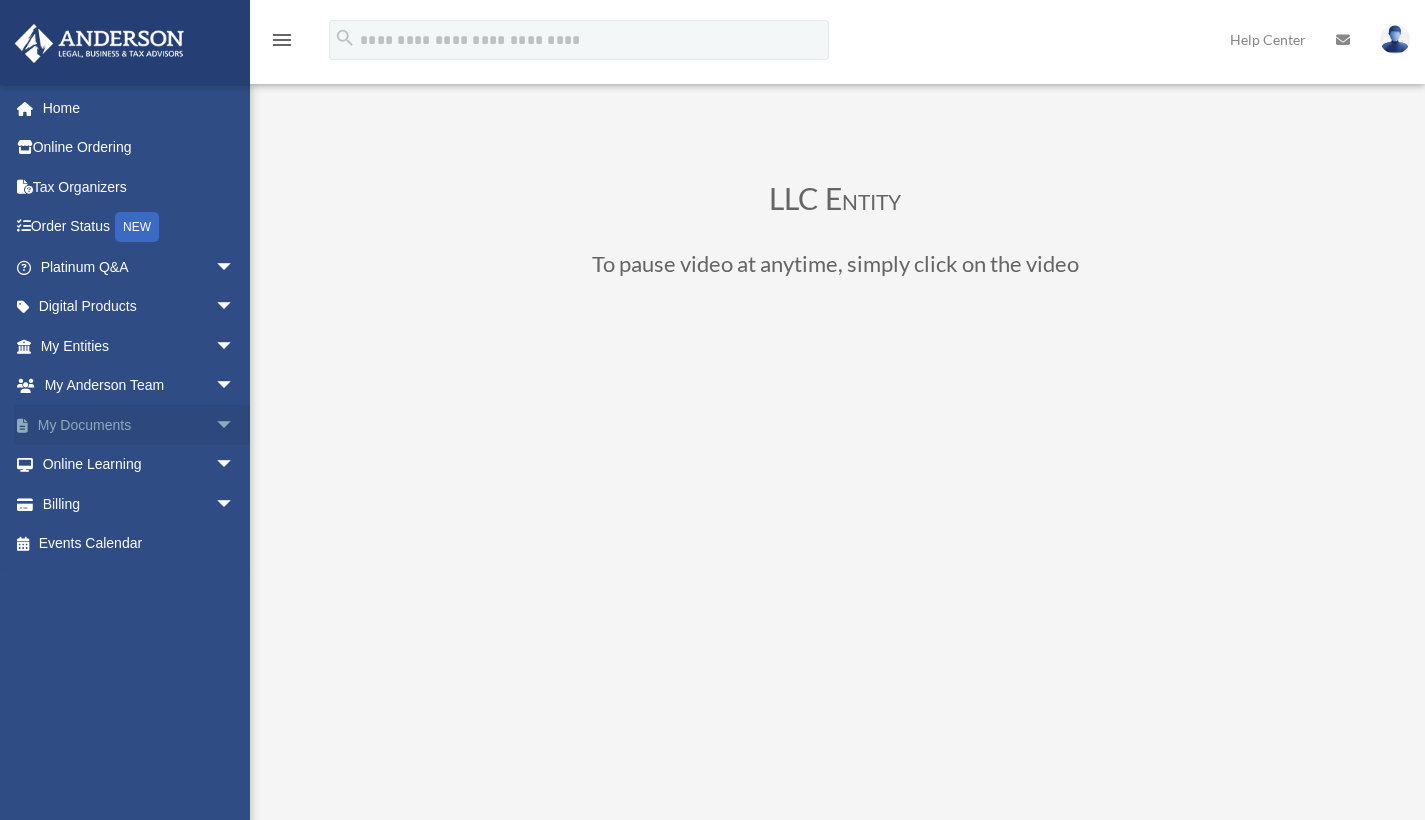 click on "arrow_drop_down" at bounding box center (235, 425) 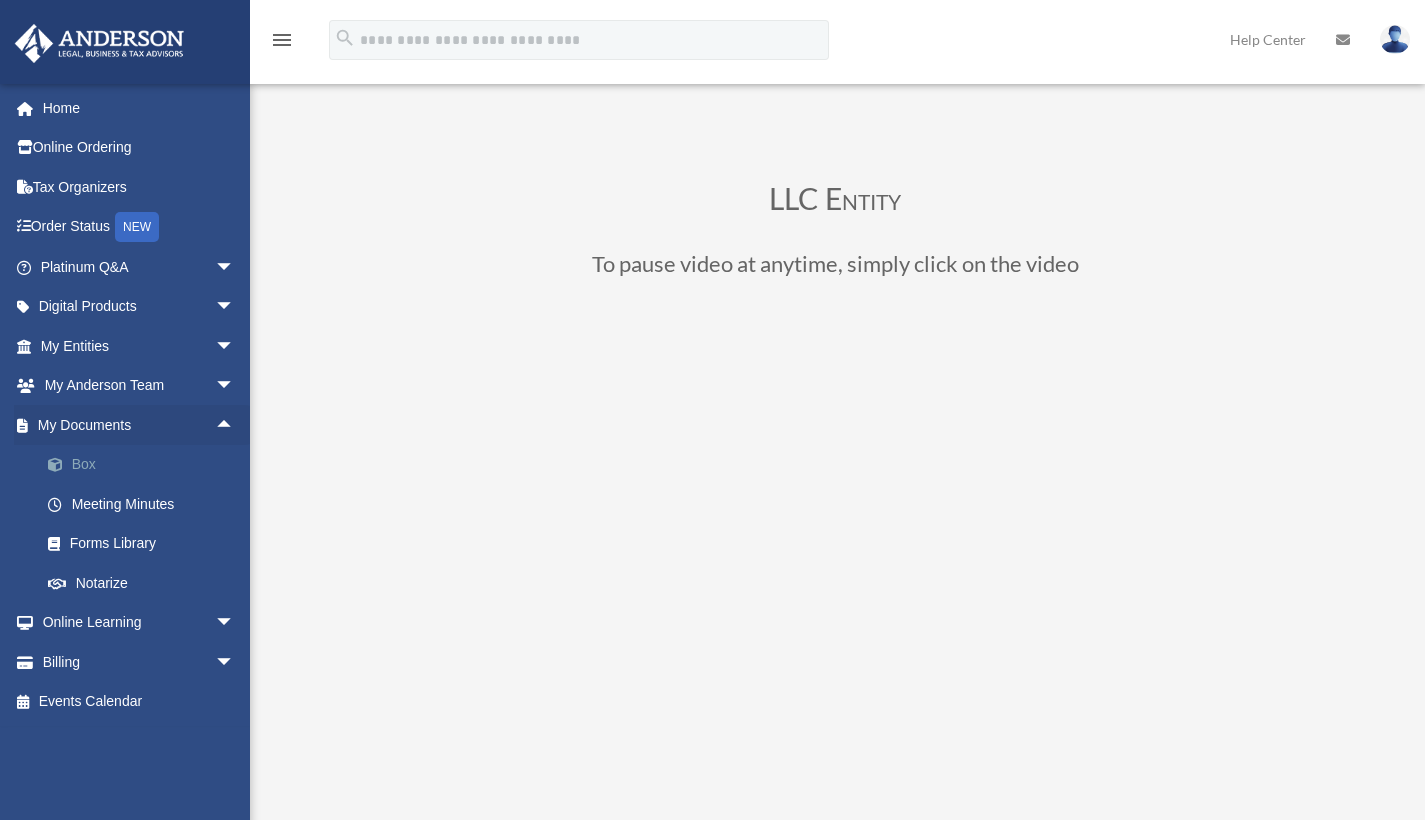 click on "Box" at bounding box center (146, 465) 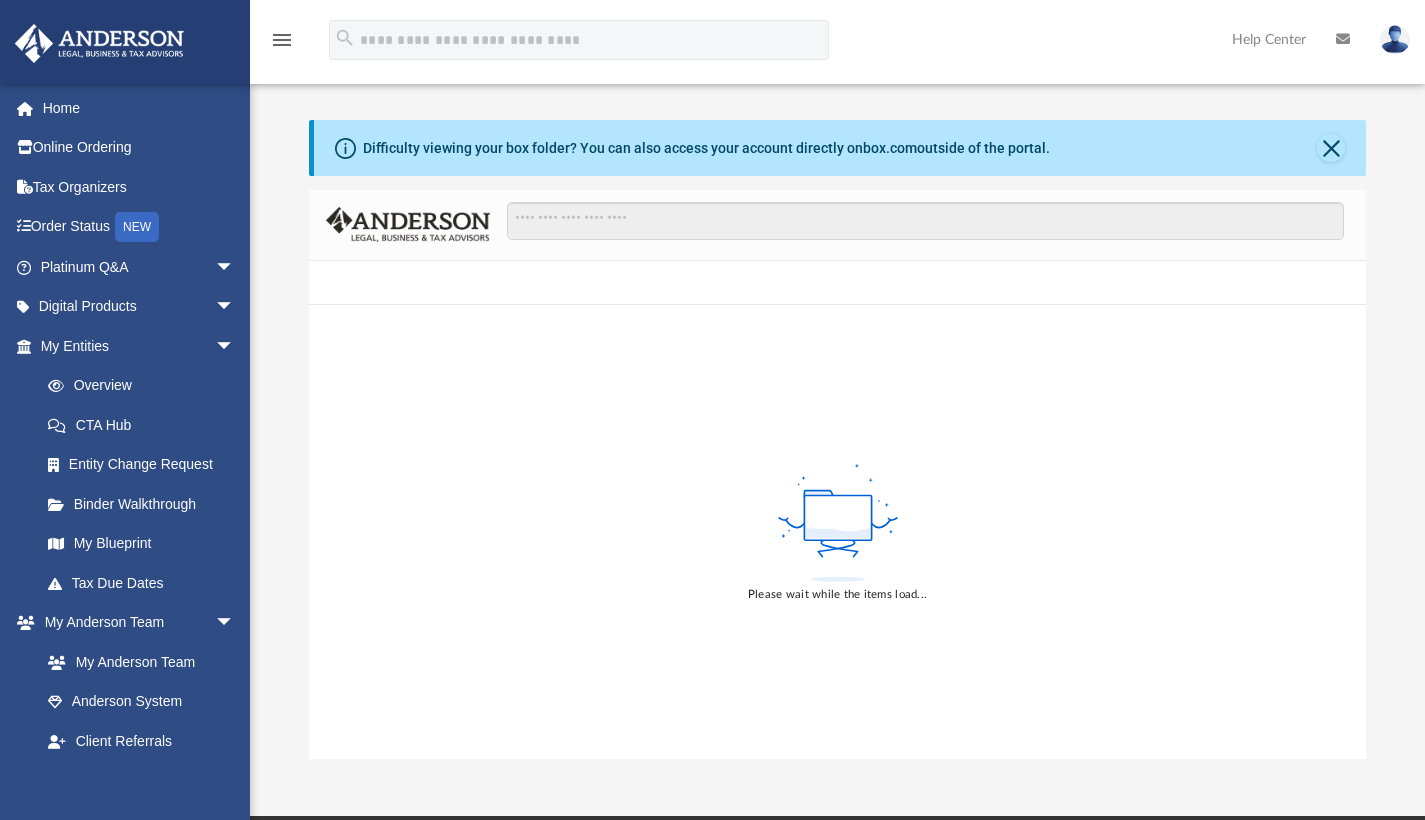 scroll, scrollTop: 0, scrollLeft: 0, axis: both 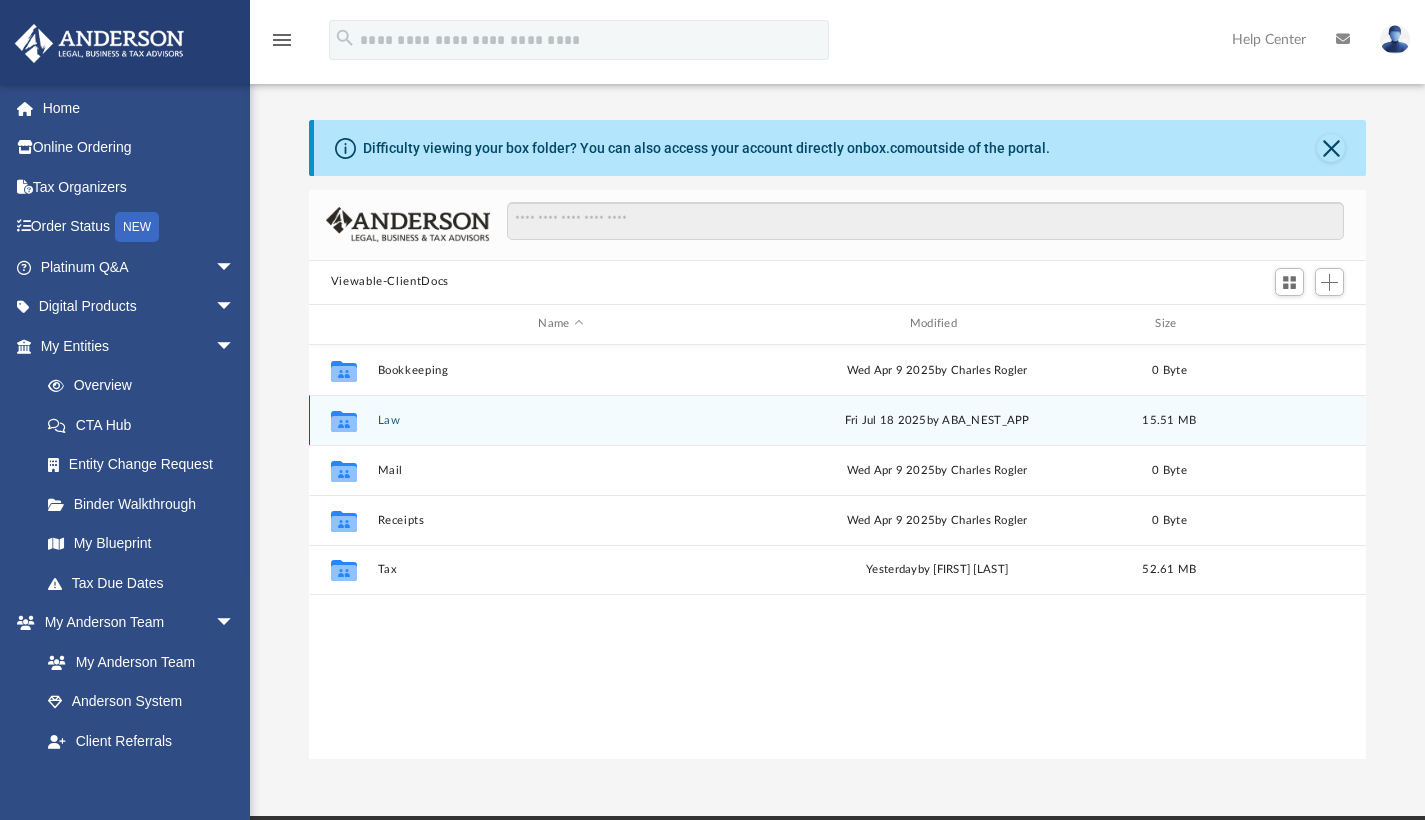 click on "Collaborated Folder Law Fri Jul 18 2025  by ABA_NEST_APP 15.51 MB" at bounding box center [838, 420] 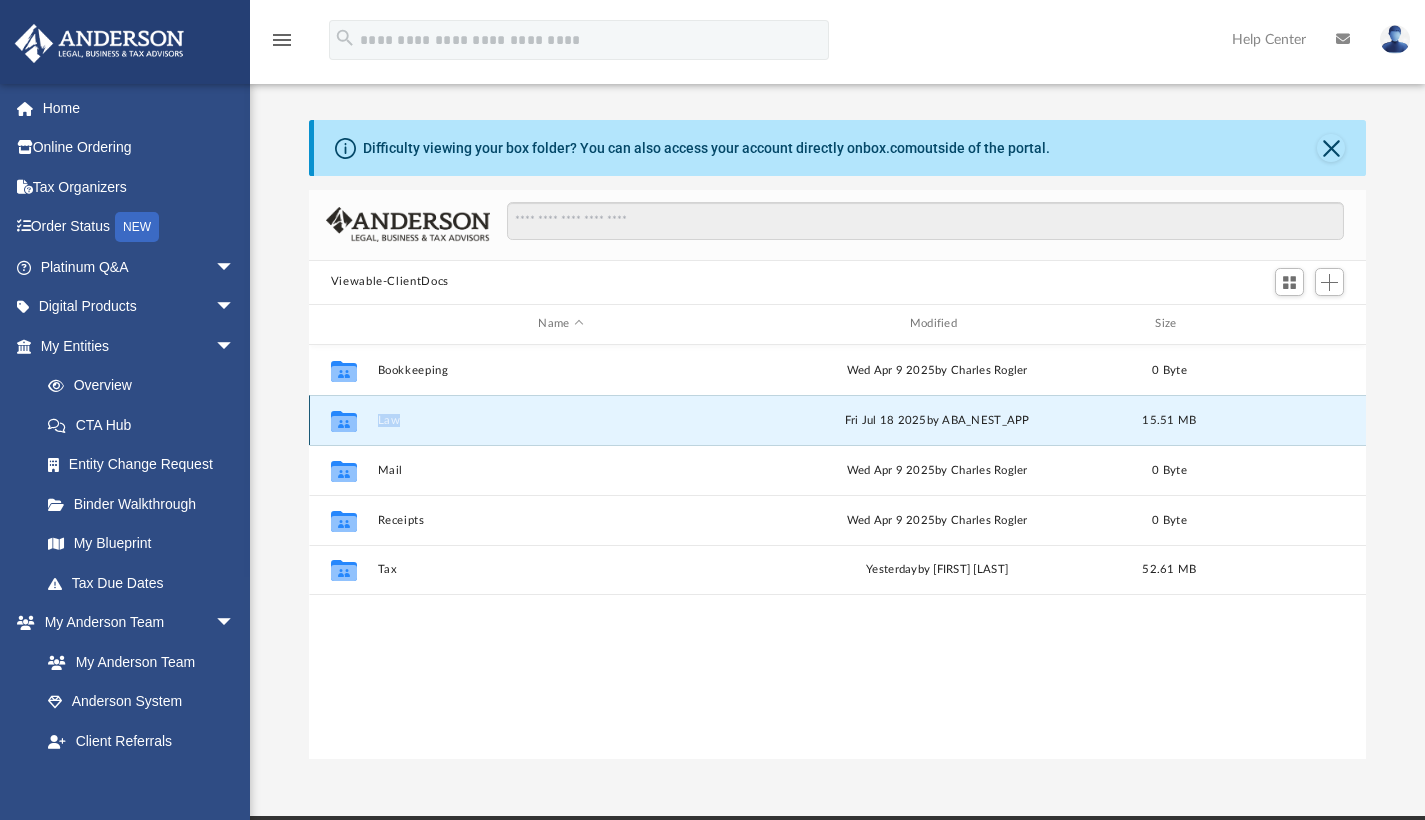 click on "Collaborated Folder Law Fri Jul 18 2025  by ABA_NEST_APP 15.51 MB" at bounding box center (838, 420) 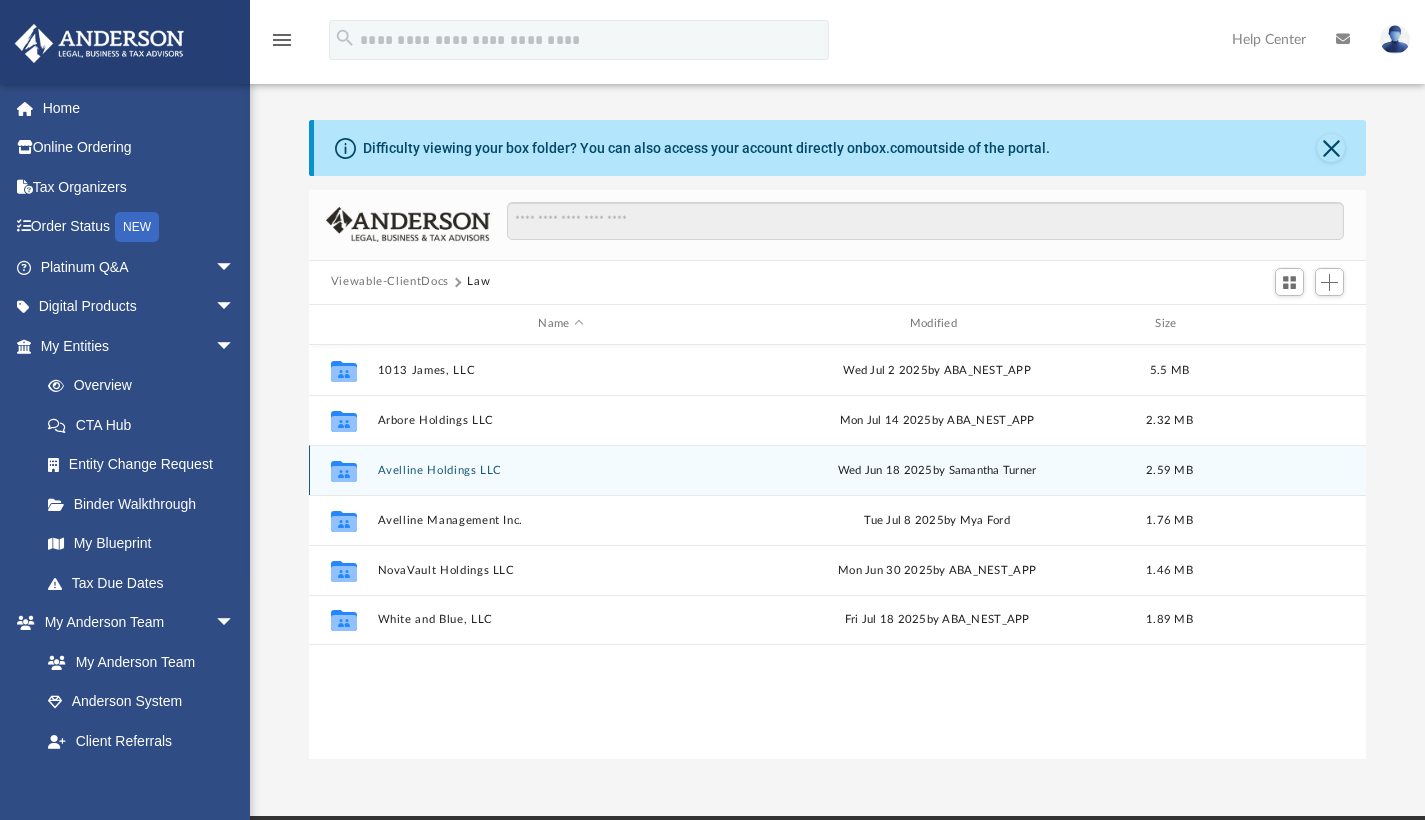 click on "Avelline Holdings LLC" at bounding box center (560, 469) 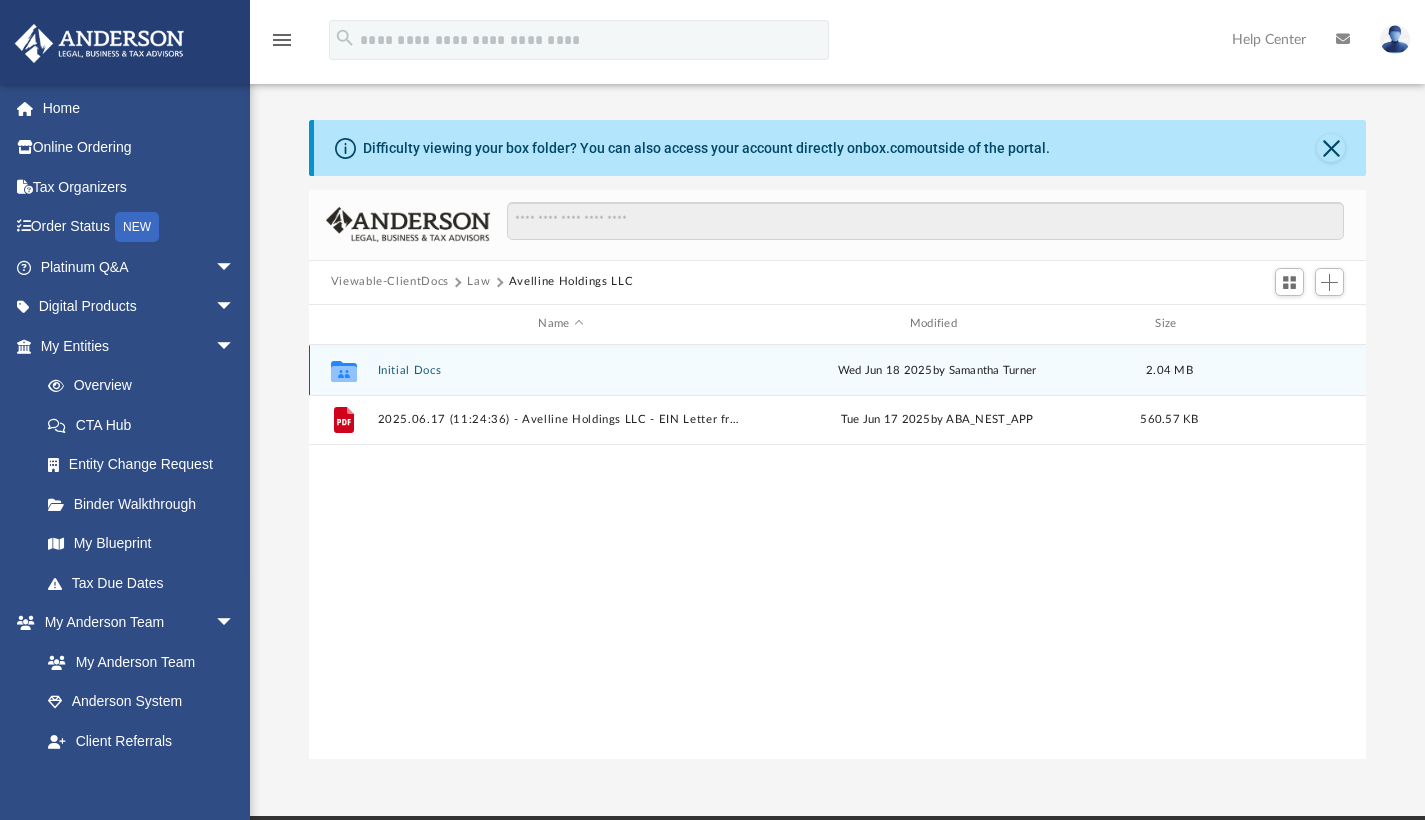 click on "Initial Docs" at bounding box center (560, 369) 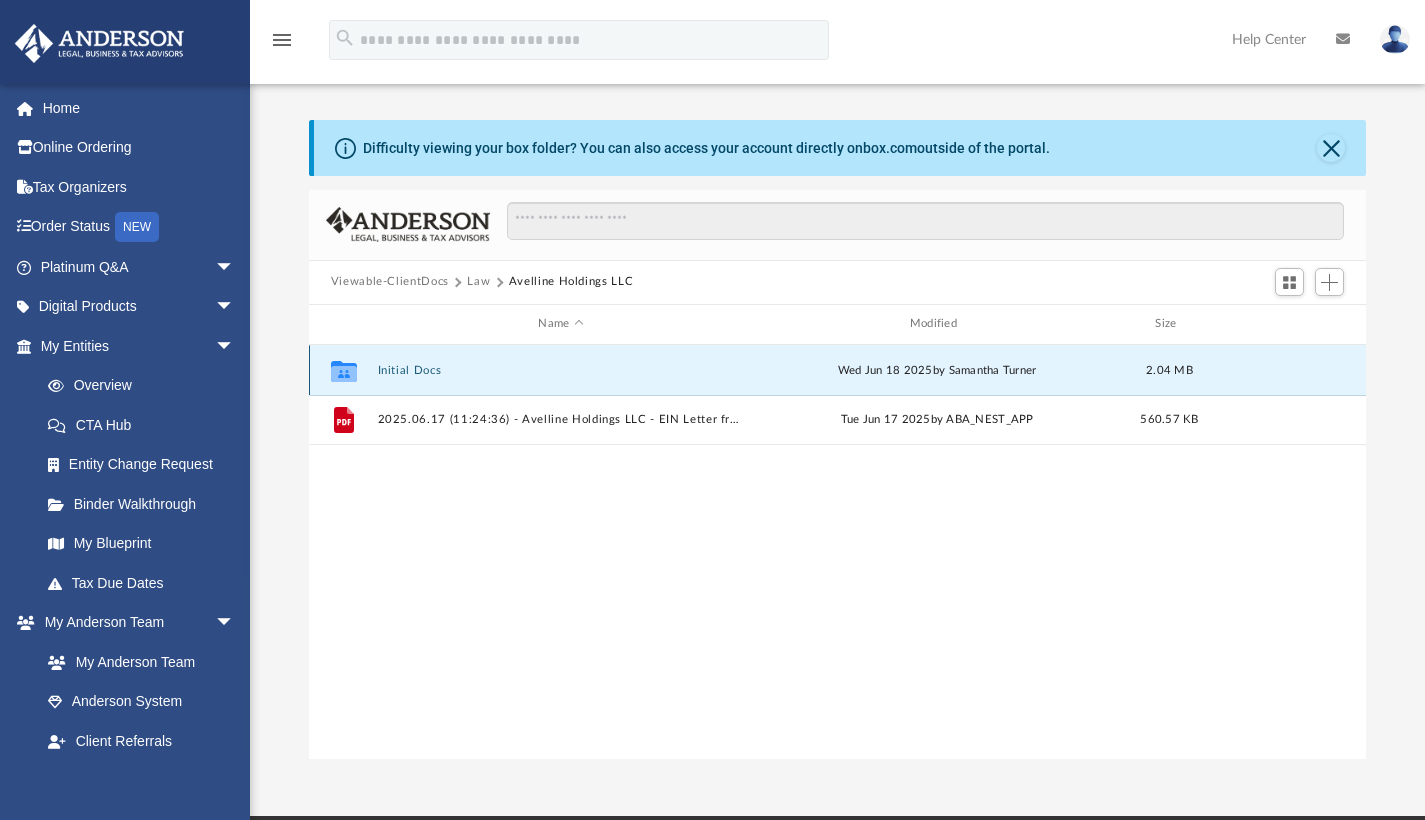 click on "Initial Docs" at bounding box center (560, 369) 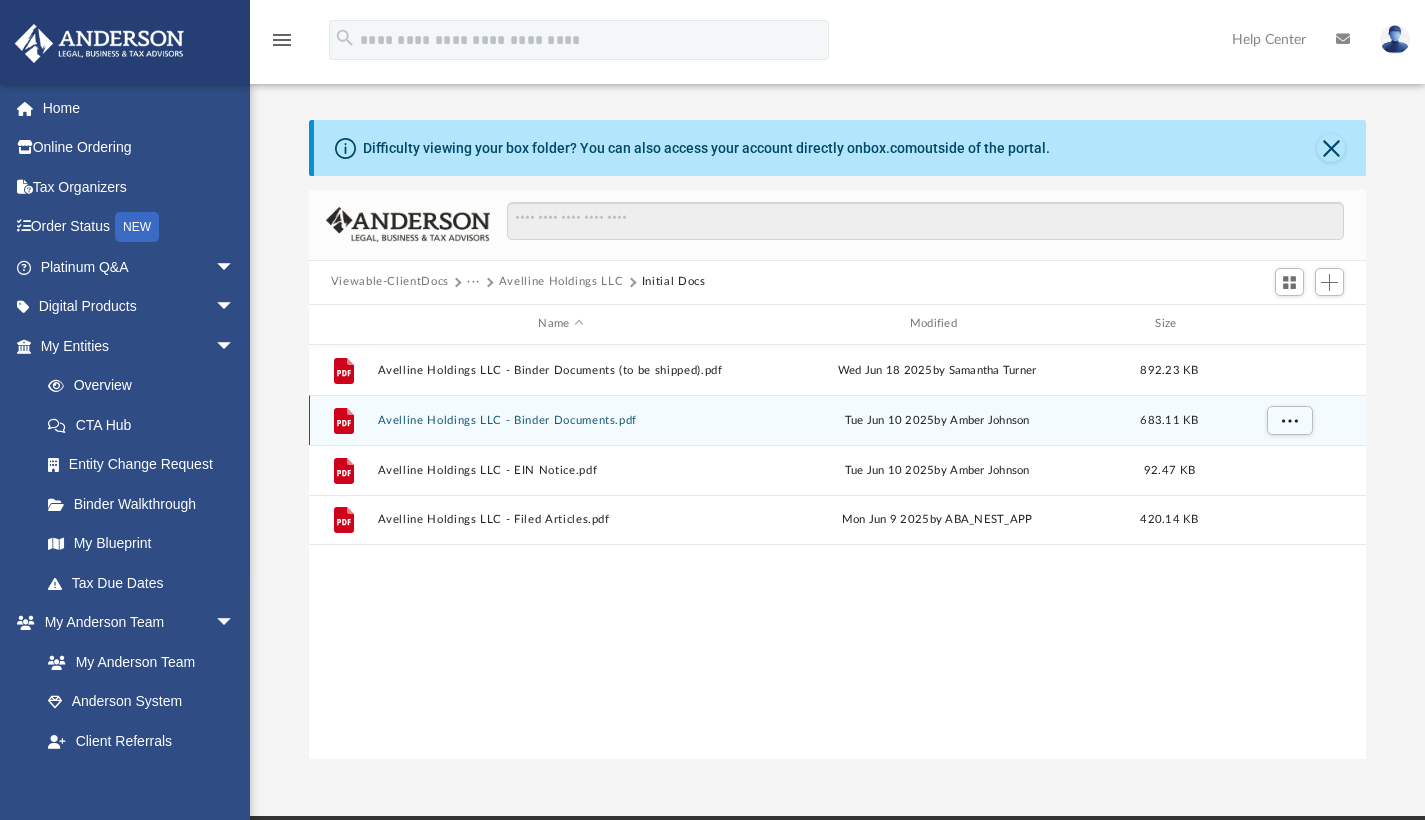 click on "Avelline Holdings LLC - Binder Documents.pdf" at bounding box center (560, 419) 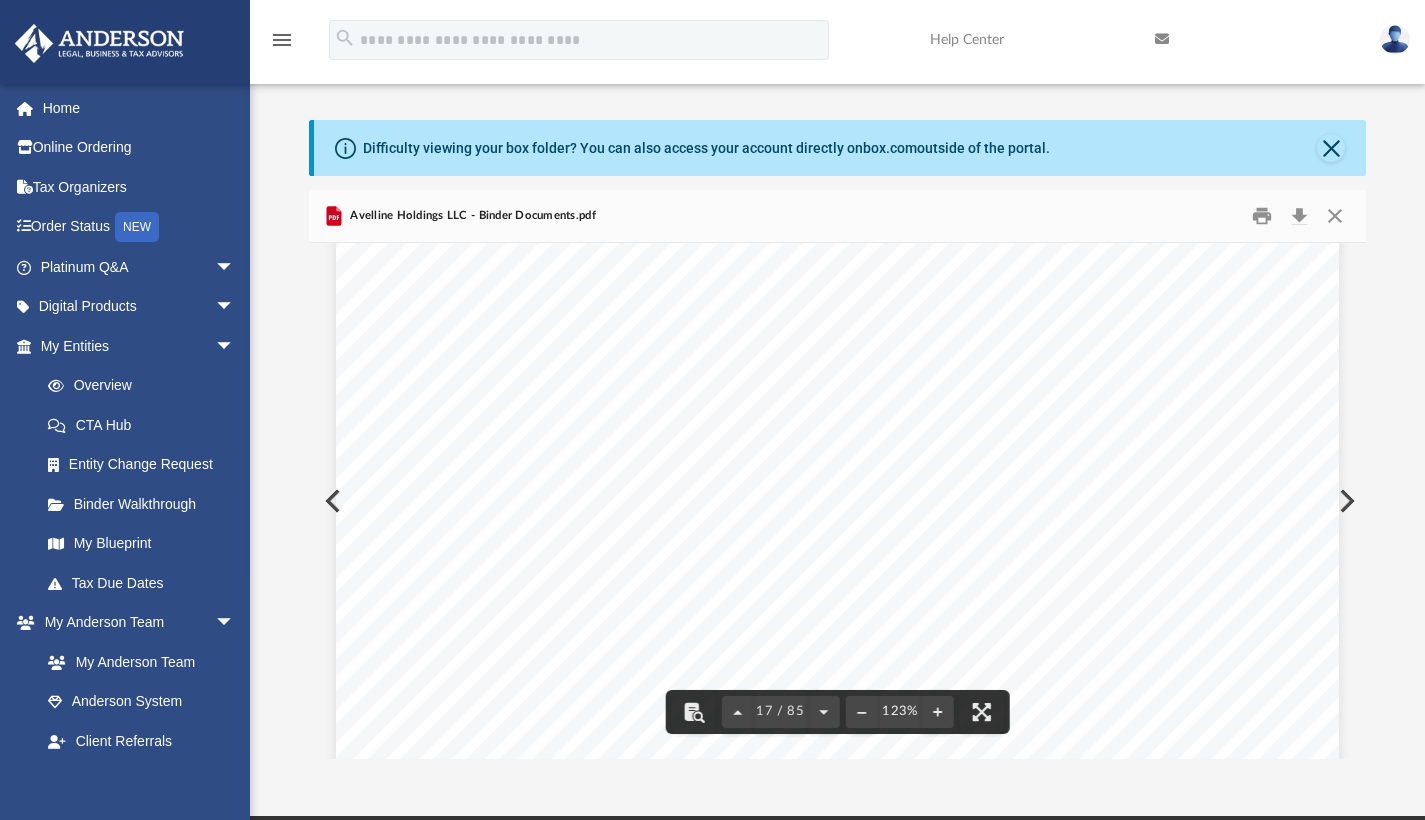 scroll, scrollTop: 21705, scrollLeft: 0, axis: vertical 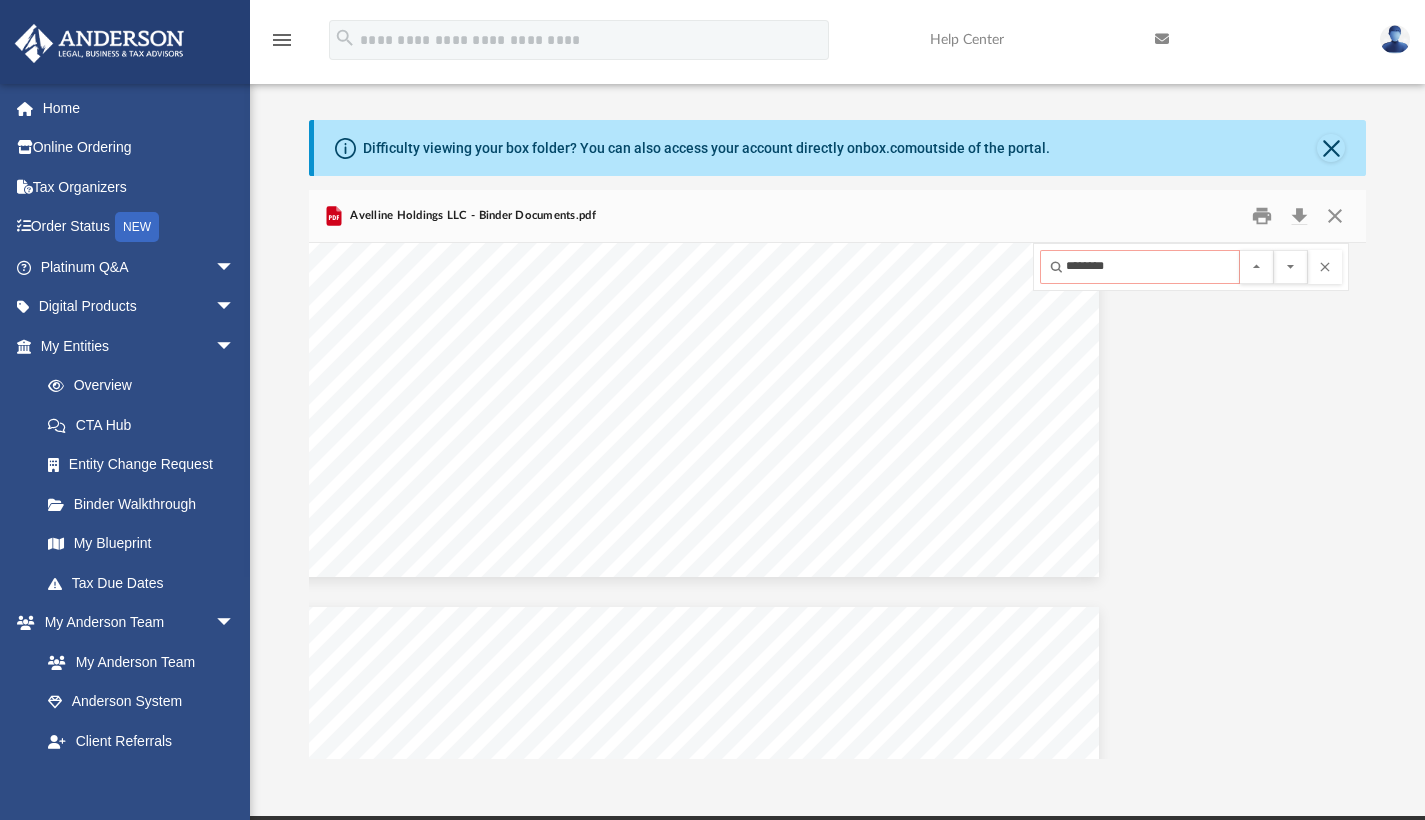 type on "********" 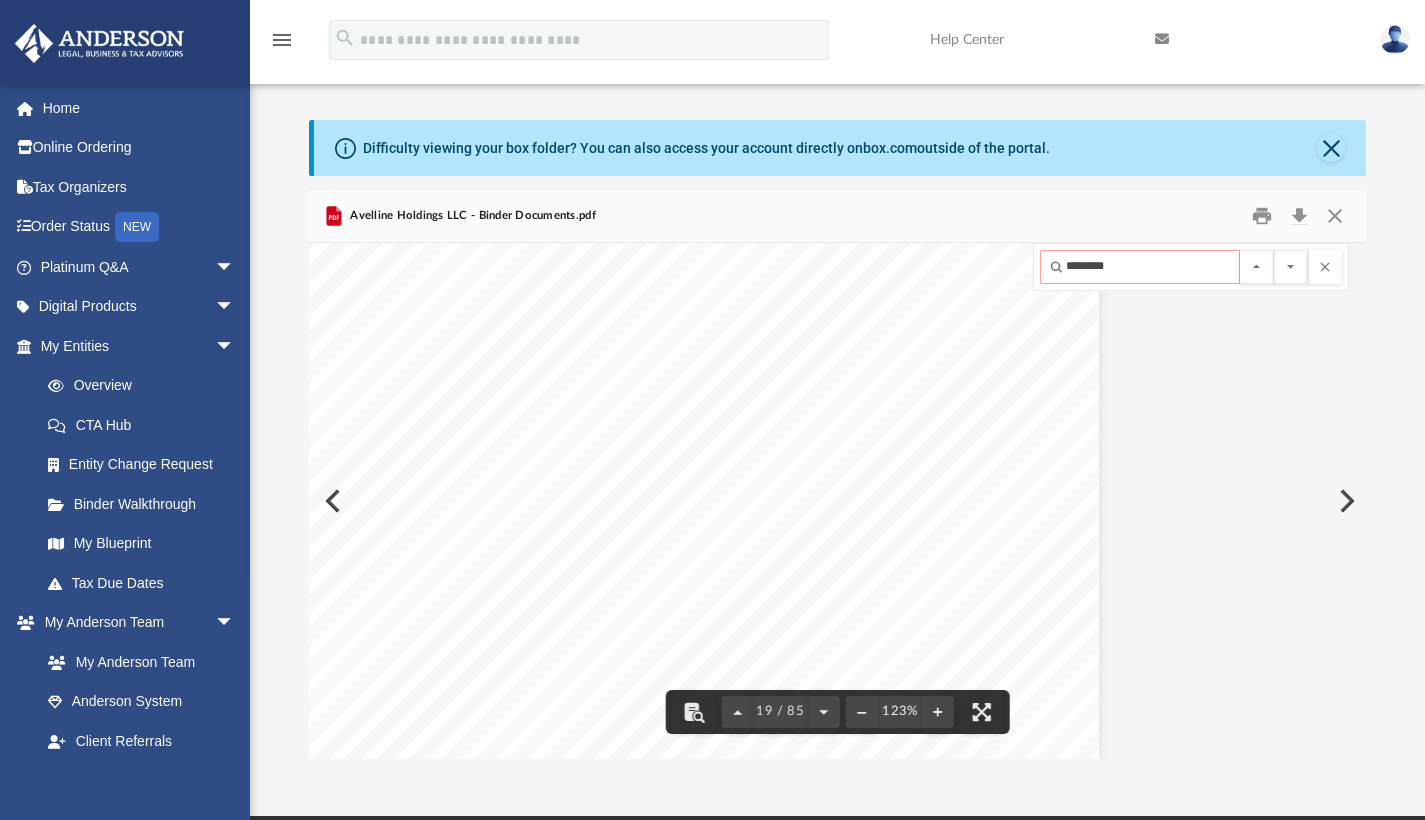 scroll, scrollTop: 24337, scrollLeft: 255, axis: both 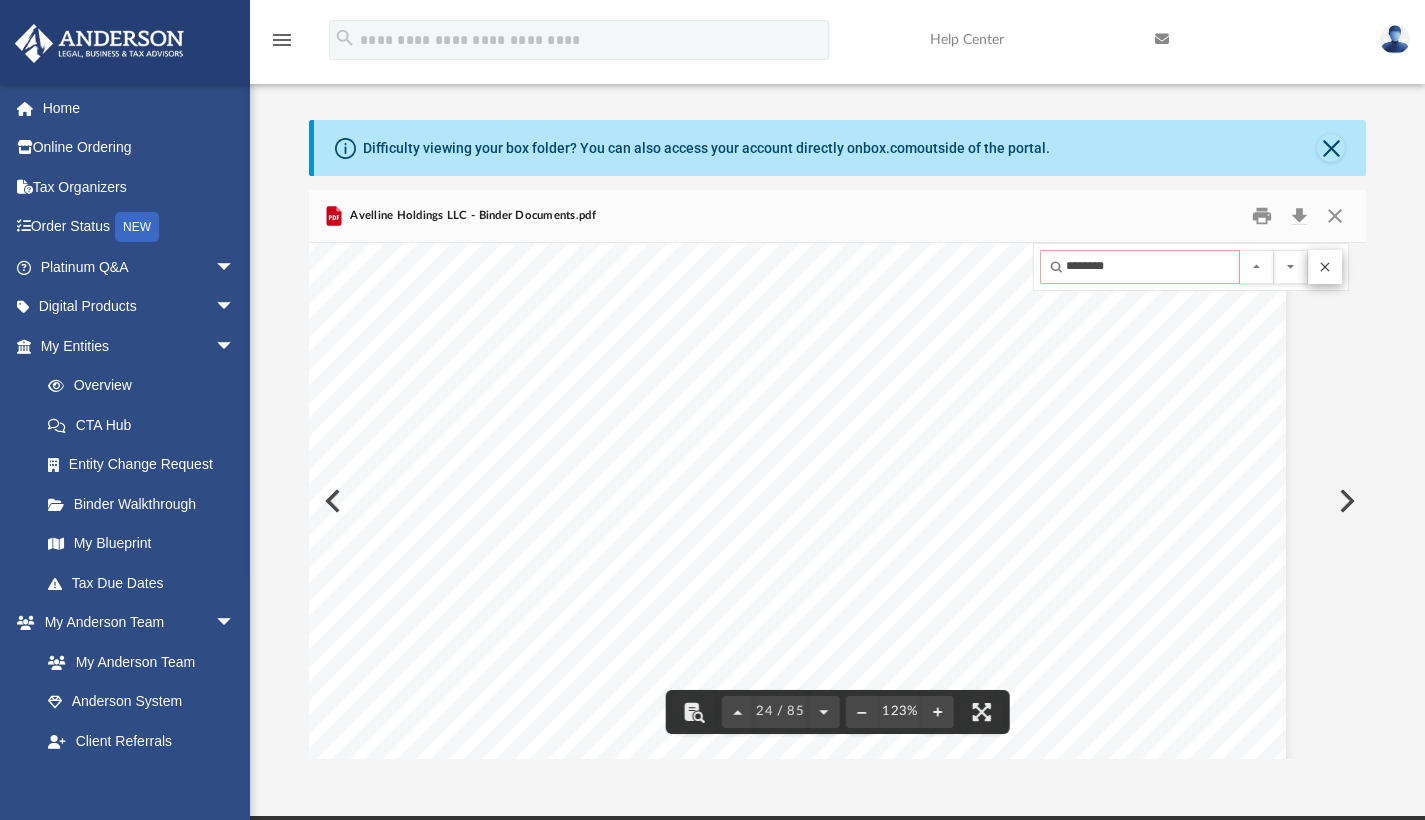 click at bounding box center (1325, 267) 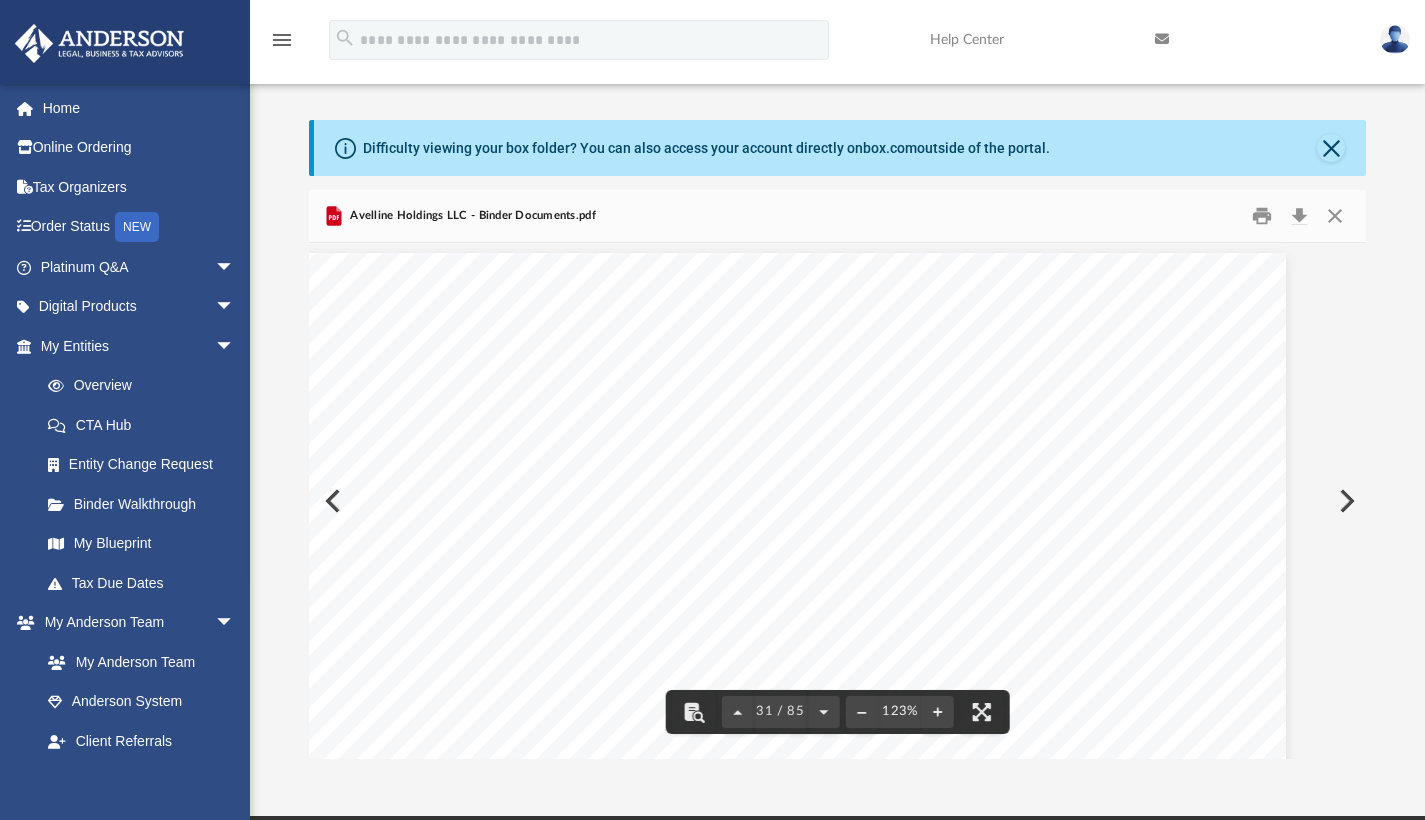 scroll, scrollTop: 40204, scrollLeft: 53, axis: both 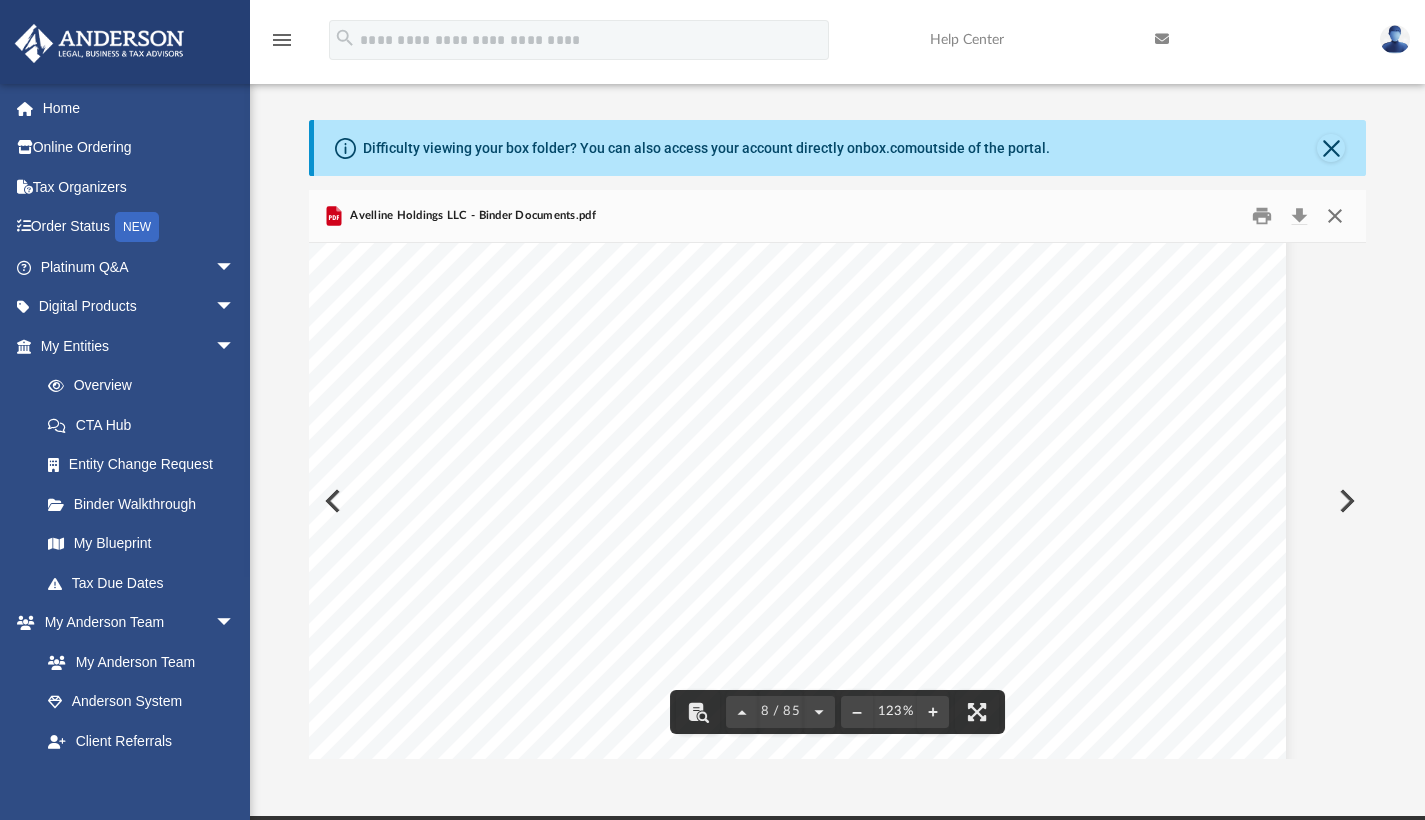 click at bounding box center (1335, 215) 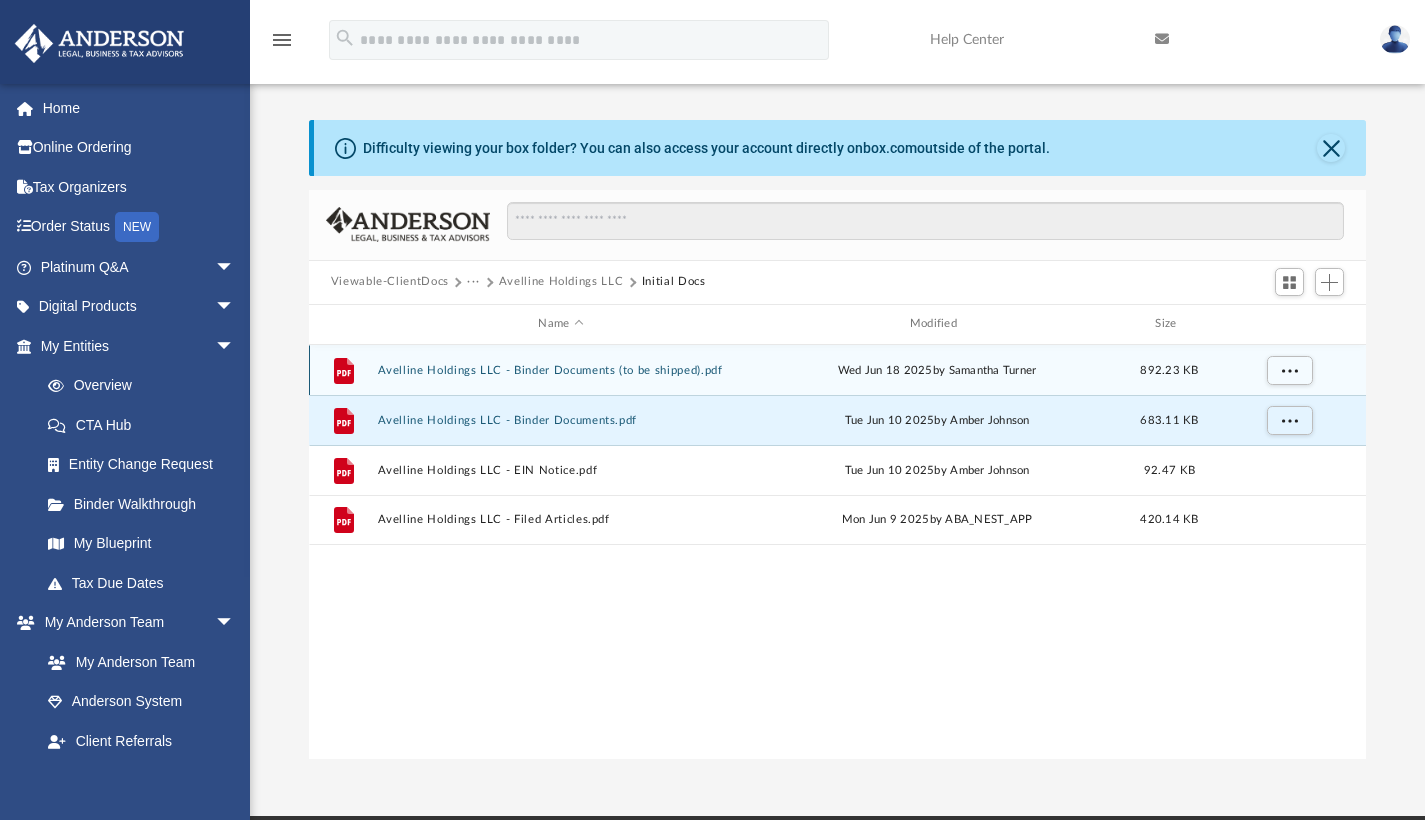 click on "Avelline Holdings LLC - Binder Documents (to be shipped).pdf" at bounding box center (560, 369) 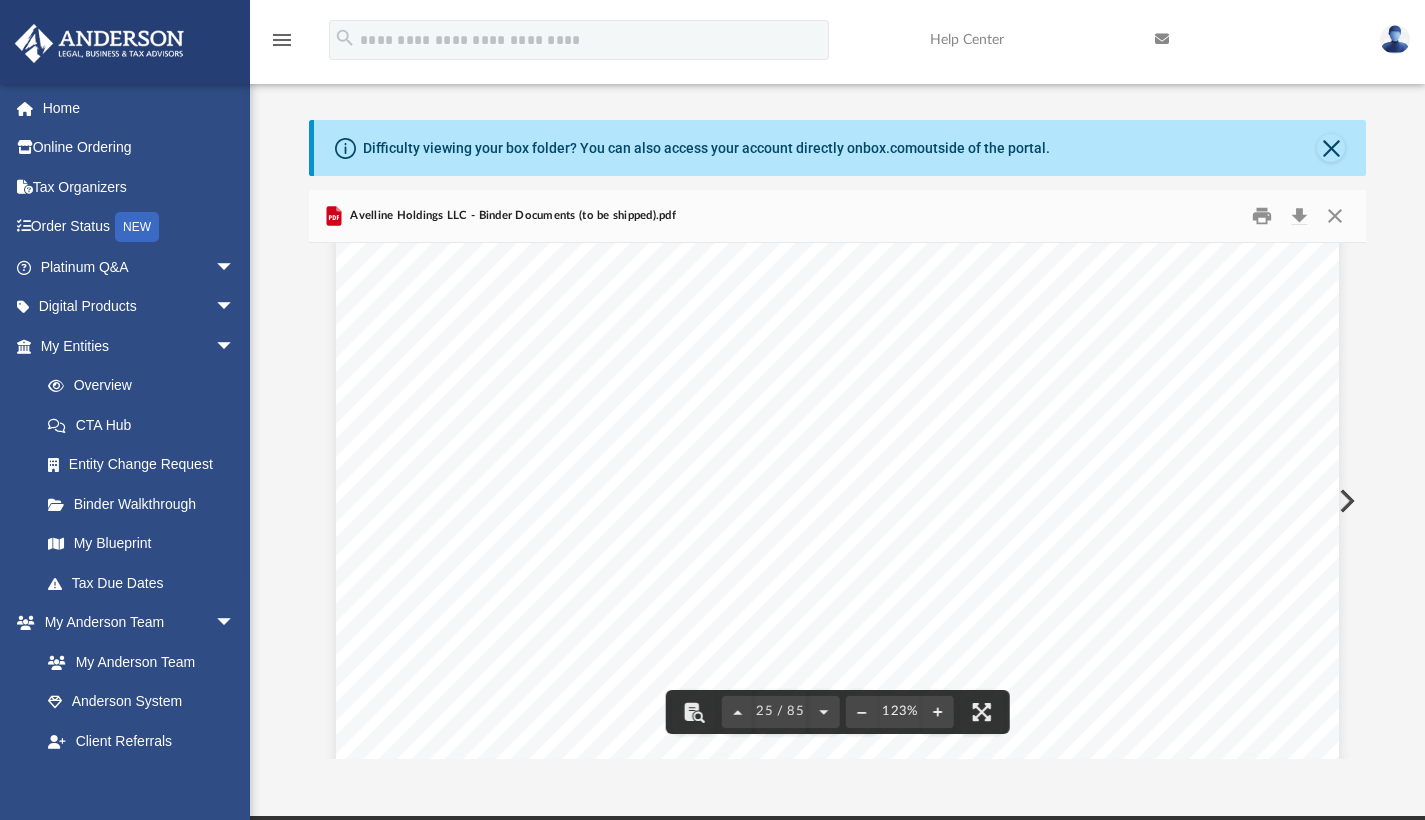 scroll, scrollTop: 31794, scrollLeft: 0, axis: vertical 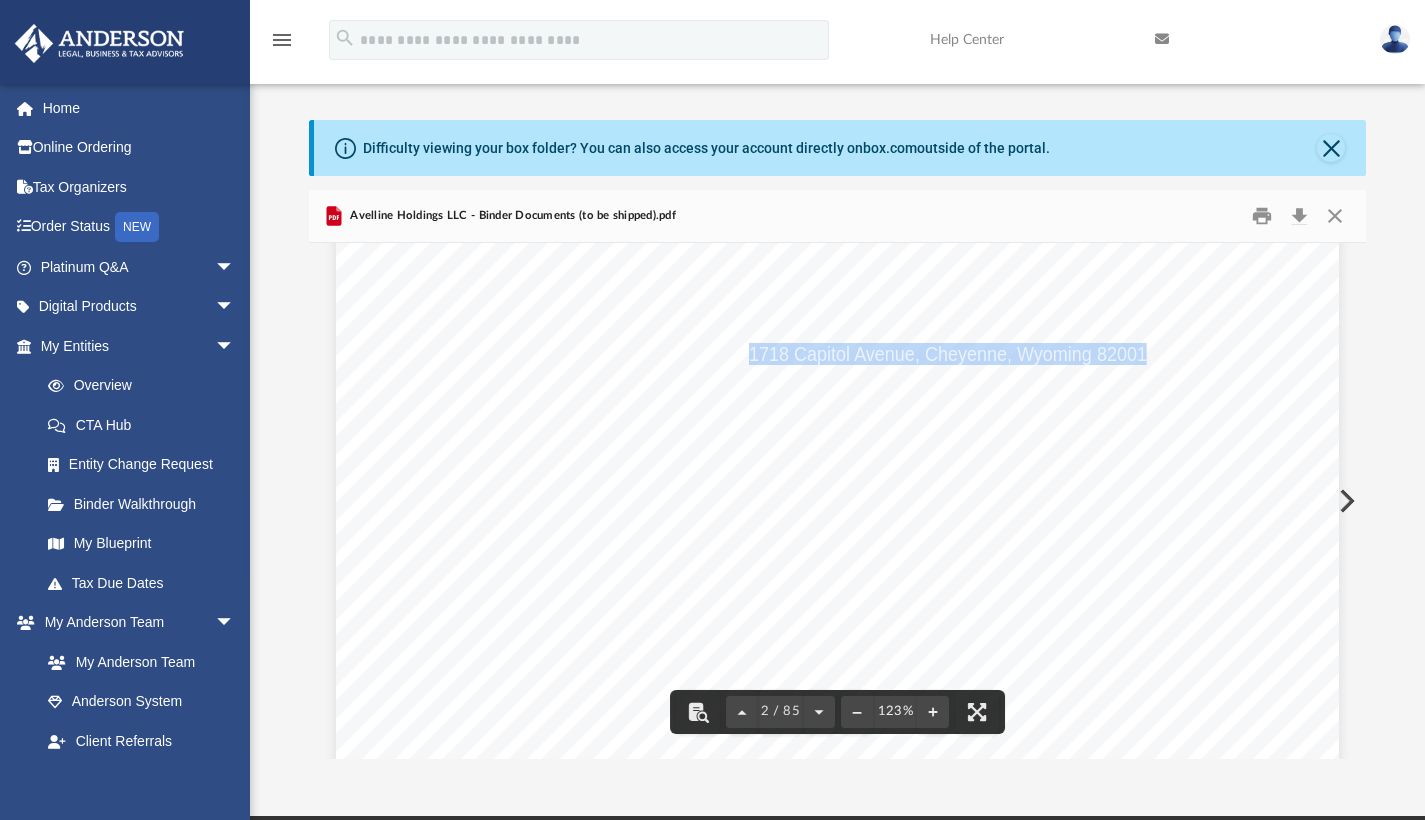 drag, startPoint x: 746, startPoint y: 349, endPoint x: 1139, endPoint y: 356, distance: 393.06235 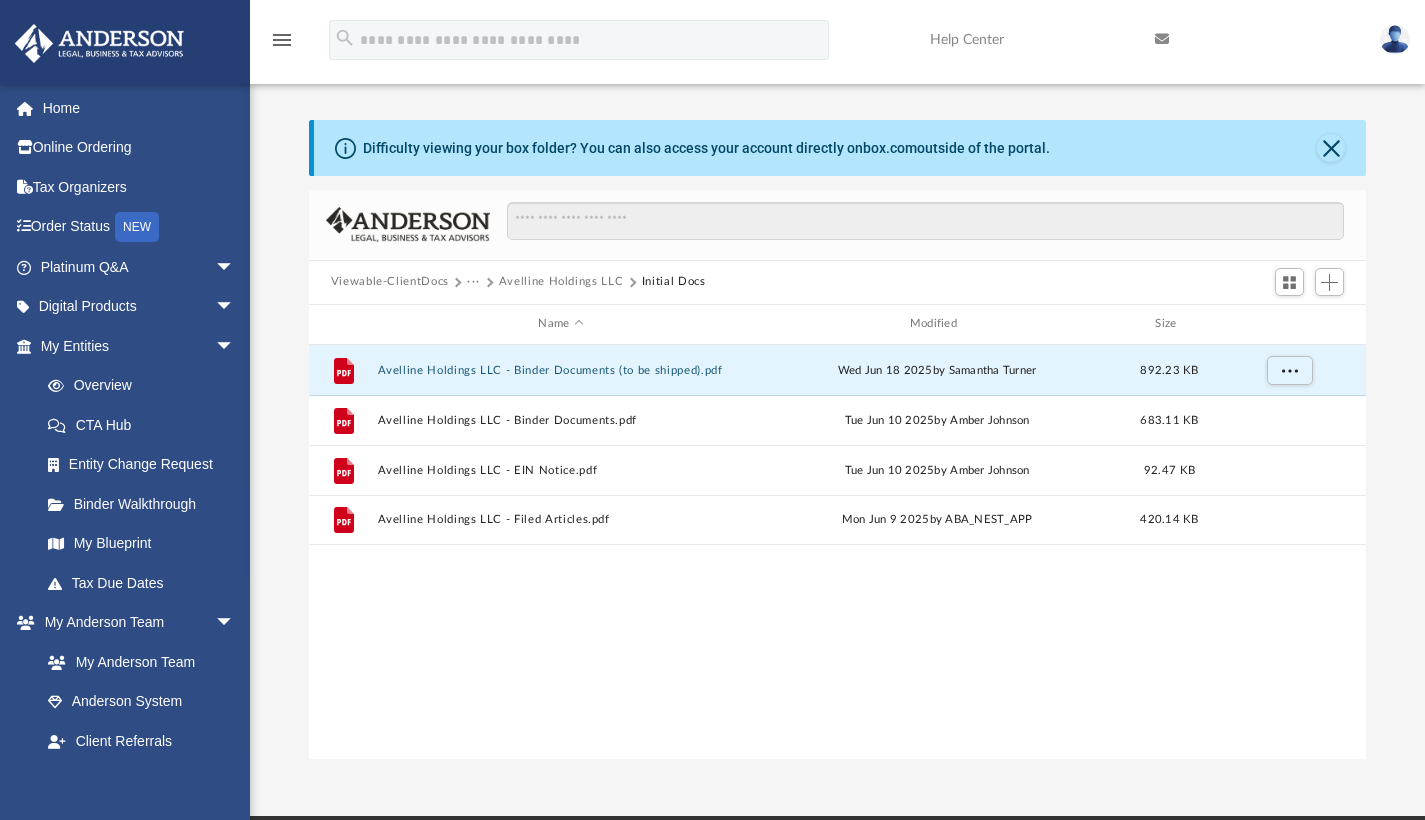 click at bounding box center (457, 283) 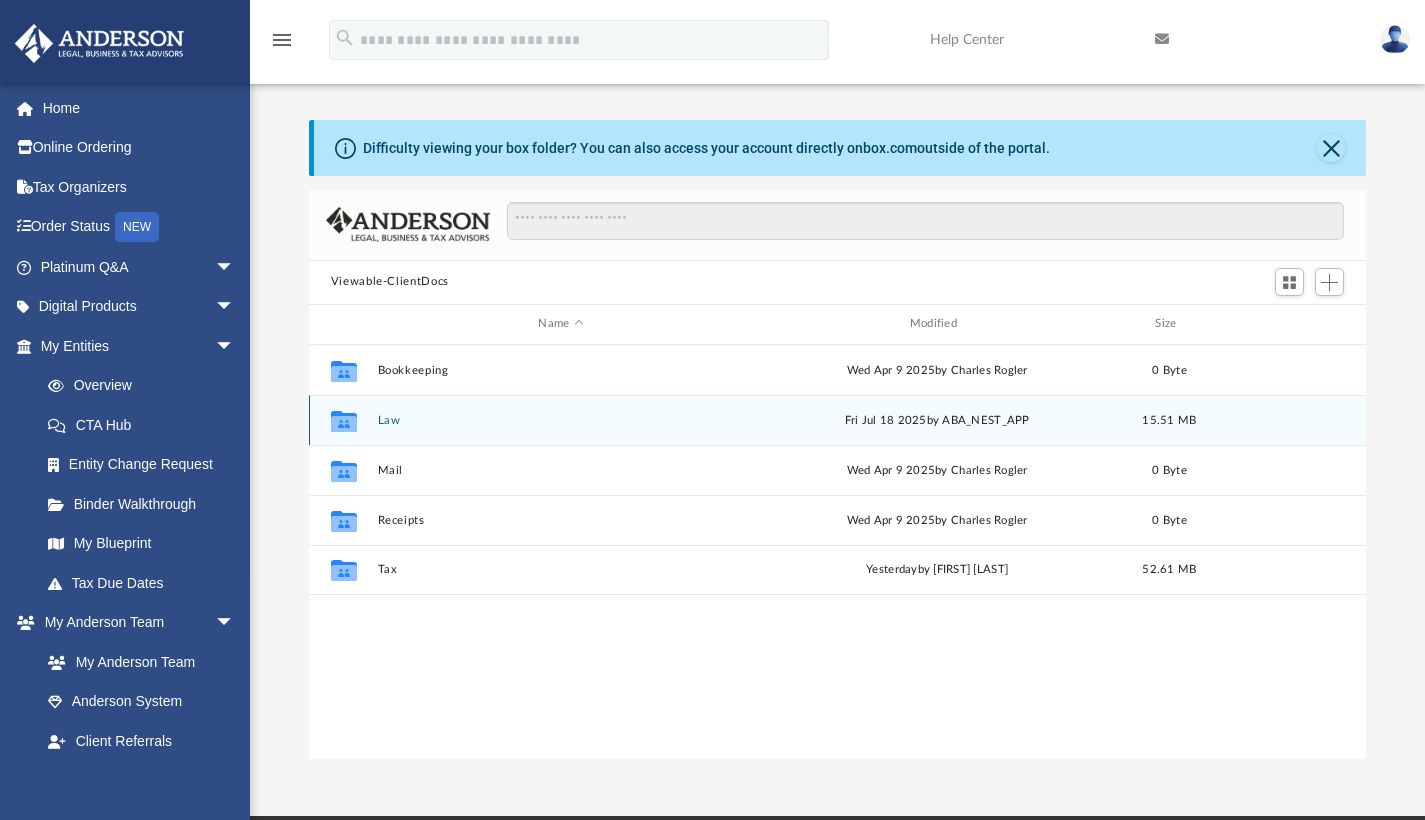 click on "Collaborated Folder Law Fri Jul 18 2025  by ABA_NEST_APP 15.51 MB" at bounding box center (838, 420) 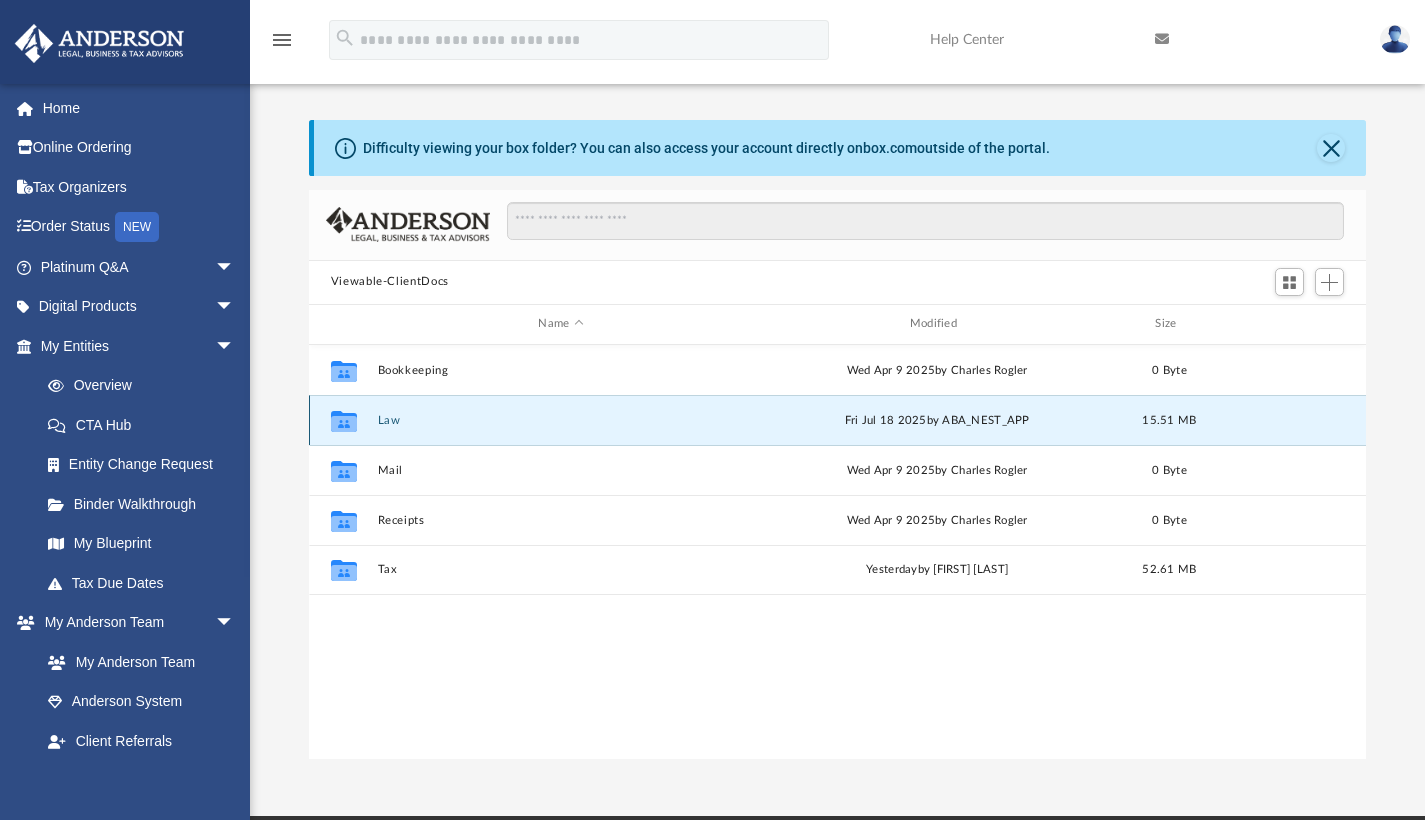 click on "Collaborated Folder Law Fri Jul 18 2025  by ABA_NEST_APP 15.51 MB" at bounding box center [838, 420] 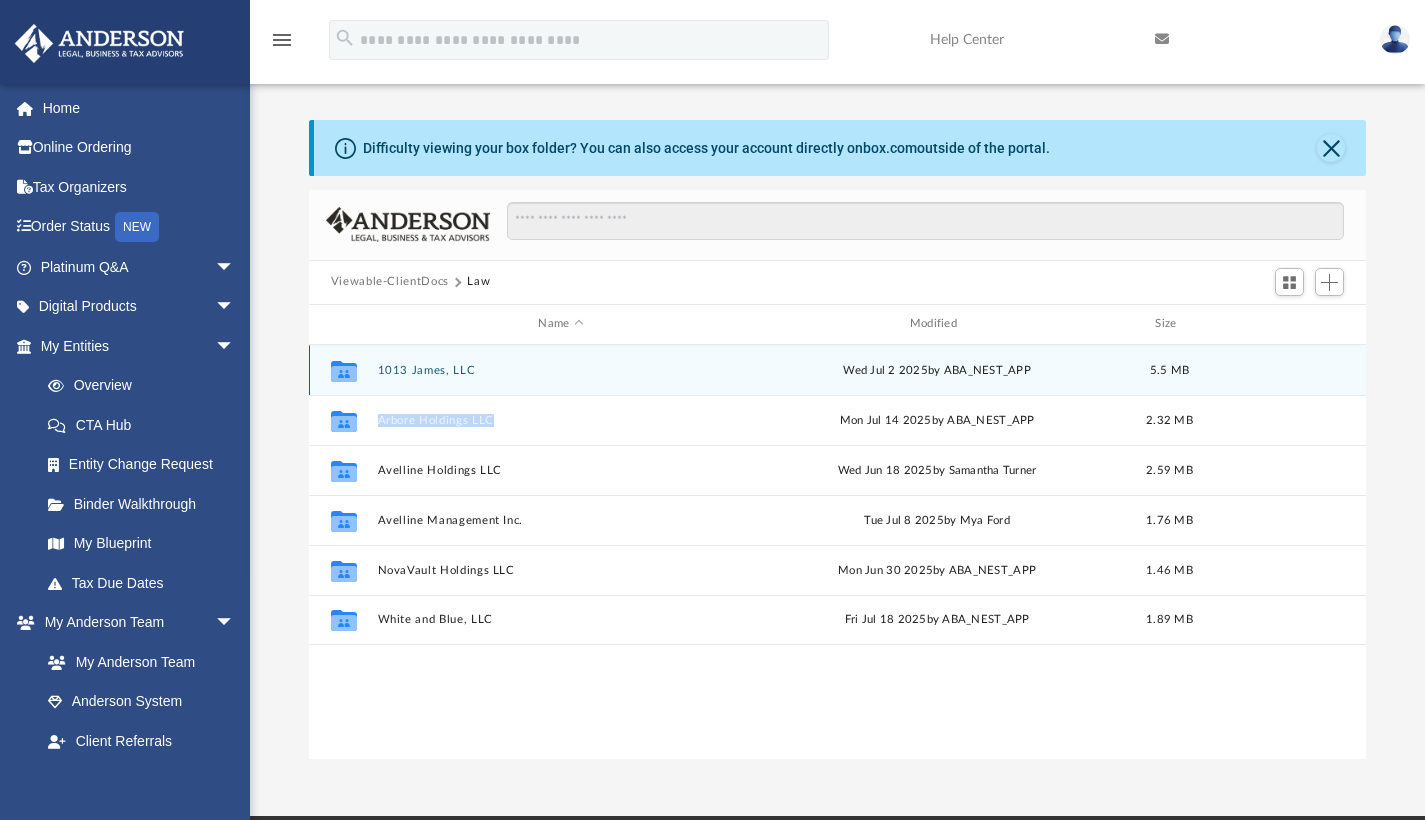 click on "1013 James, LLC" at bounding box center [560, 369] 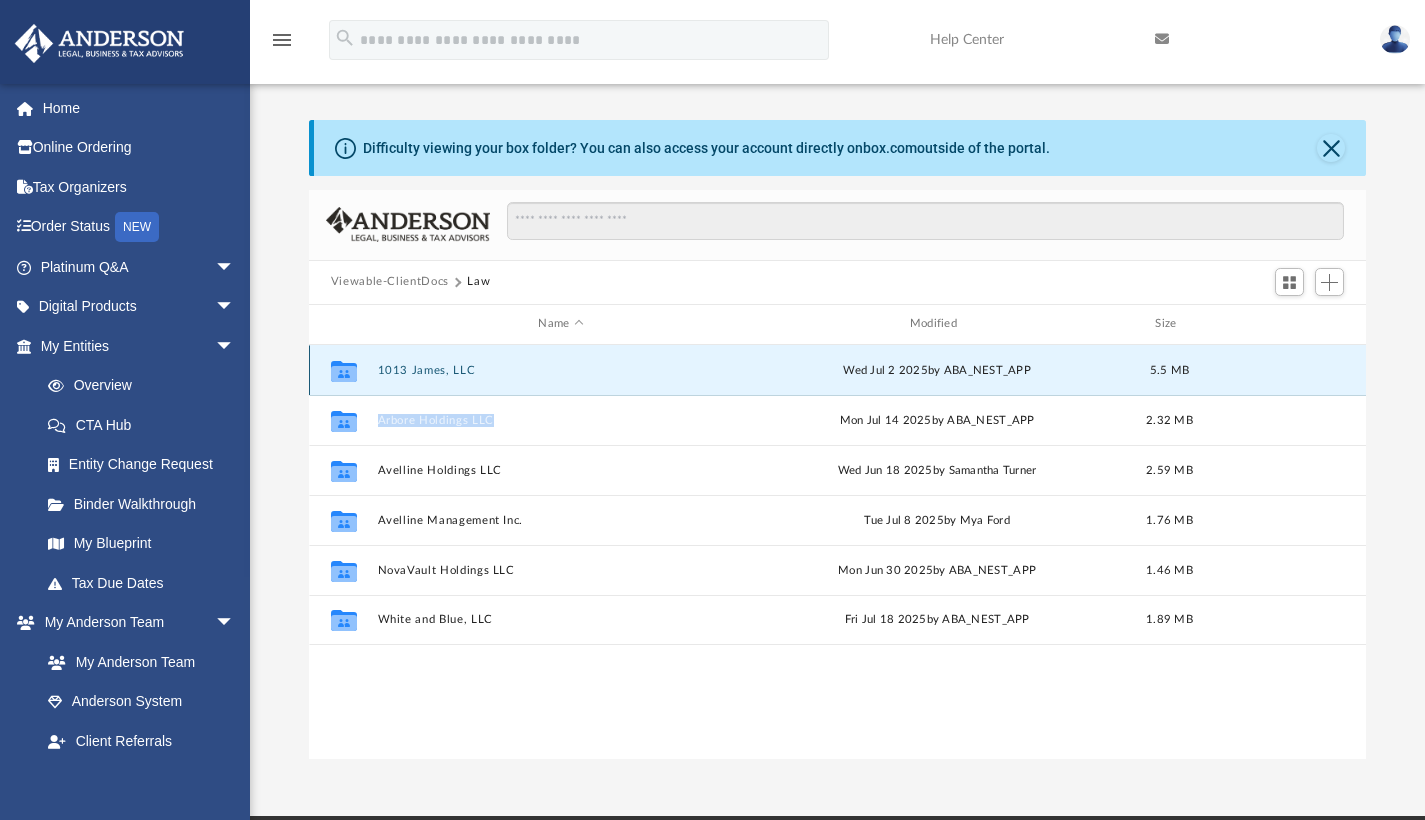 click on "1013 James, LLC" at bounding box center (560, 369) 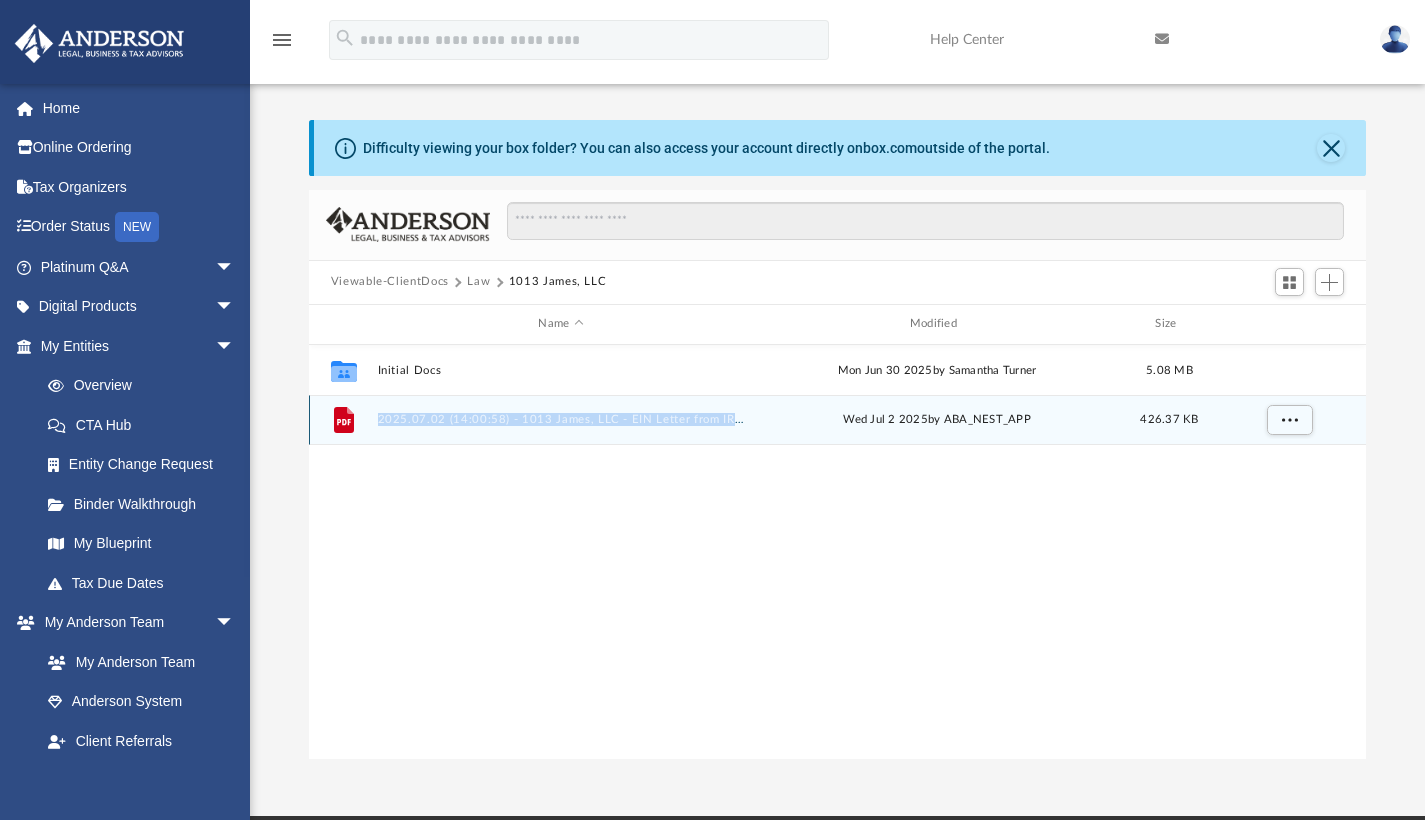 click on "File 2025.07.02 (14:00:58) - 1013 James, LLC - EIN Letter from IRS.pdf Wed Jul 2 2025  by ABA_NEST_APP 426.37 KB" at bounding box center [838, 420] 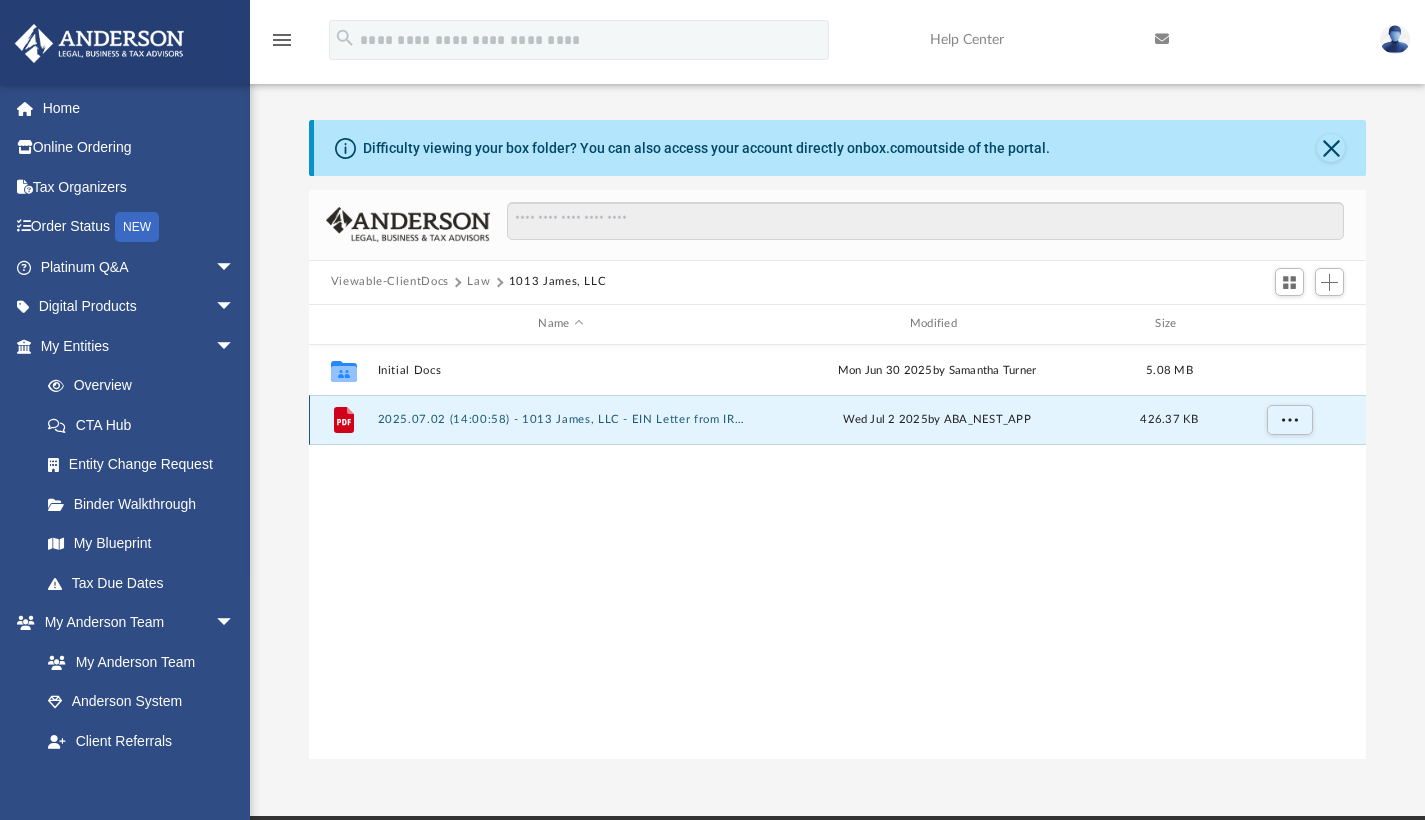 click on "File 2025.07.02 (14:00:58) - 1013 James, LLC - EIN Letter from IRS.pdf Wed Jul 2 2025  by ABA_NEST_APP 426.37 KB" at bounding box center [838, 420] 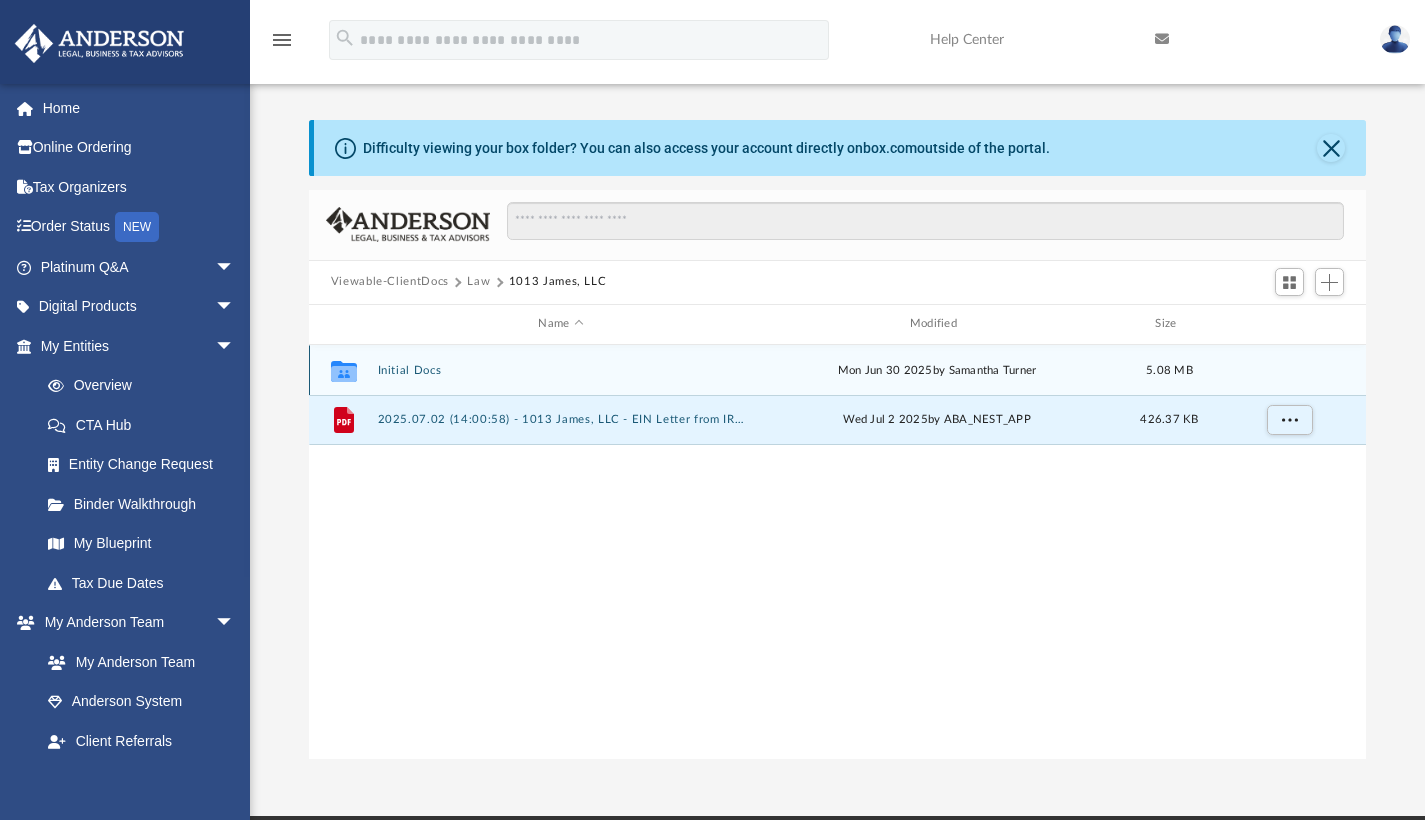 click on "Collaborated Folder Initial Docs Mon Jun 30 2025  by Samantha Turner 5.08 MB" at bounding box center (838, 370) 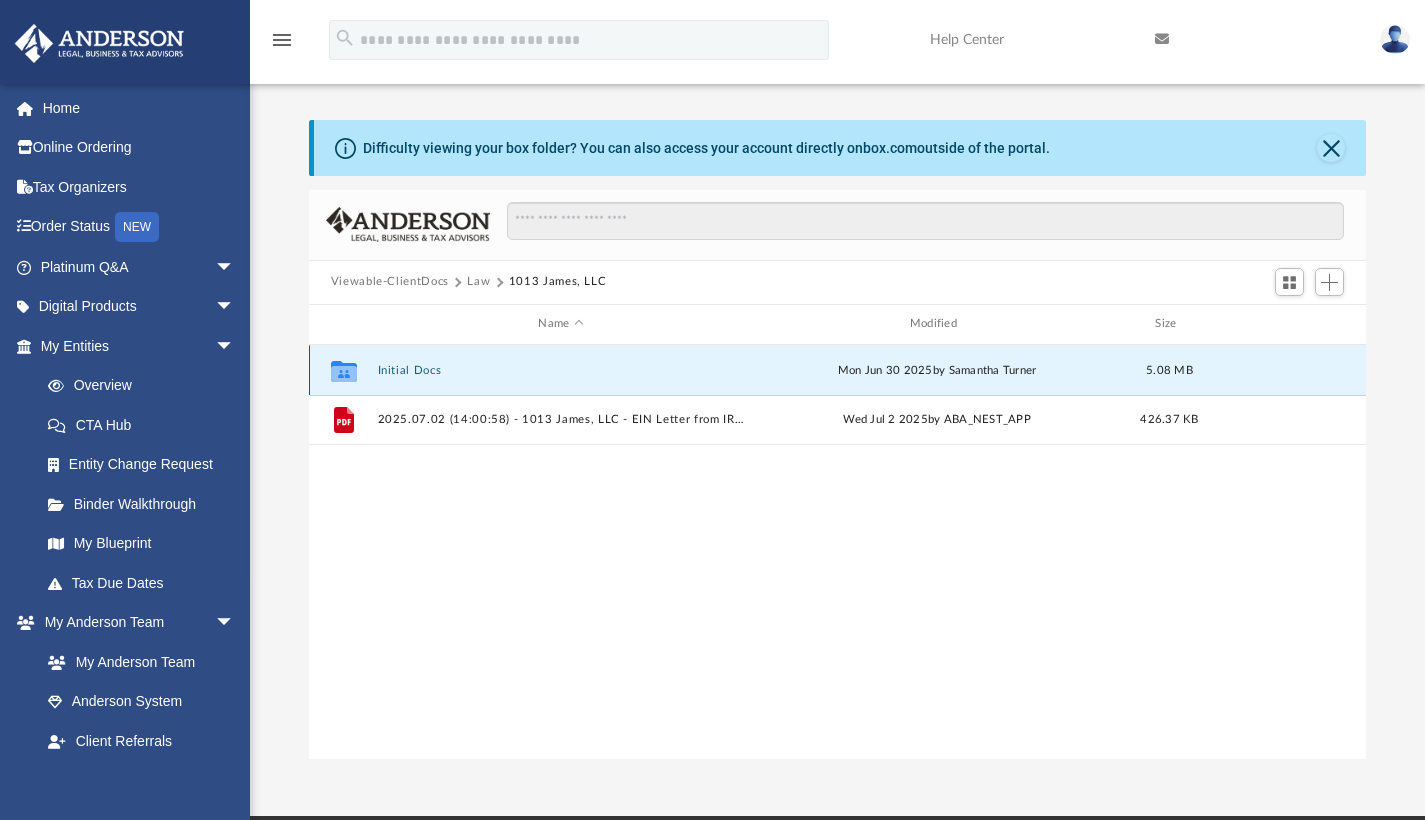 click on "Collaborated Folder Initial Docs Mon Jun 30 2025  by Samantha Turner 5.08 MB" at bounding box center (838, 370) 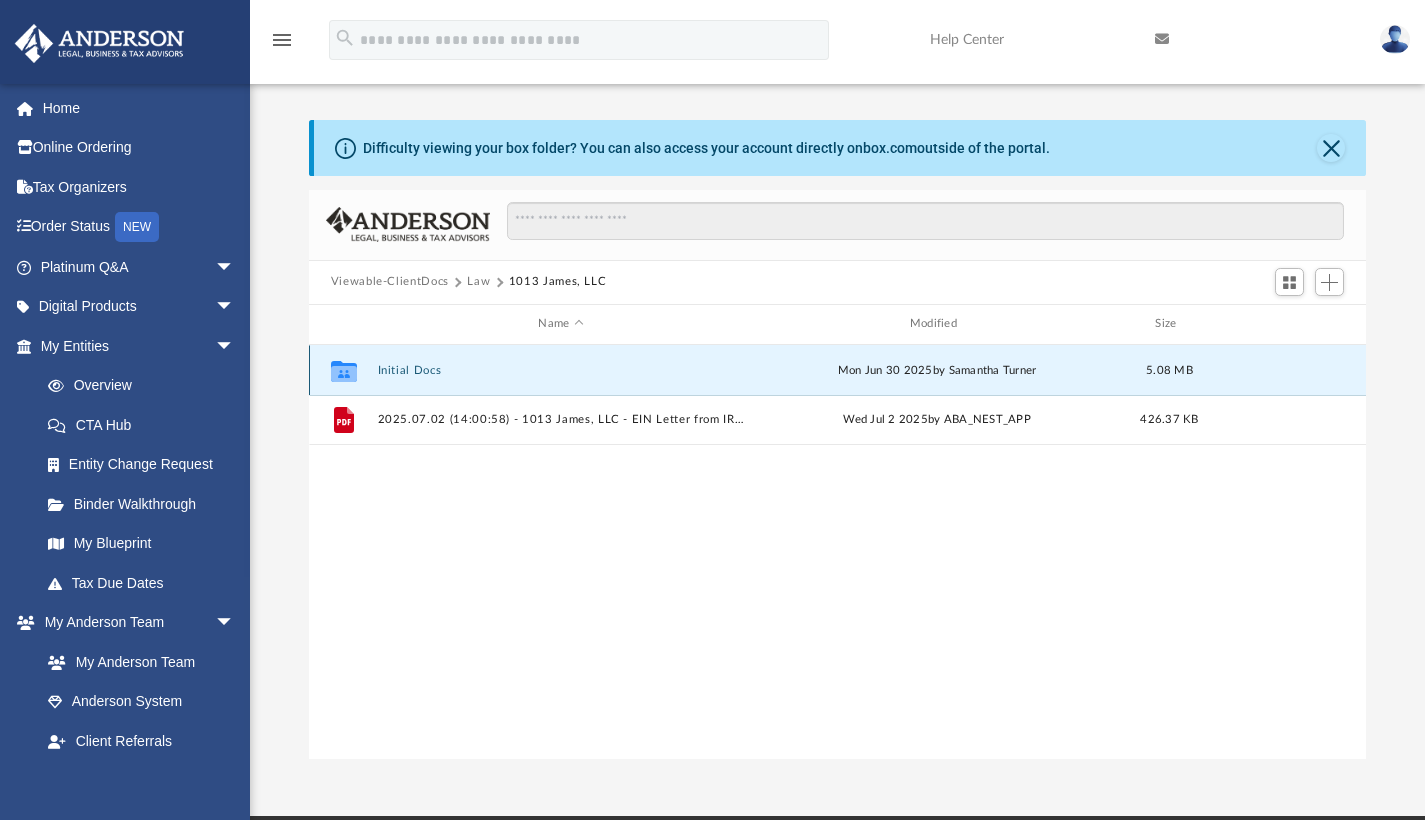 click on "Collaborated Folder Initial Docs Mon Jun 30 2025  by Samantha Turner 5.08 MB" at bounding box center [838, 370] 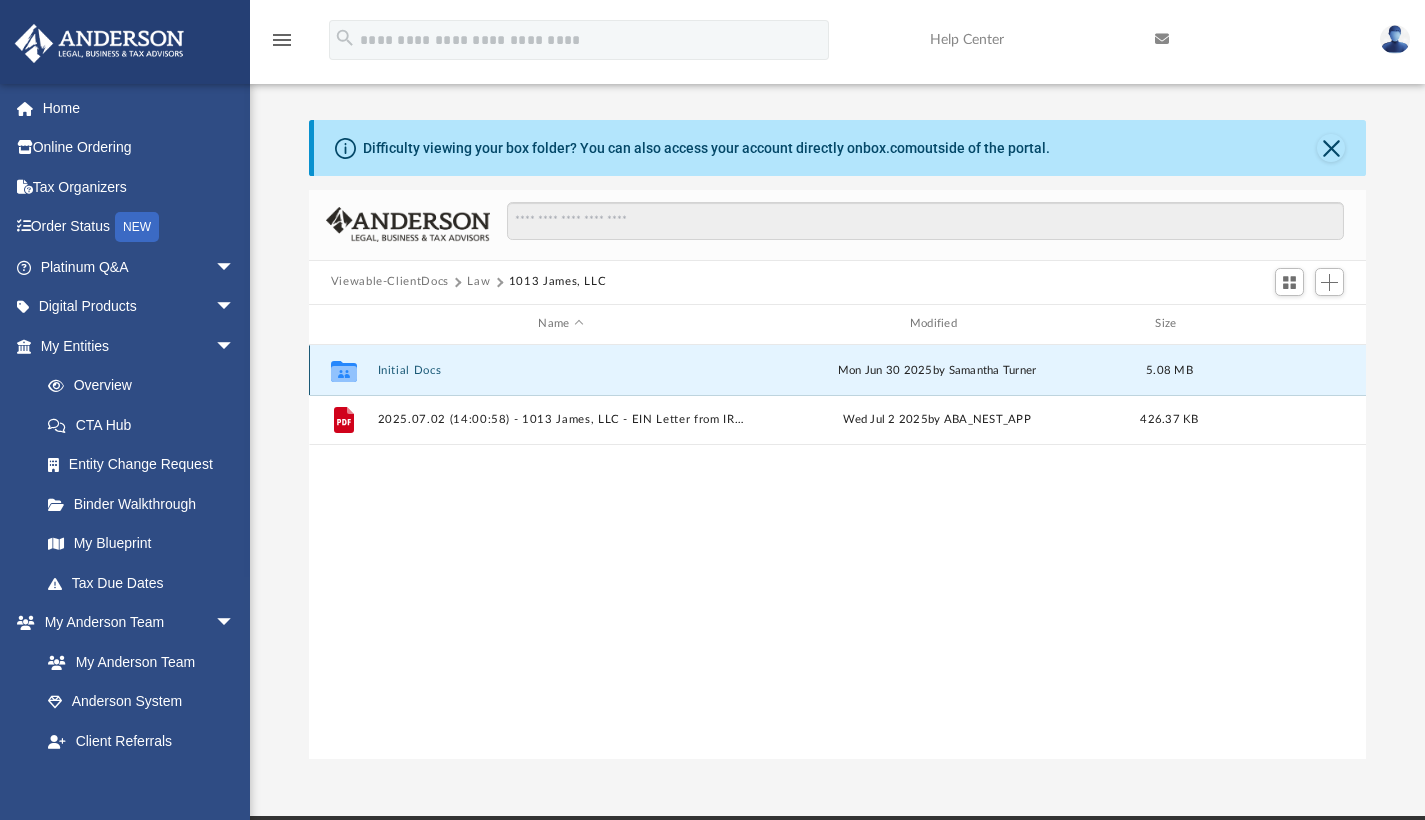 click on "Collaborated Folder Initial Docs Mon Jun 30 2025  by Samantha Turner 5.08 MB" at bounding box center [838, 370] 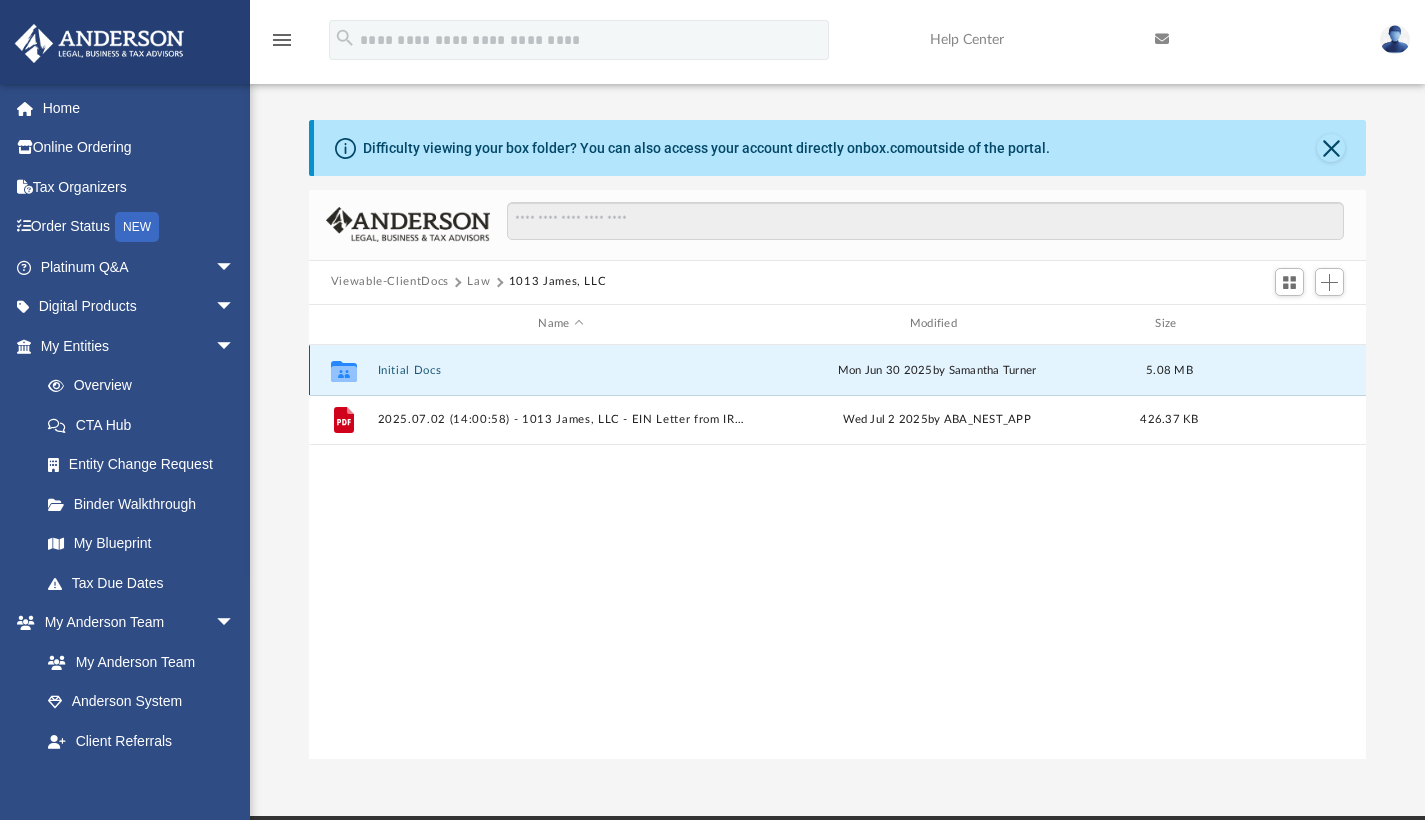 click on "Initial Docs" at bounding box center [560, 369] 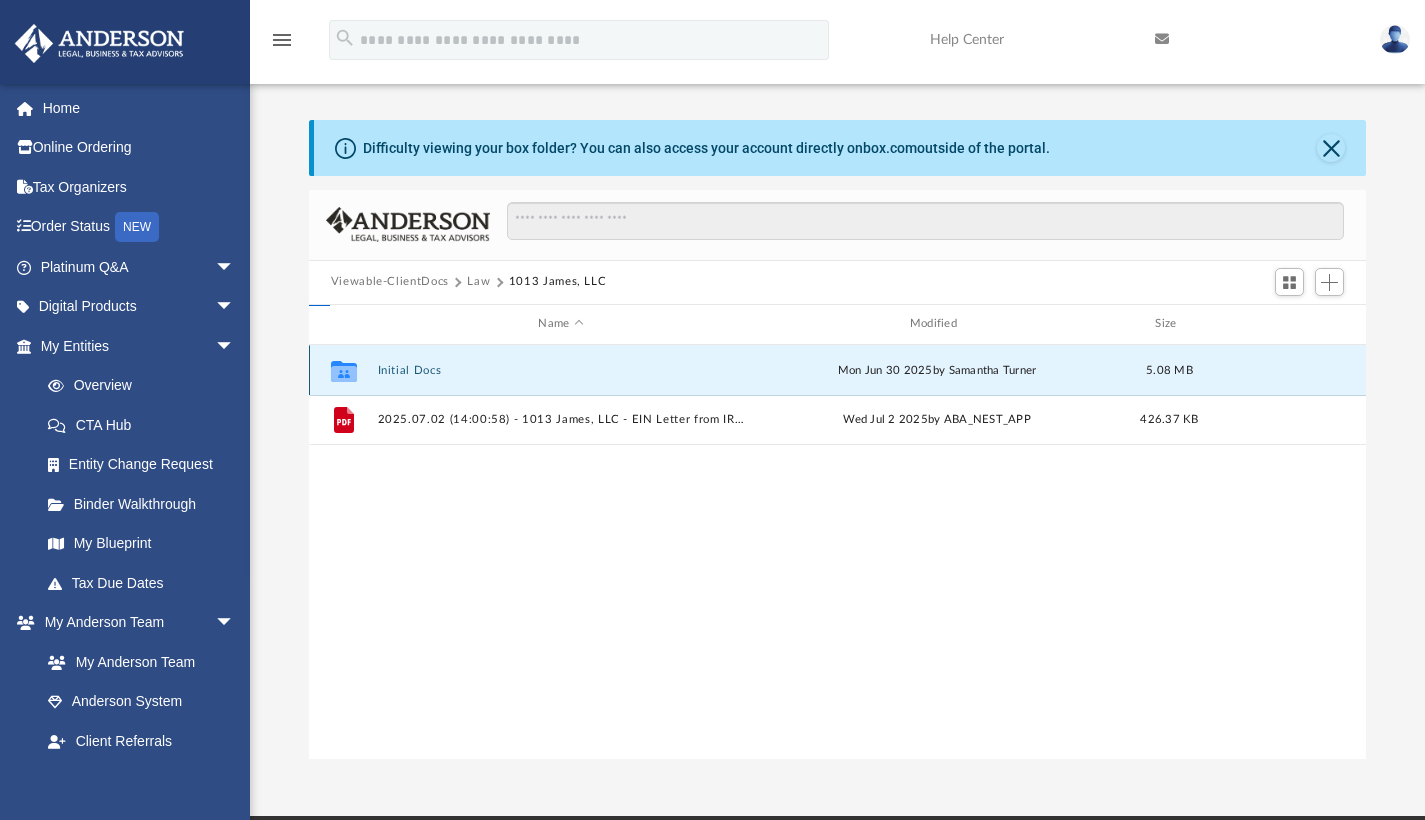 click on "Initial Docs" at bounding box center (560, 369) 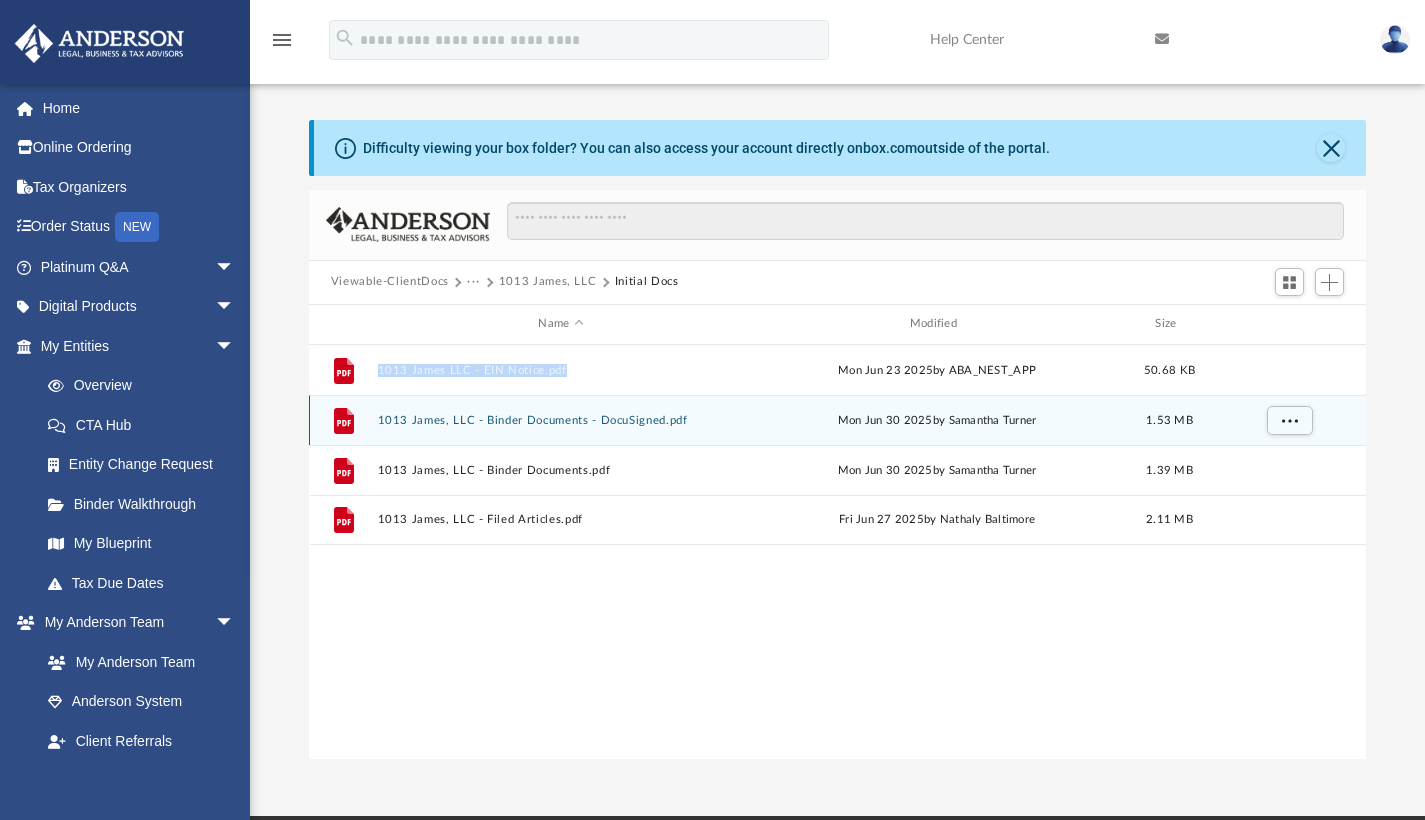 click on "1013 James, LLC - Binder Documents - DocuSigned.pdf" at bounding box center [560, 419] 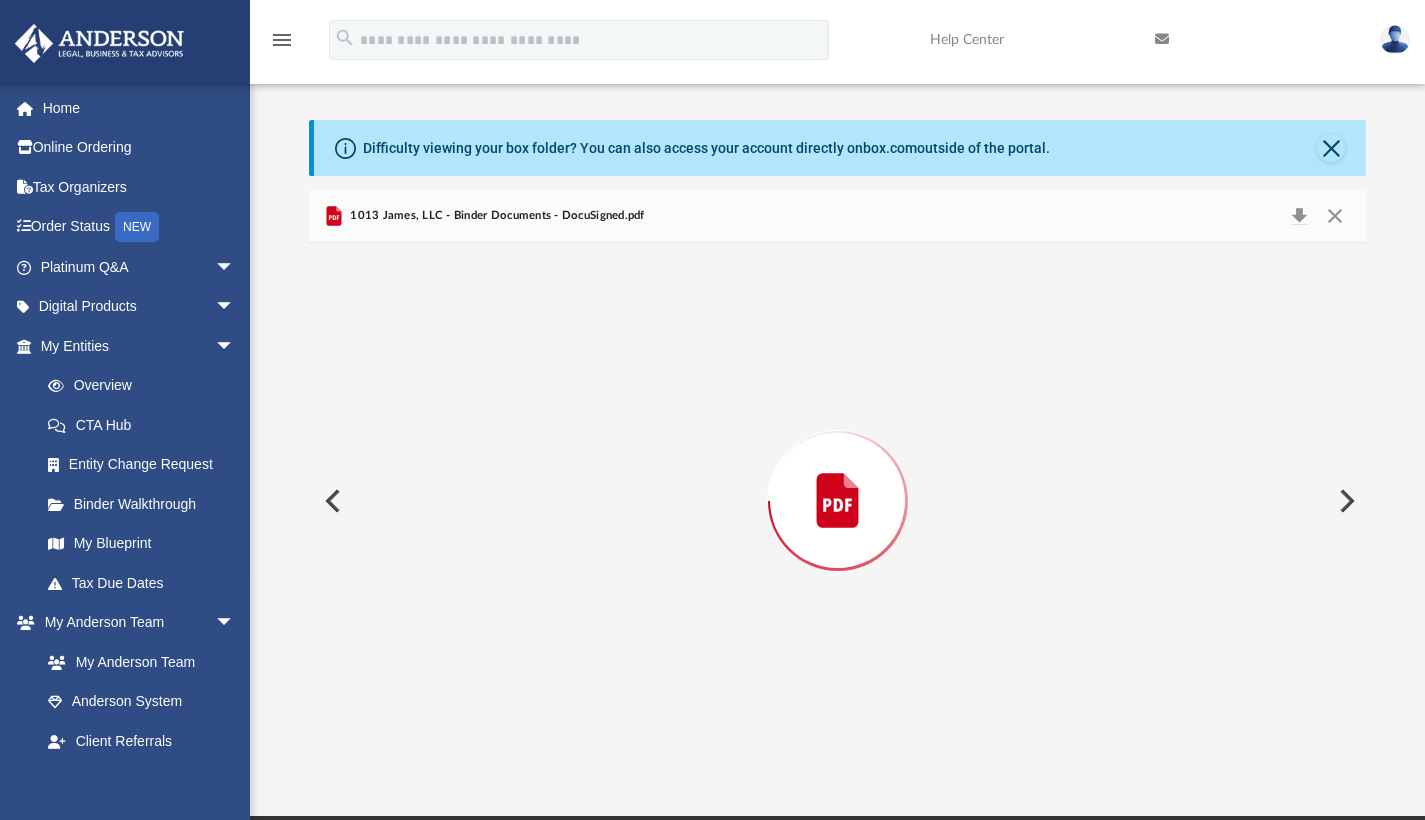 click at bounding box center (838, 501) 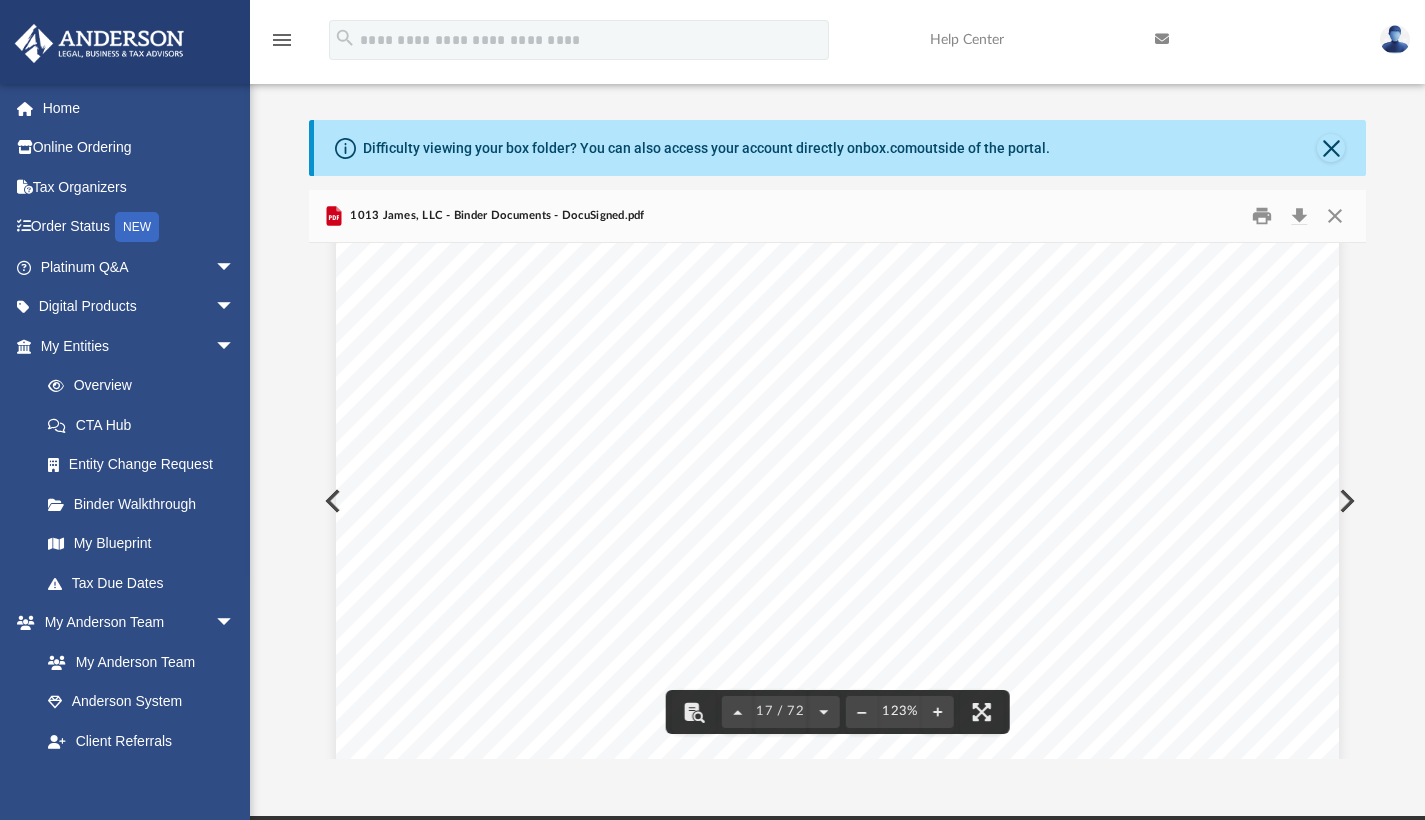 scroll, scrollTop: 22682, scrollLeft: 0, axis: vertical 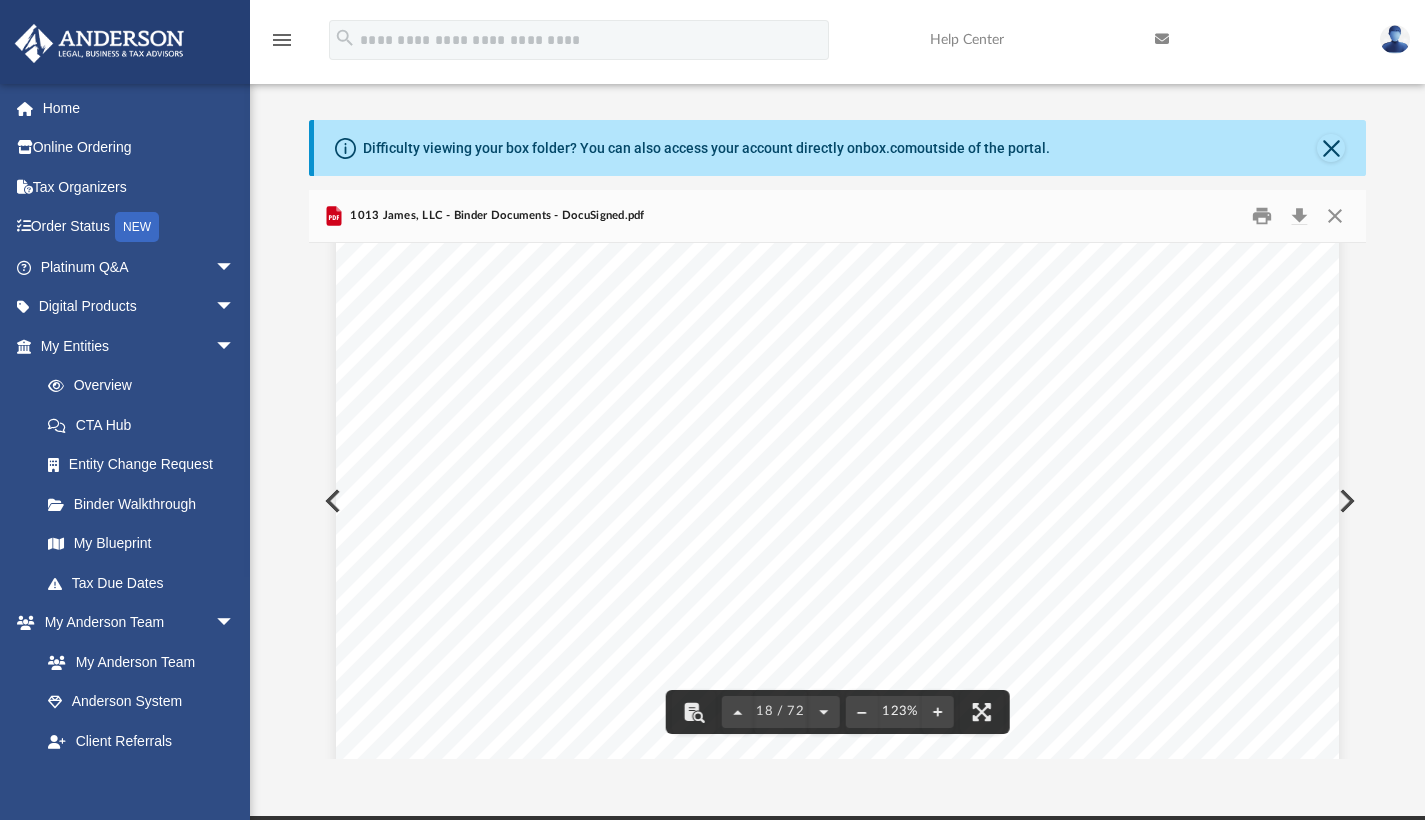 click on "Table of Contents of 1013 James, LLC Page   3   of   5 Article Nine   Member Meetings and Notice   ................................ ............... 13 Section 9.01   Member Meetings   ................................ ................................ .... 13 Section 9.02   Special Meetings   ................................ ................................ ...... 14 Section 9.03   Meeting Notice ................................ ................................ ......... 14 Section 9.04   Waiving Meeting Notice   ................................ .......................... 14 Section 9.05   Action by Written Consent   ................................ ...................... 14 Section 9.06   Quorum   ................................ ................................ .................... 14 Section 9.07   Presence   ................................ ................................ ................... 14 Section 9.08   Conduct of Meetings   ................................ ................................ 14     15" at bounding box center [838, 24613] 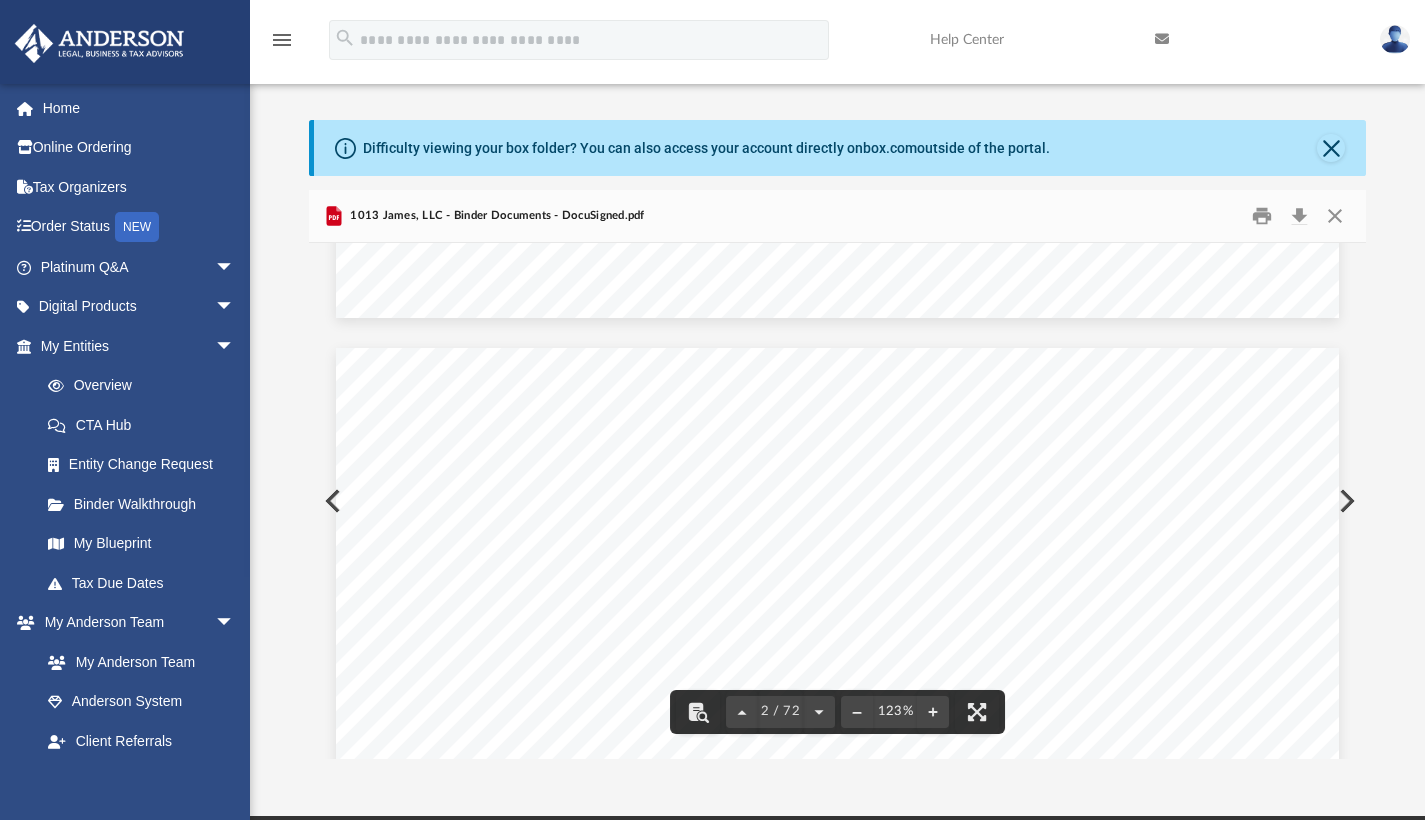 scroll, scrollTop: 1582, scrollLeft: 0, axis: vertical 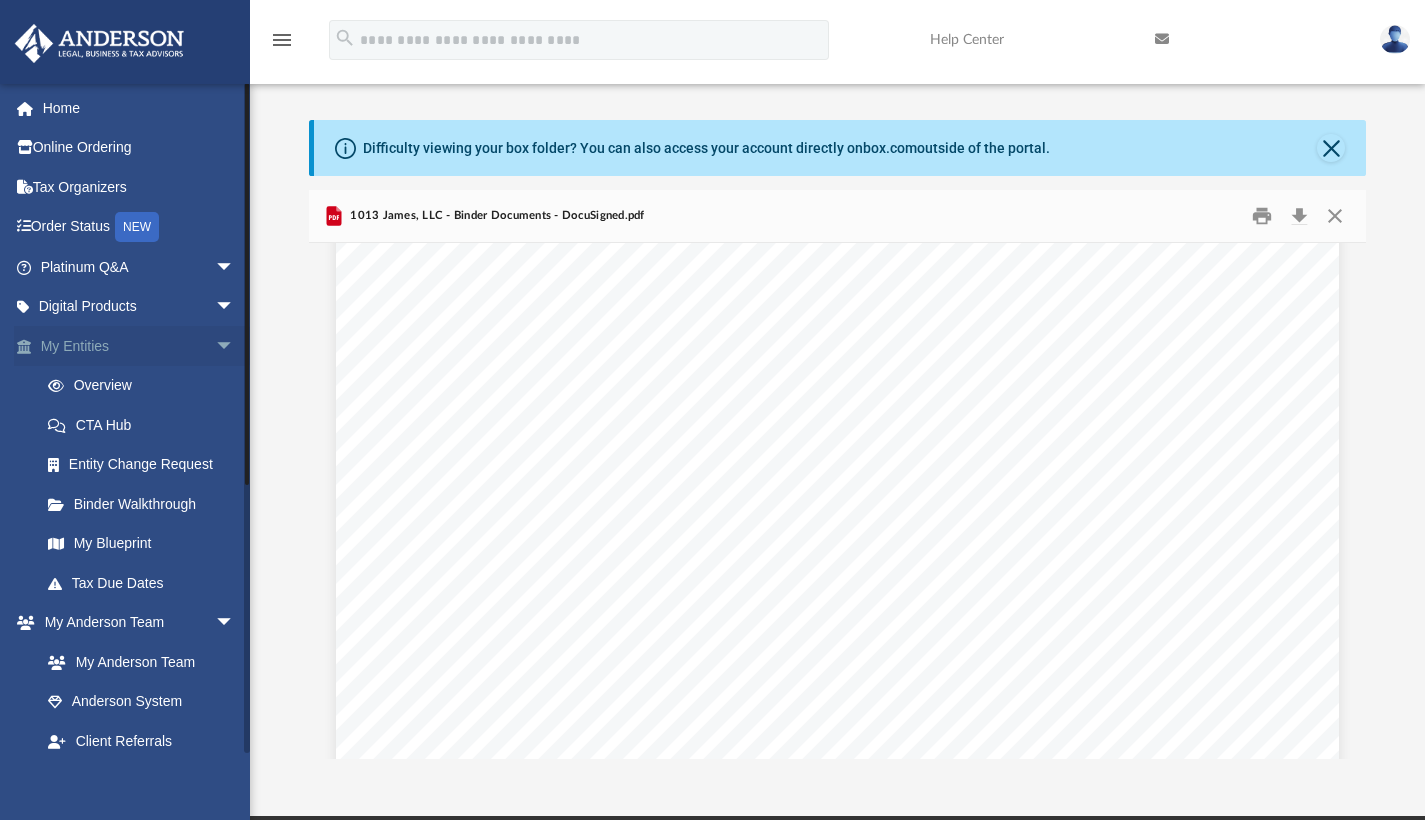 click on "arrow_drop_down" at bounding box center (235, 346) 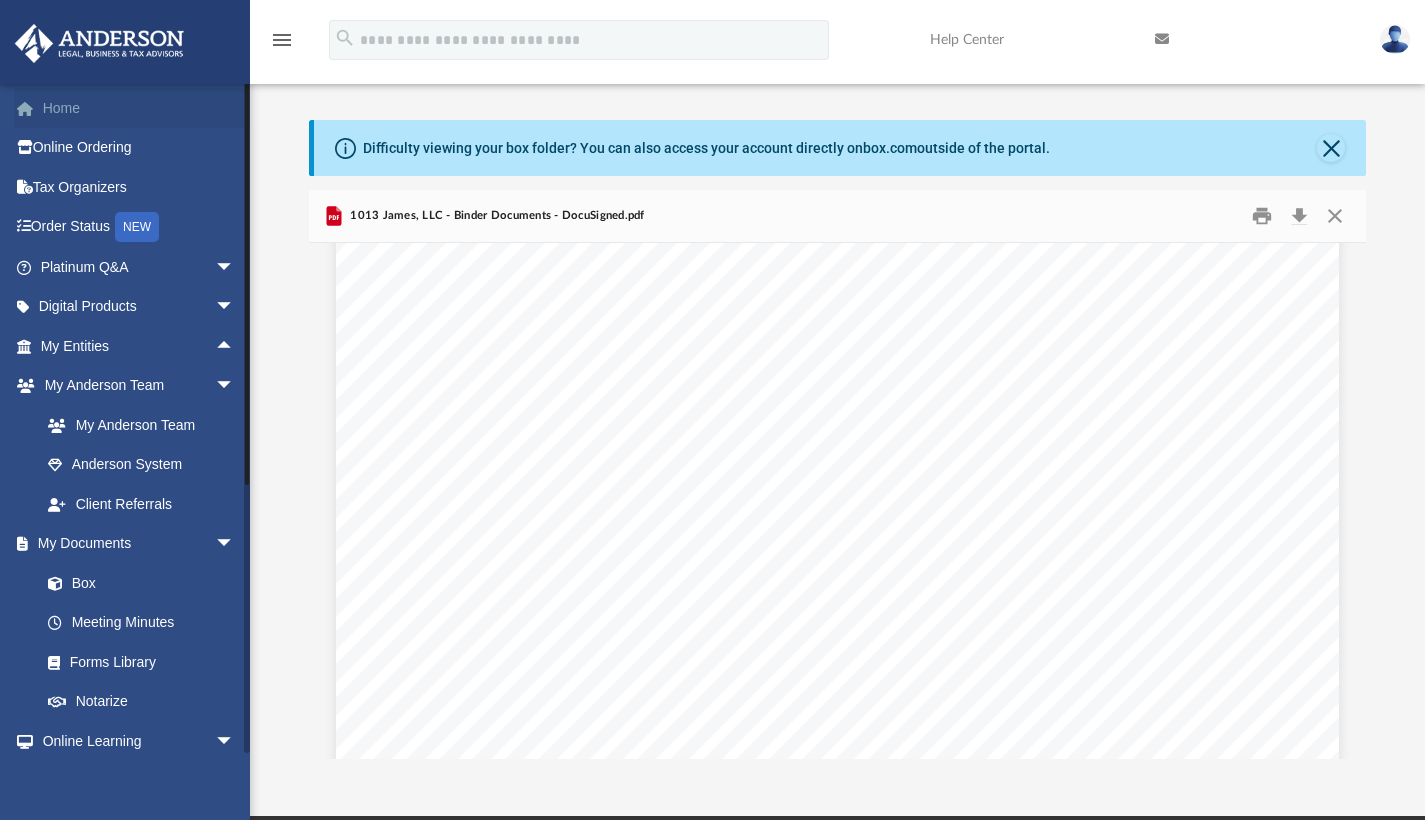 click on "Home" at bounding box center (139, 108) 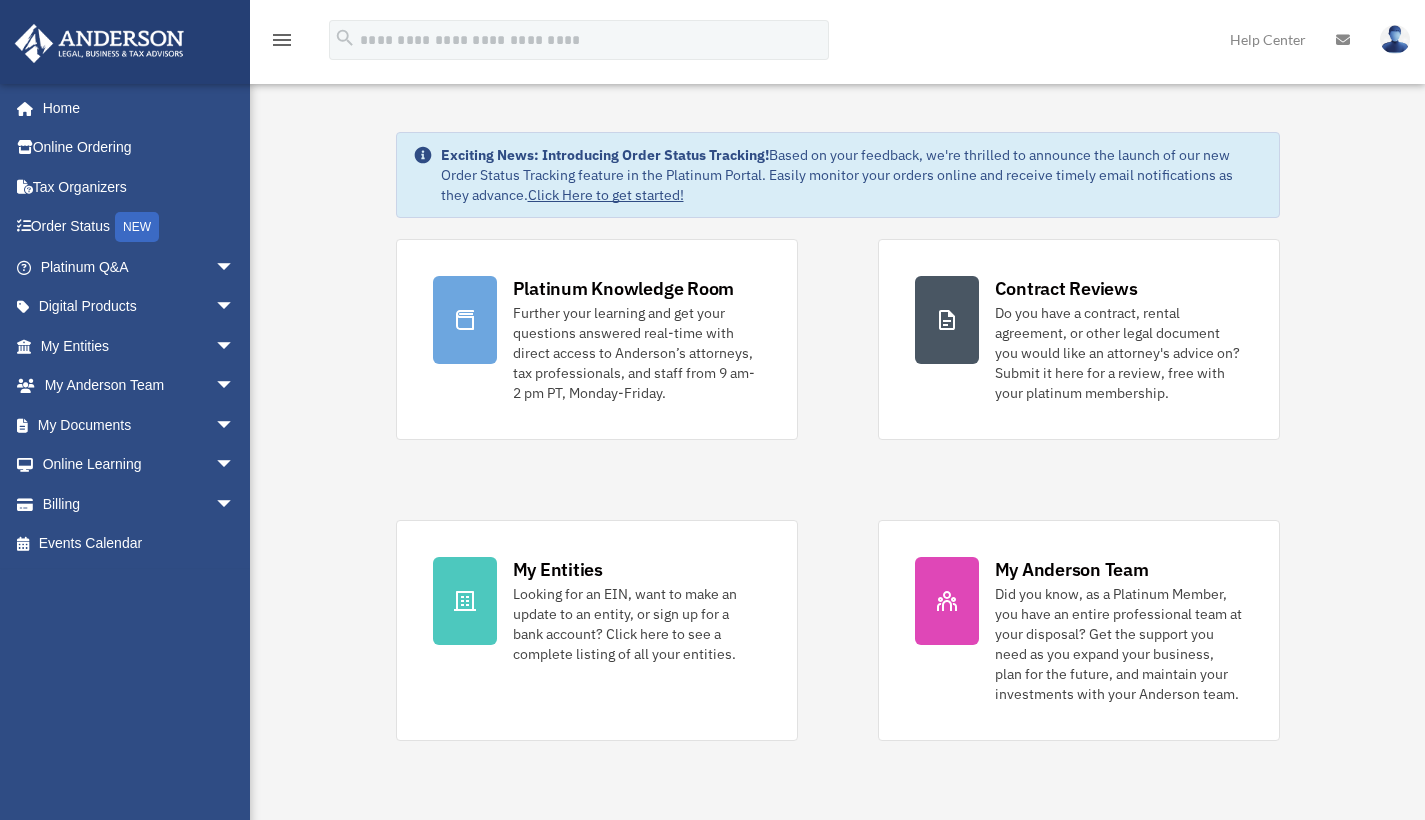 scroll, scrollTop: 0, scrollLeft: 0, axis: both 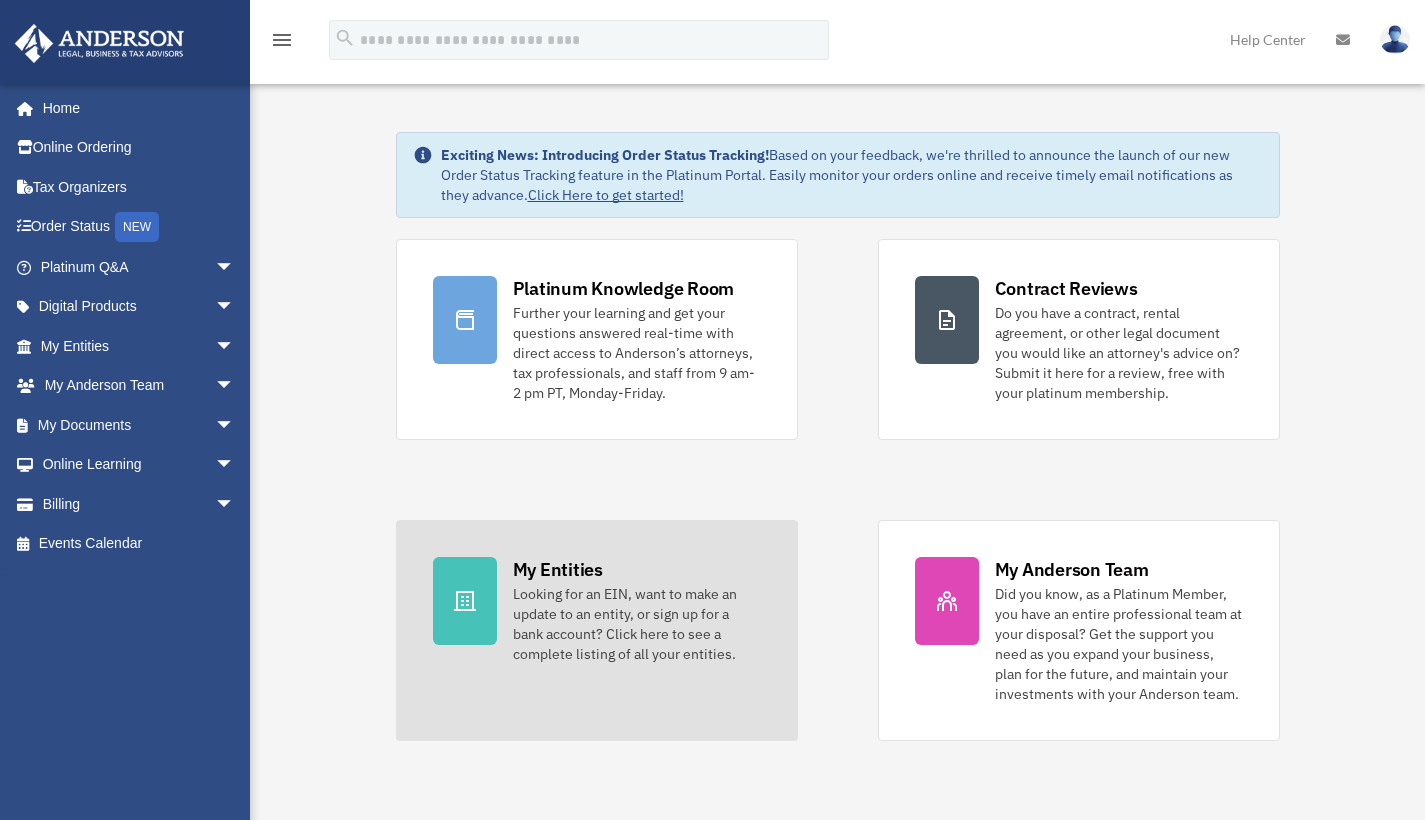 click 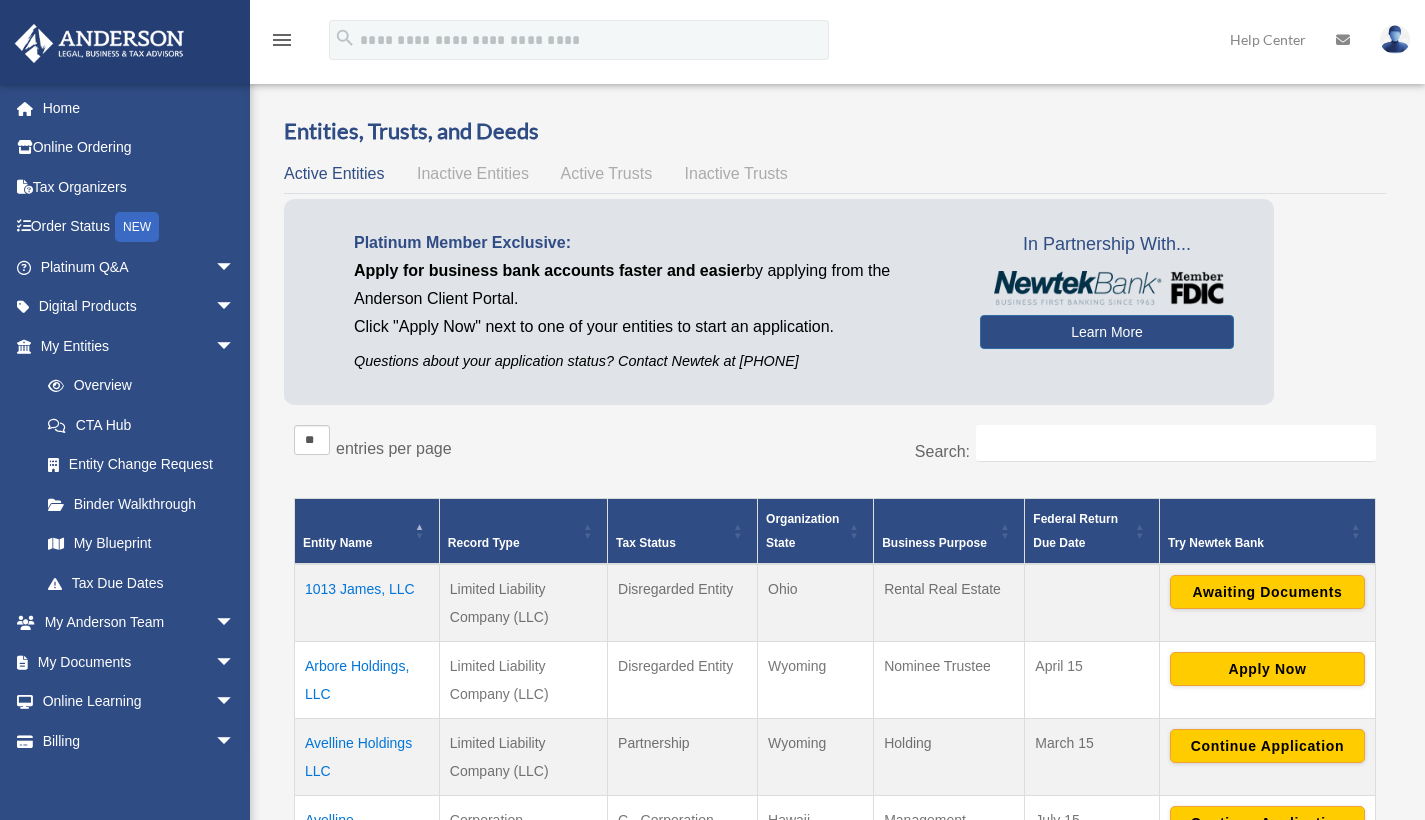 scroll, scrollTop: 0, scrollLeft: 0, axis: both 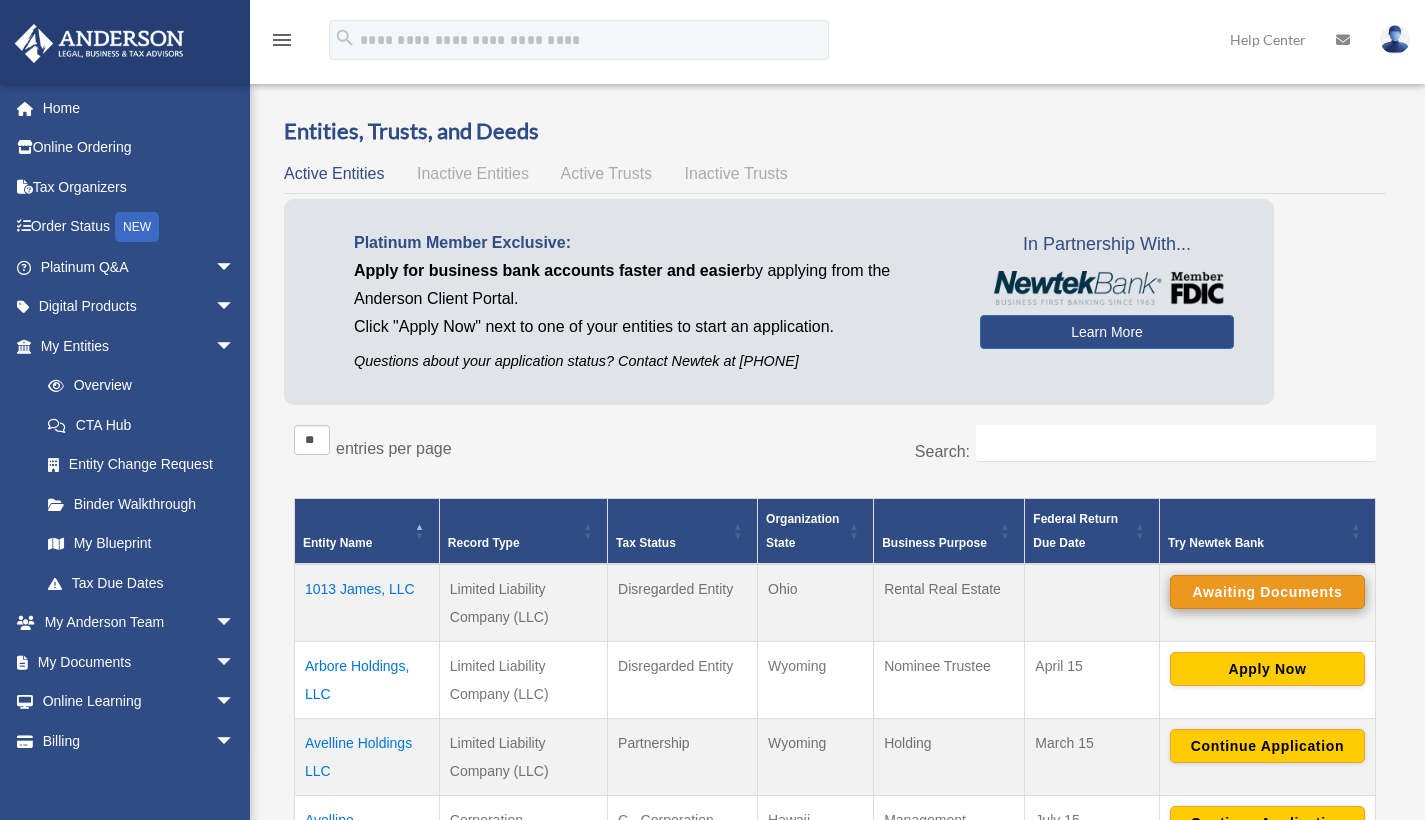 click on "Awaiting Documents" at bounding box center [1267, 592] 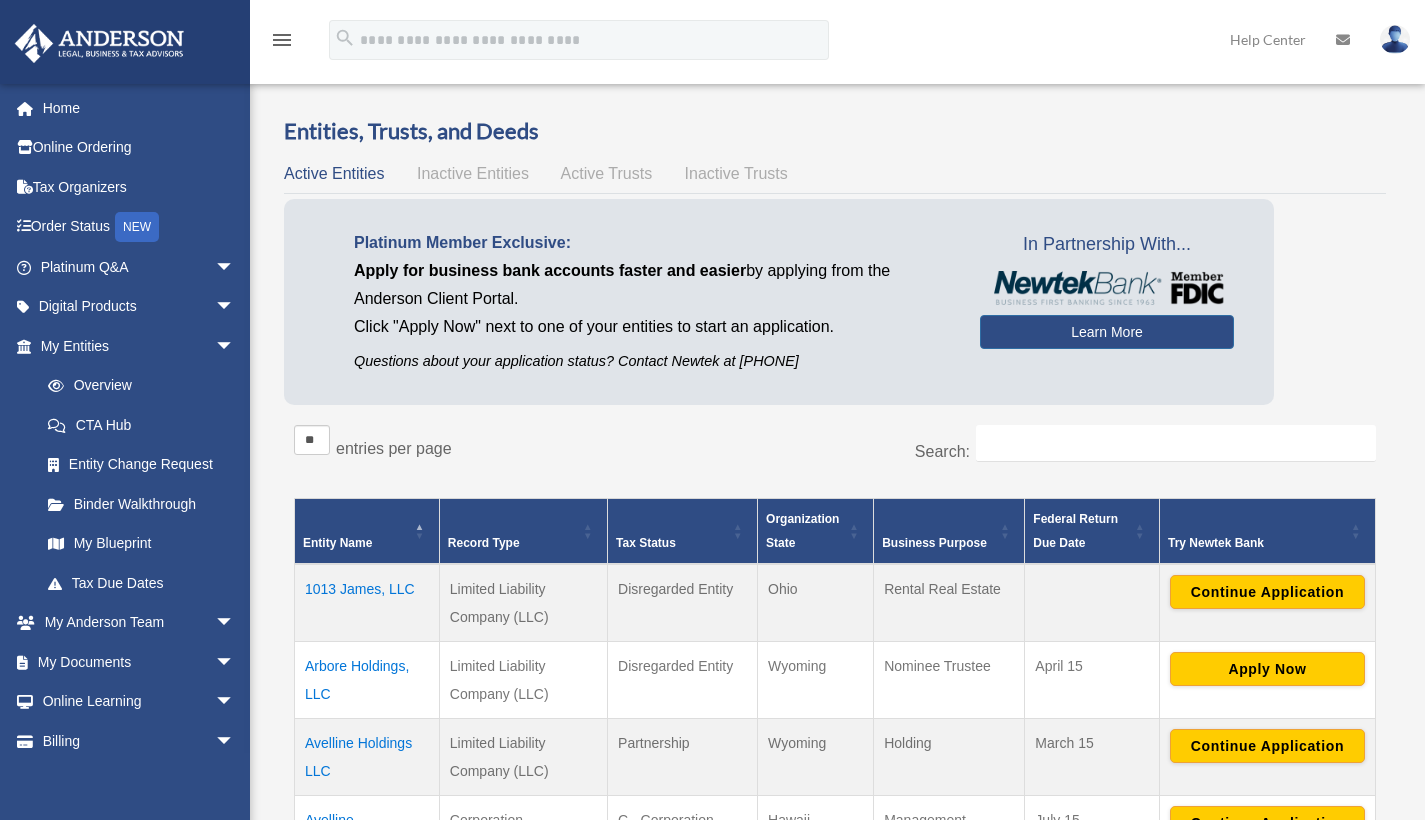 scroll, scrollTop: 35, scrollLeft: 0, axis: vertical 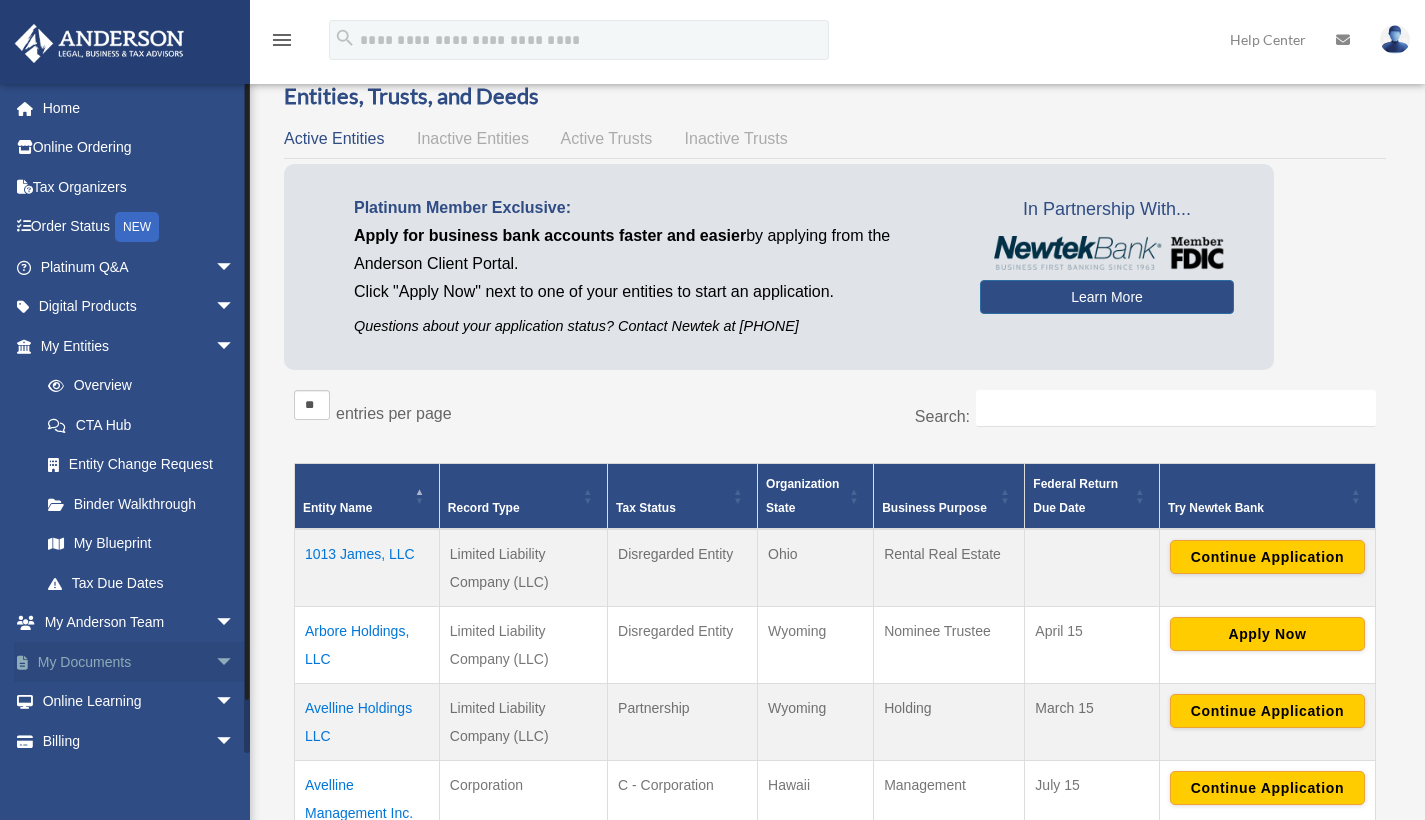 click on "arrow_drop_down" at bounding box center [235, 662] 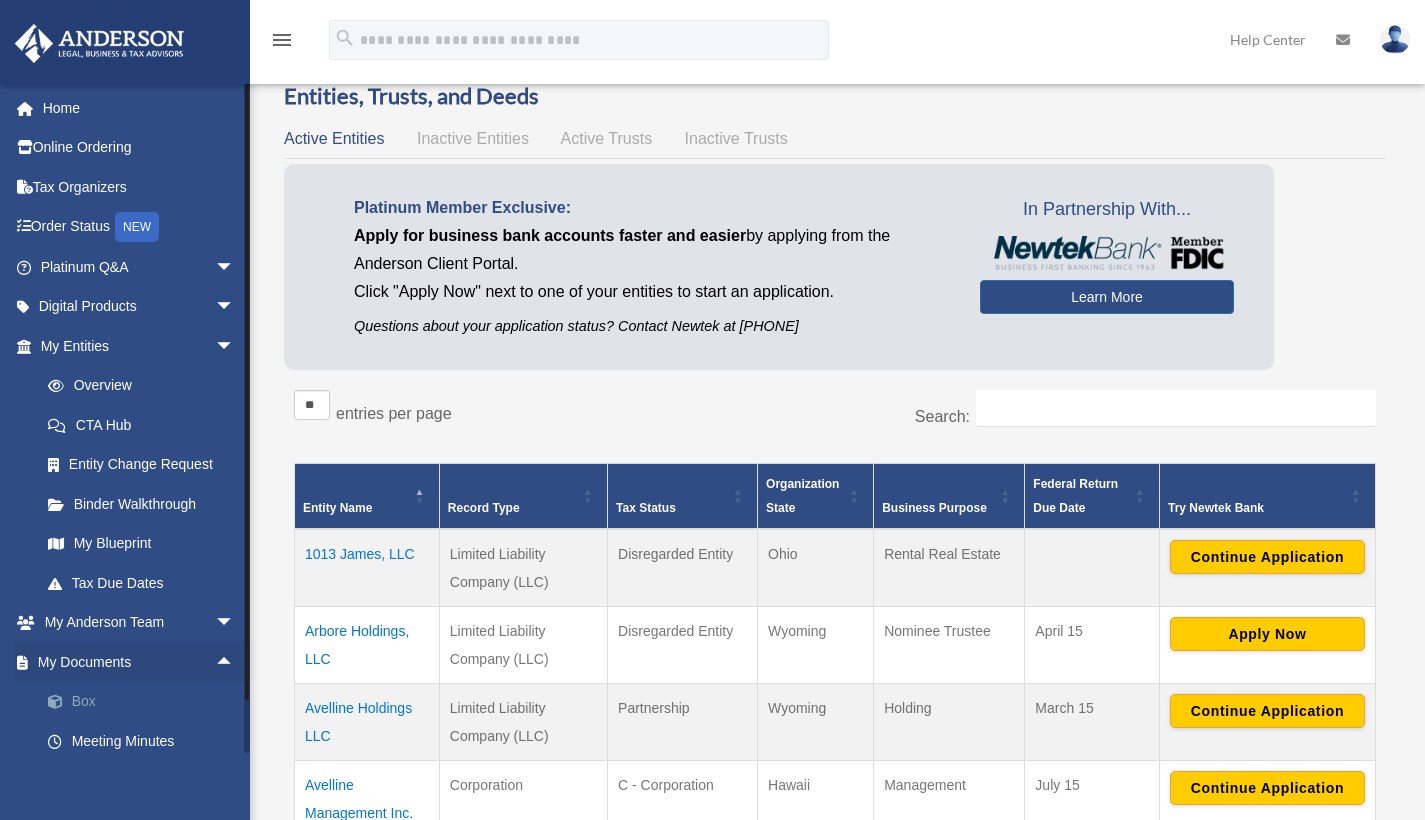 click on "Box" at bounding box center [146, 702] 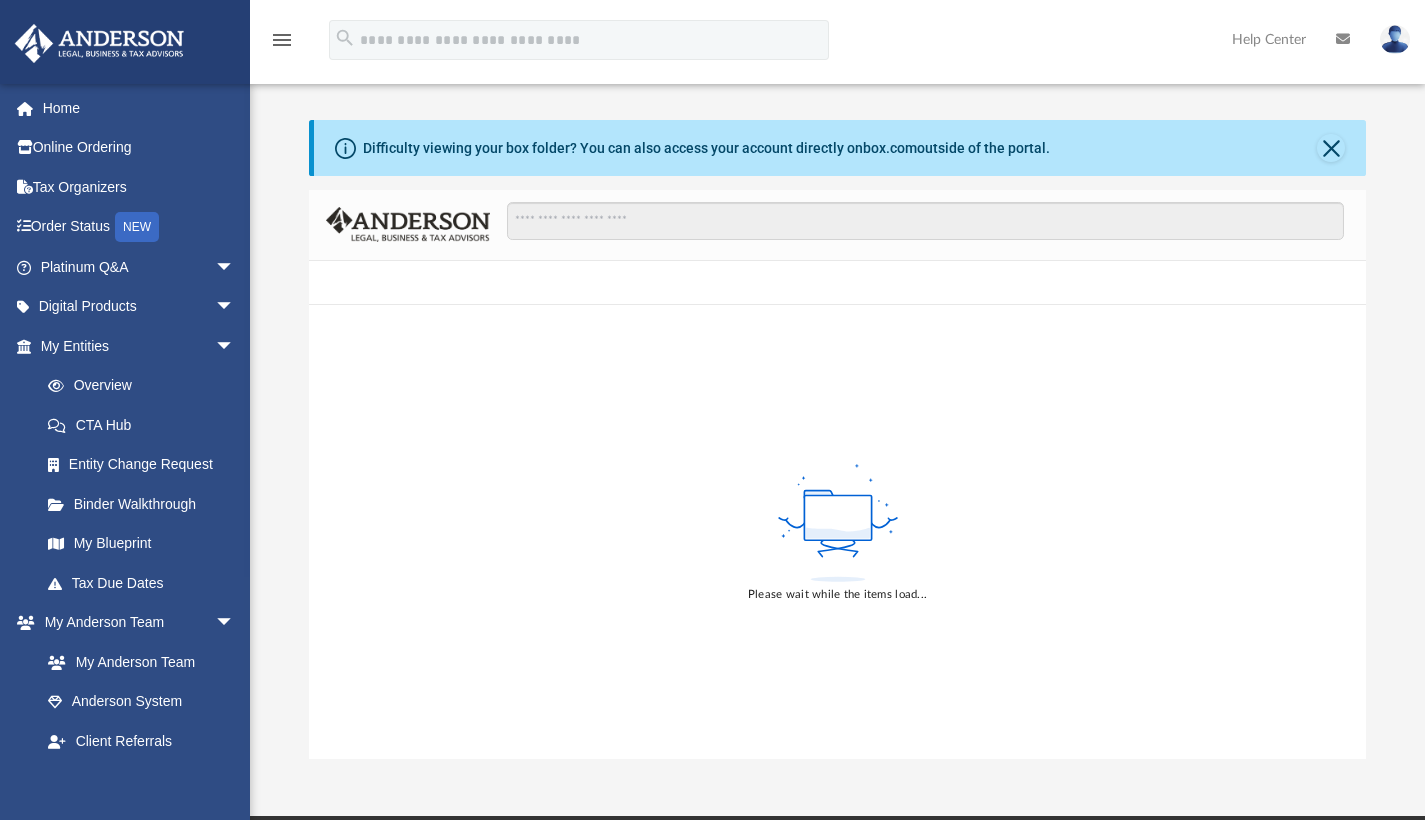 scroll, scrollTop: 0, scrollLeft: 0, axis: both 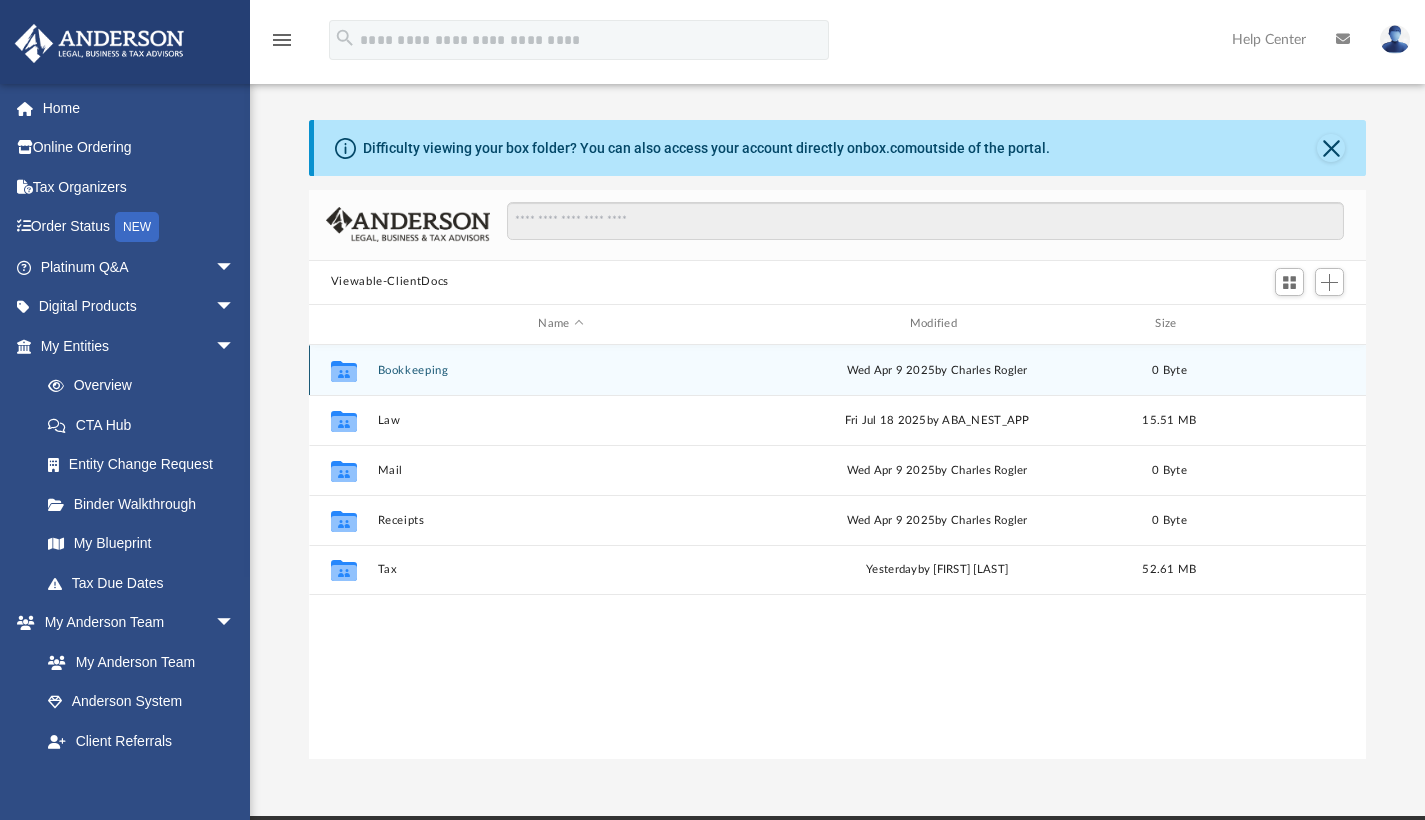 click on "Bookkeeping" at bounding box center [560, 369] 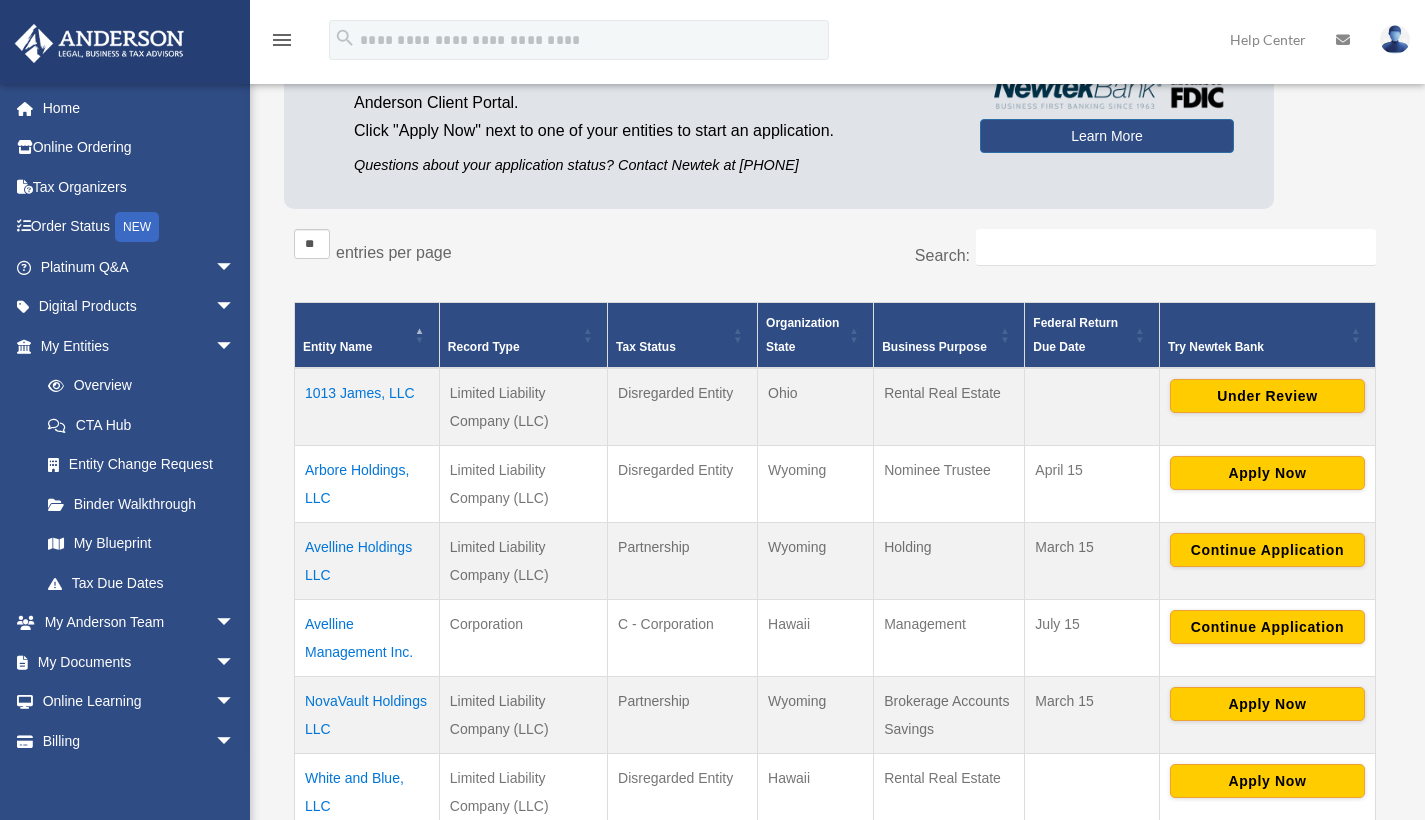 scroll, scrollTop: 222, scrollLeft: 0, axis: vertical 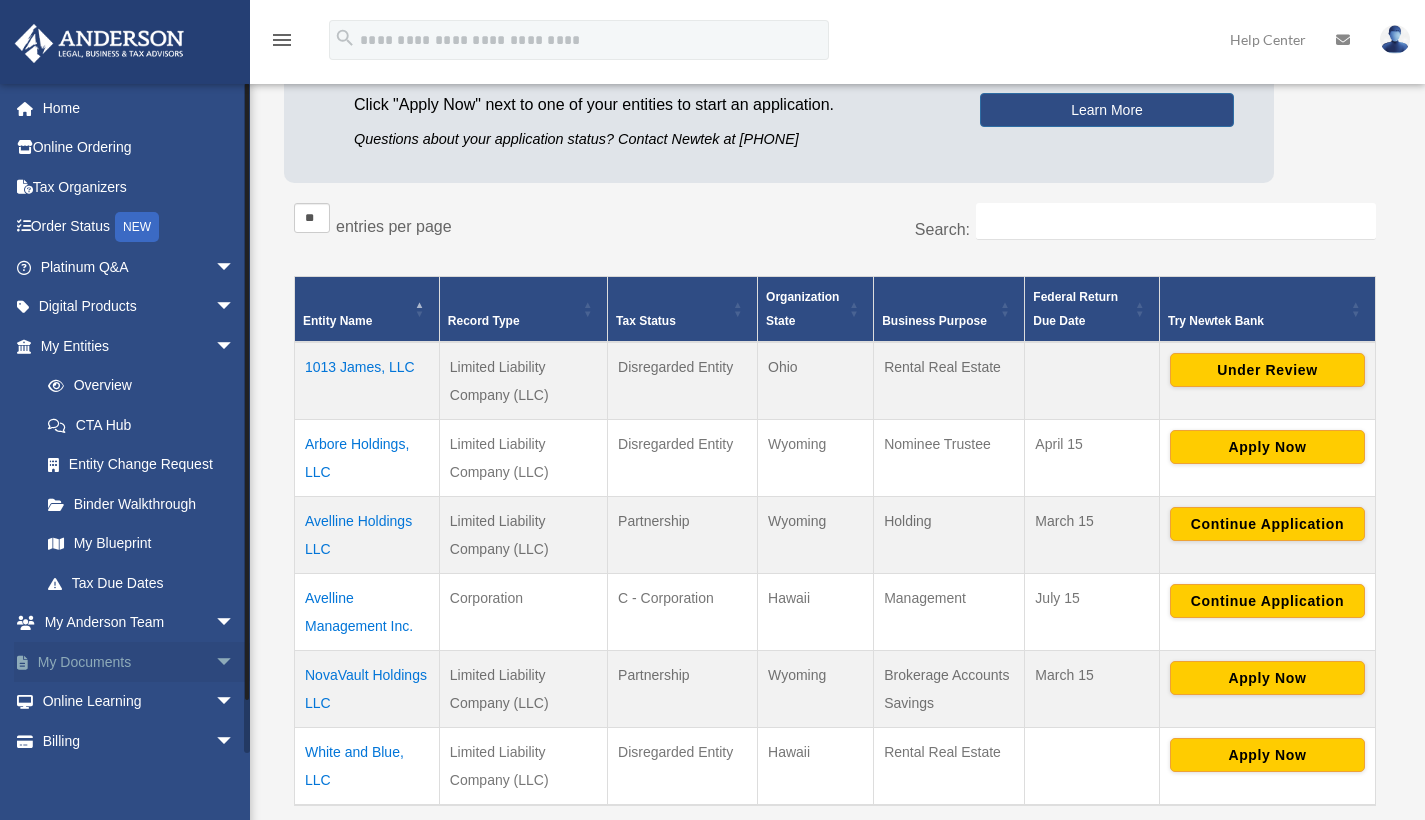 click on "arrow_drop_down" at bounding box center (235, 662) 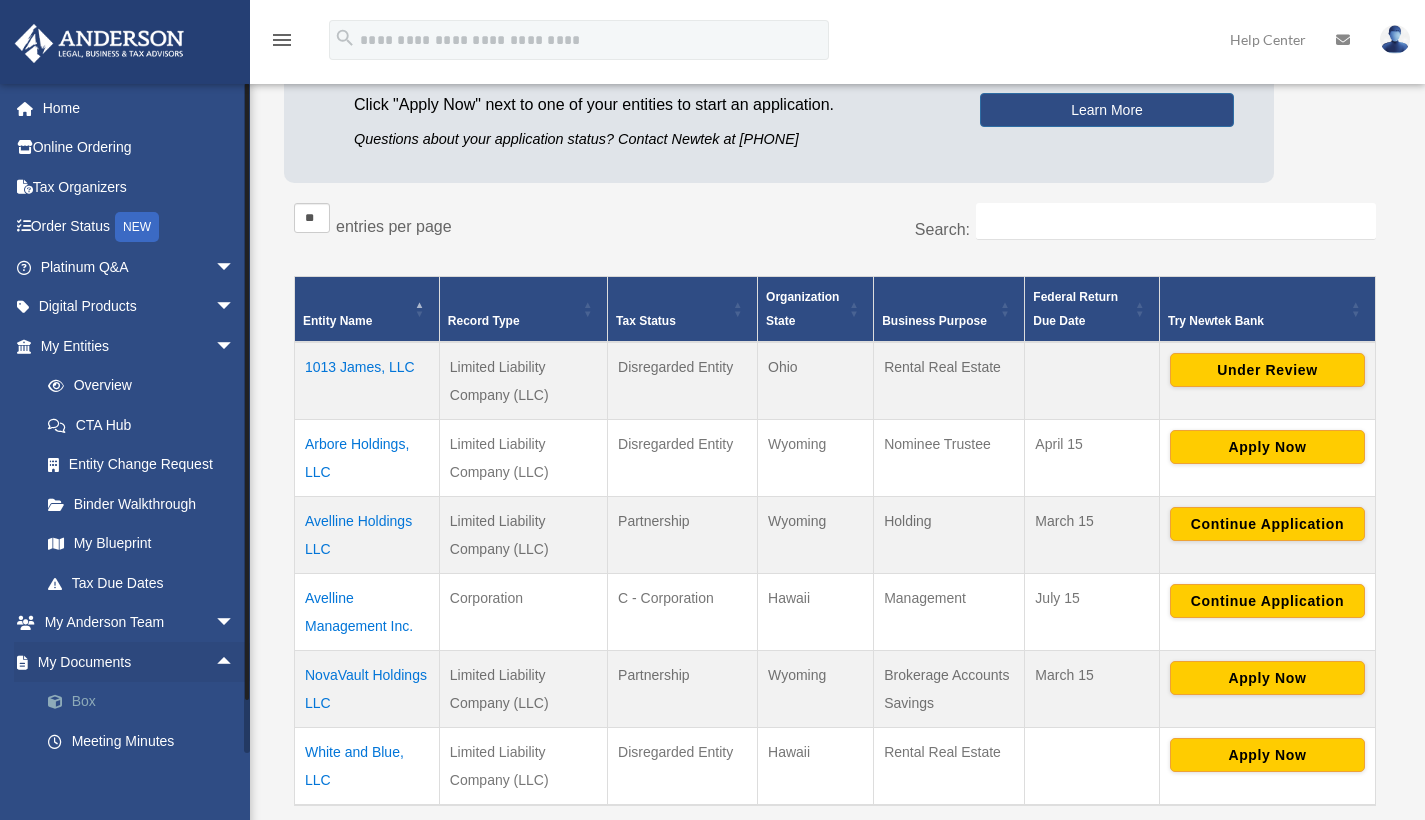 click on "Box" at bounding box center [146, 702] 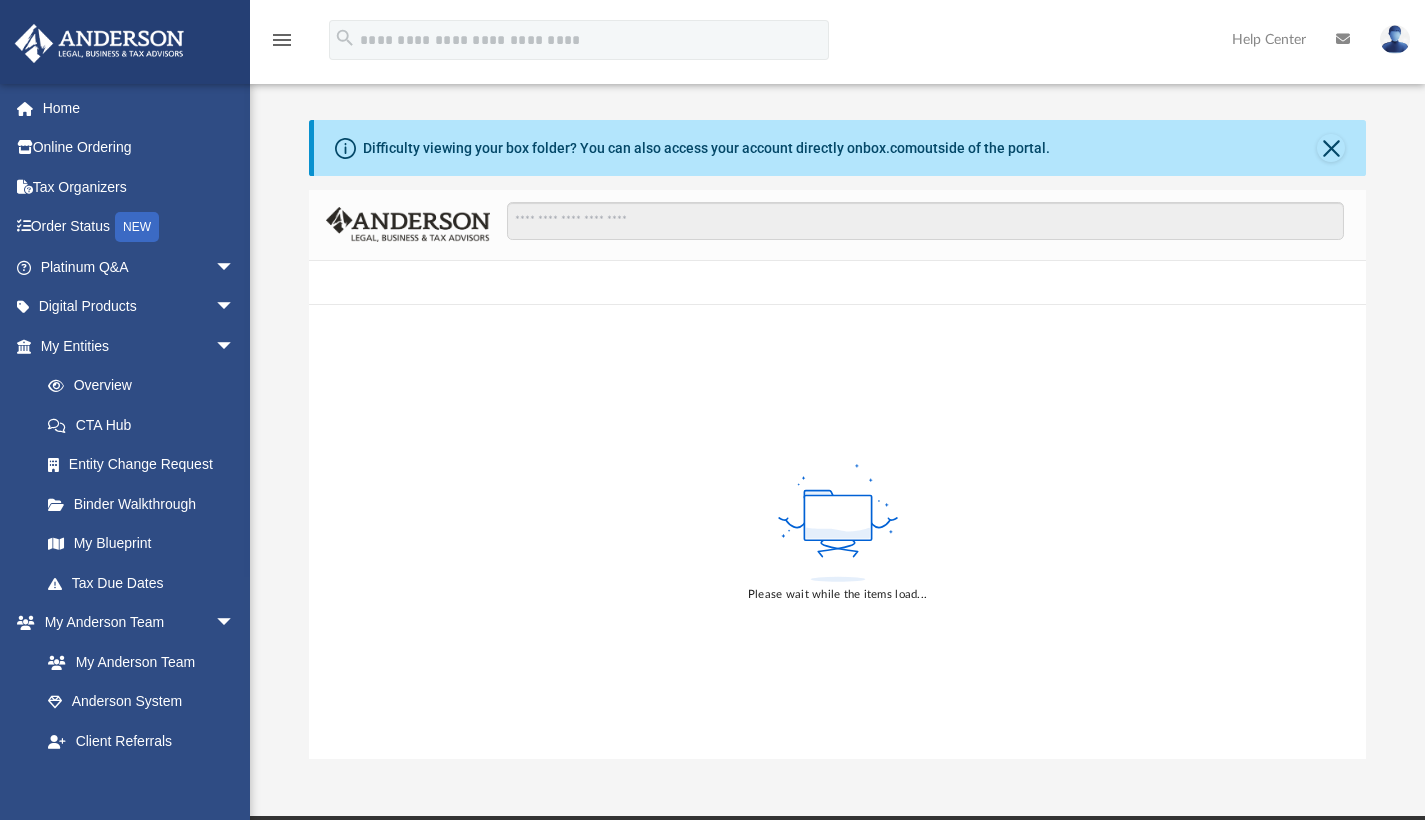 scroll, scrollTop: 0, scrollLeft: 0, axis: both 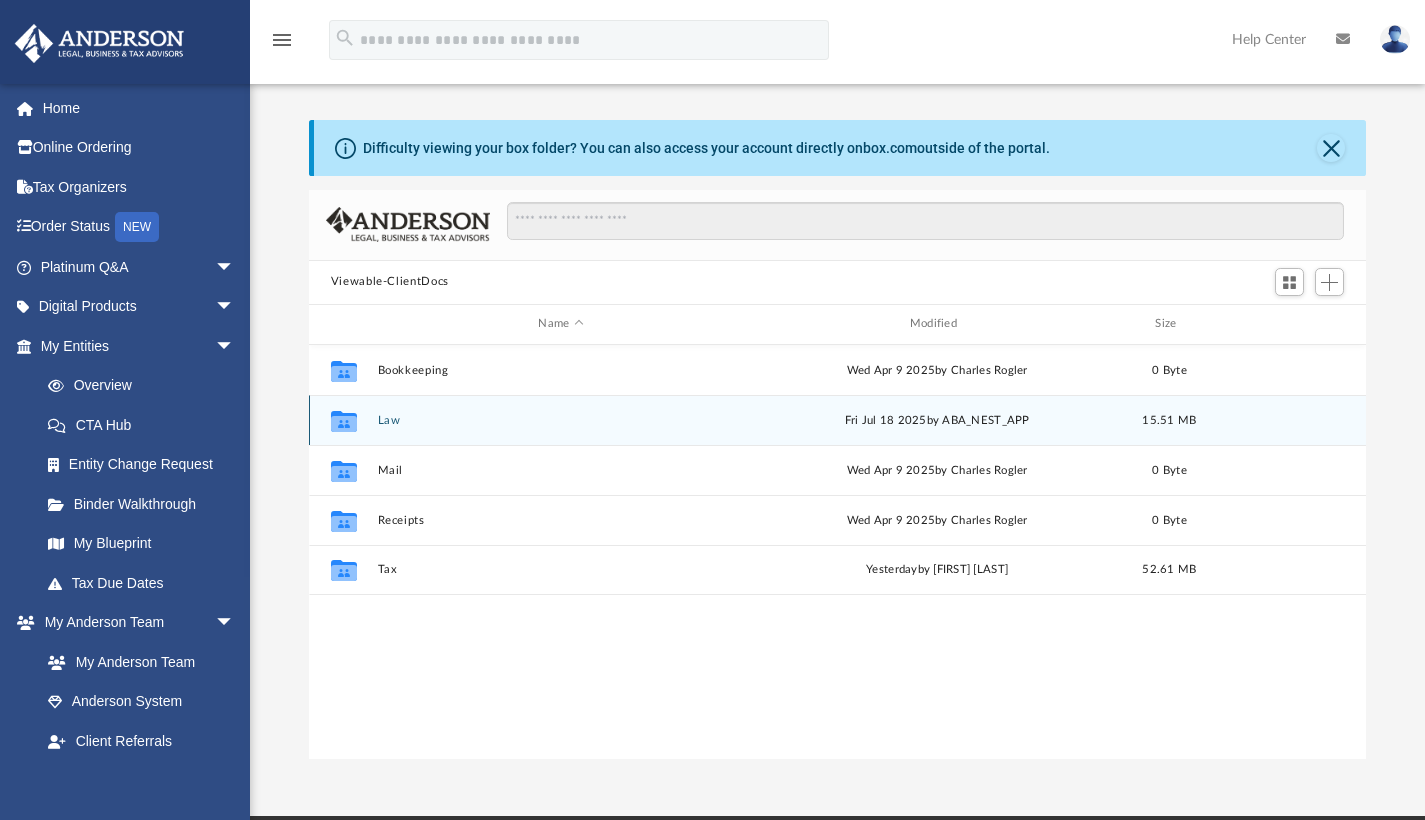 click on "Collaborated Folder Law Fri Jul 18 2025  by ABA_NEST_APP 15.51 MB" at bounding box center [838, 420] 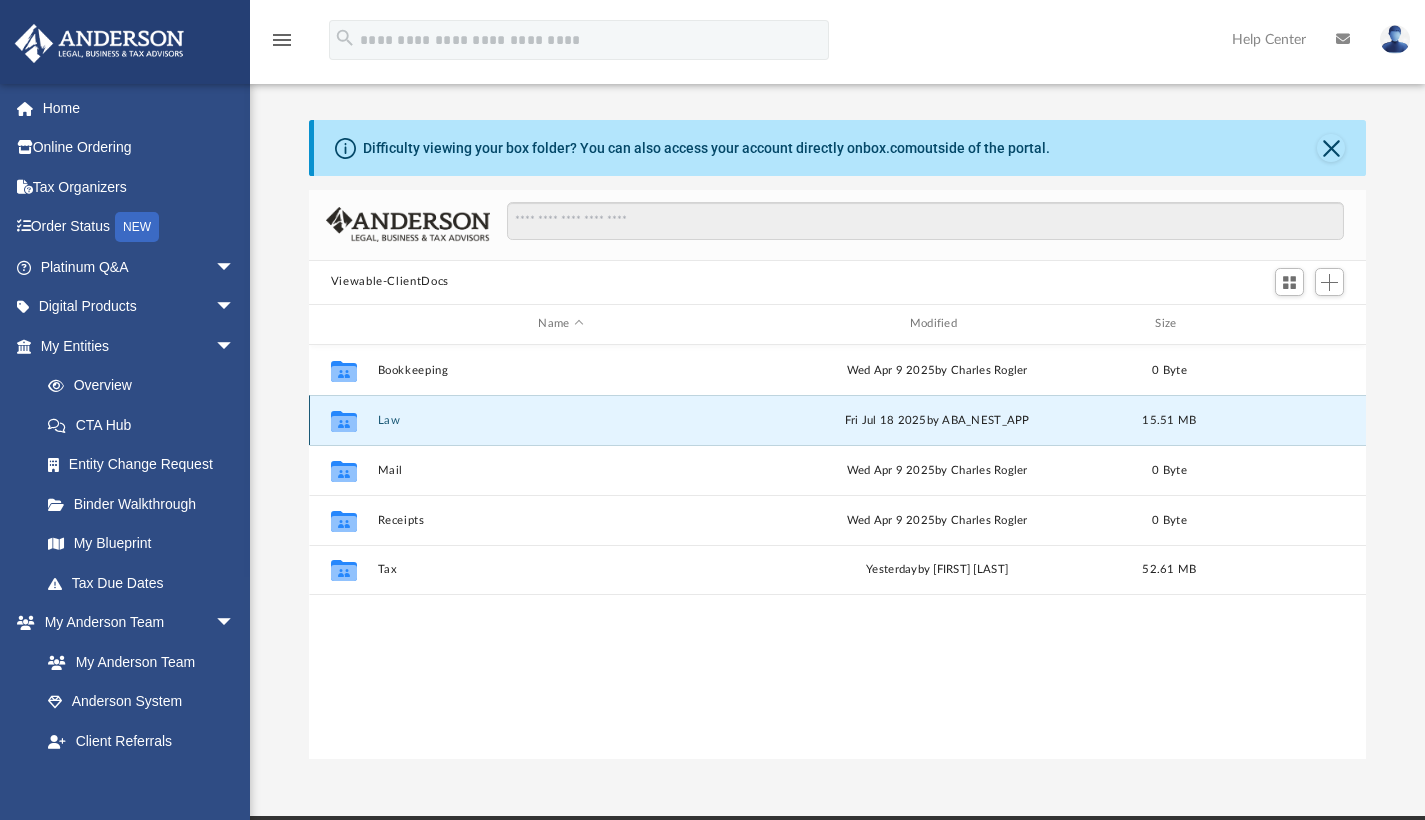 click on "Collaborated Folder" at bounding box center (344, 420) 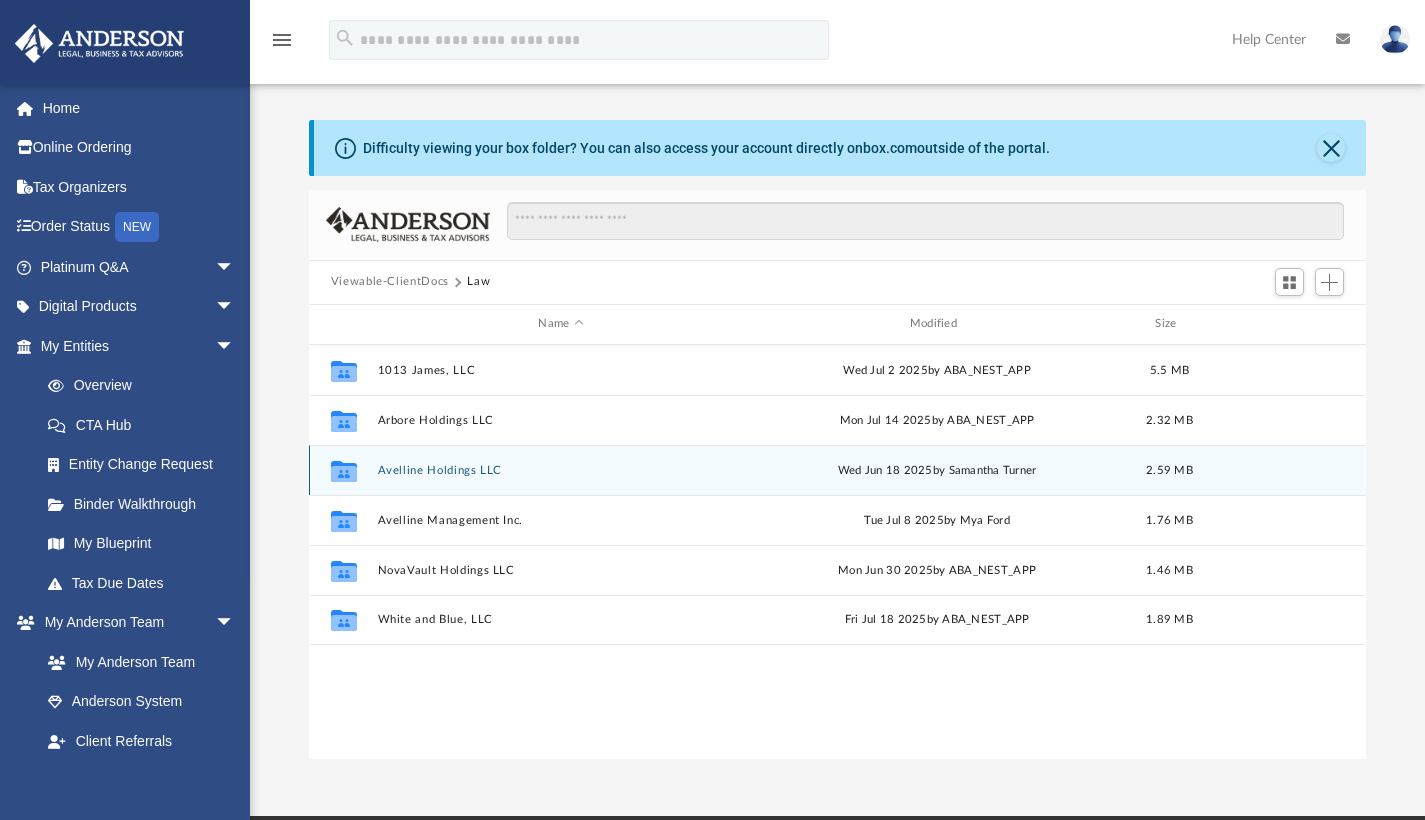 click on "Avelline Holdings LLC" at bounding box center (560, 469) 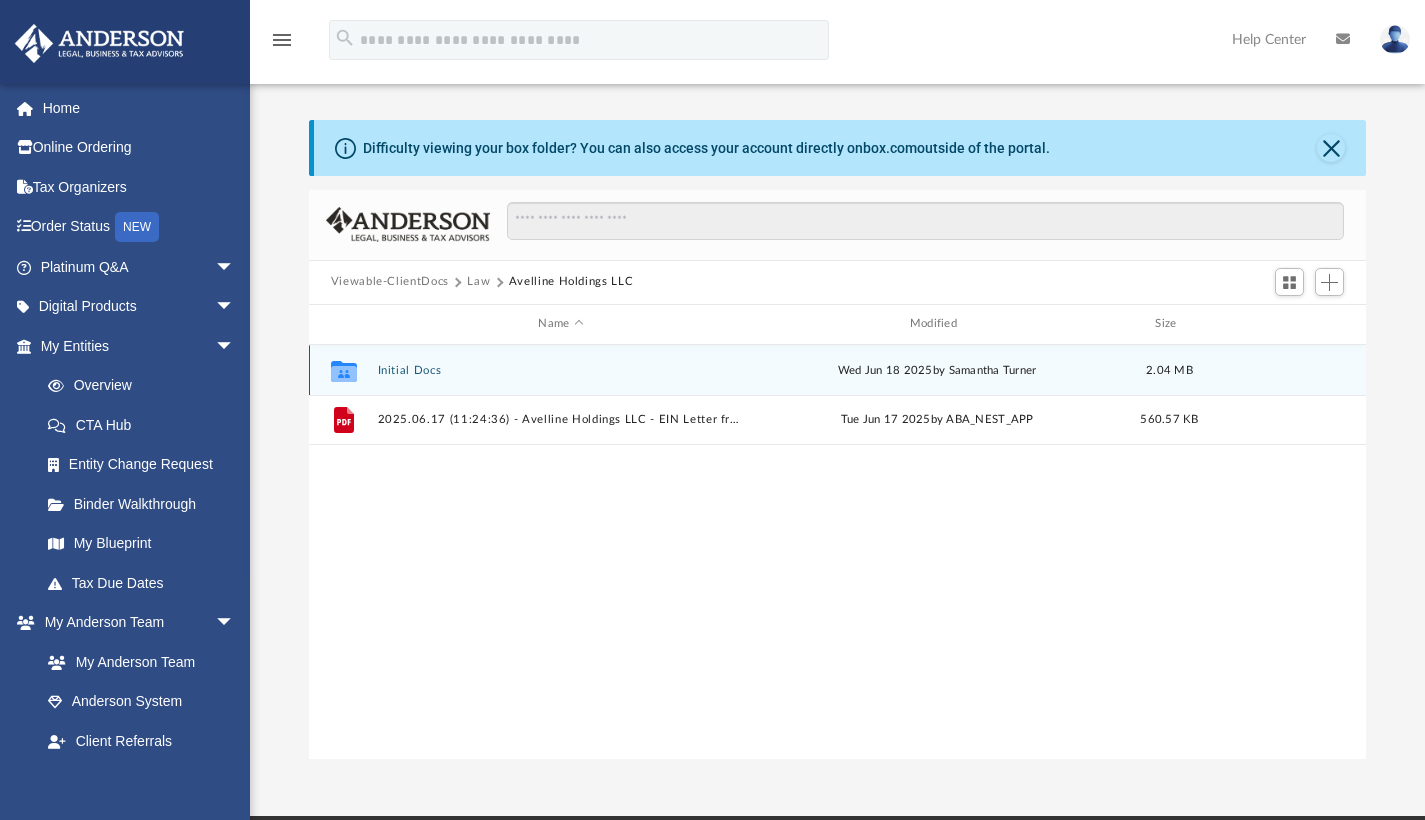 click on "Collaborated Folder Initial Docs Wed Jun 18 2025  by Samantha Turner 2.04 MB" at bounding box center [838, 370] 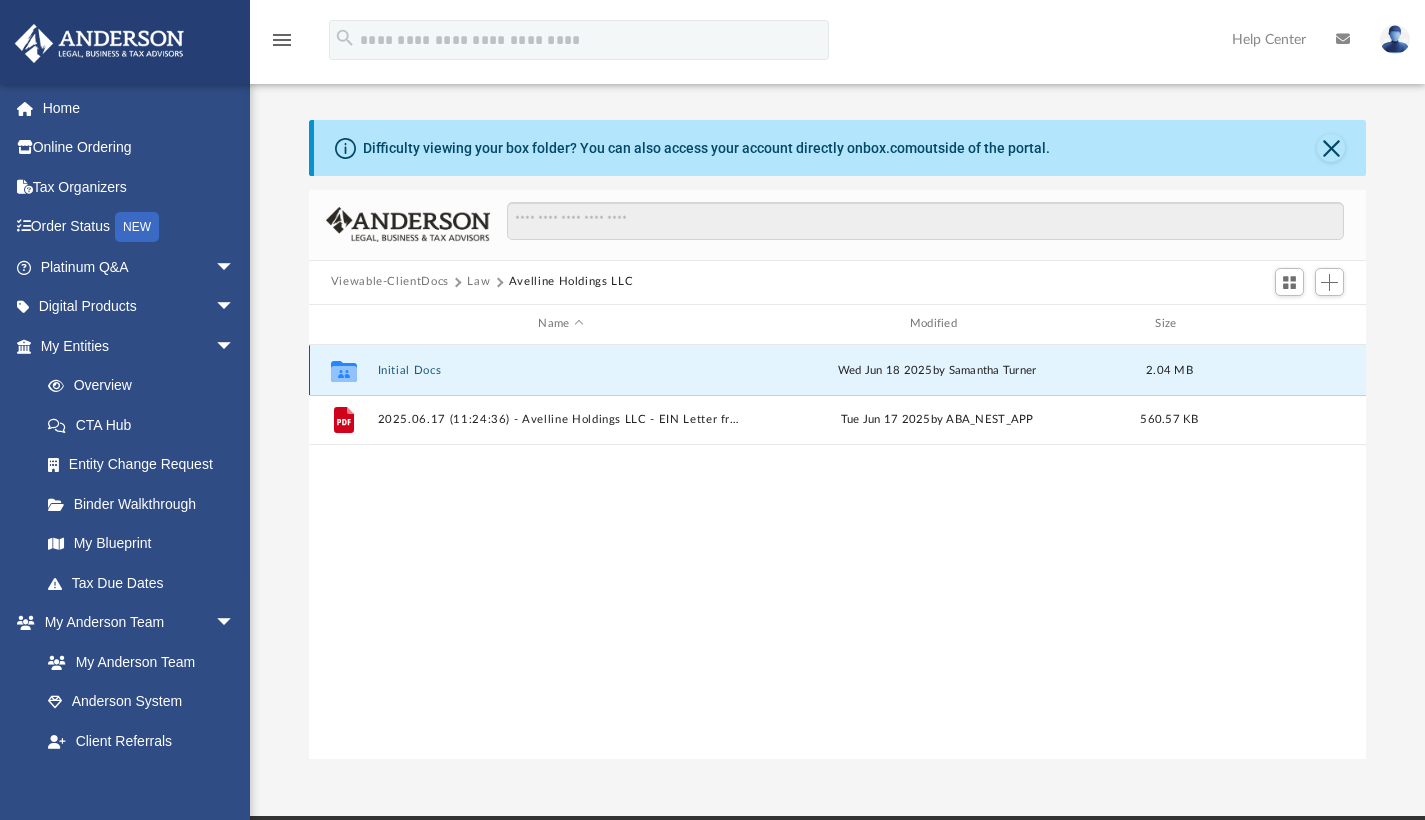 click on "Collaborated Folder Initial Docs Wed Jun 18 2025  by Samantha Turner 2.04 MB" at bounding box center (838, 370) 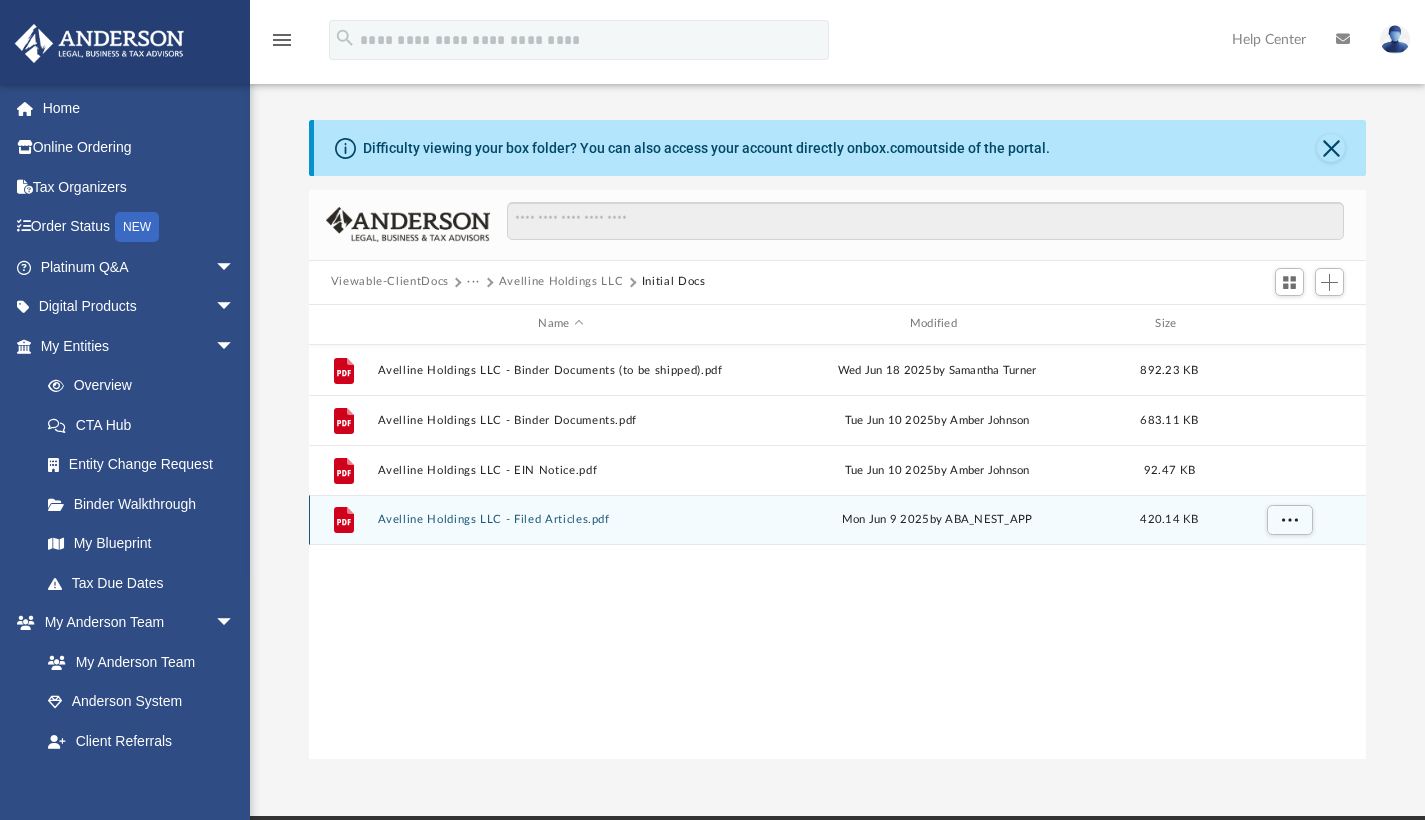 click on "File Avelline Holdings LLC - Filed Articles.pdf Mon Jun 9 2025  by ABA_NEST_APP 420.14 KB" at bounding box center (838, 520) 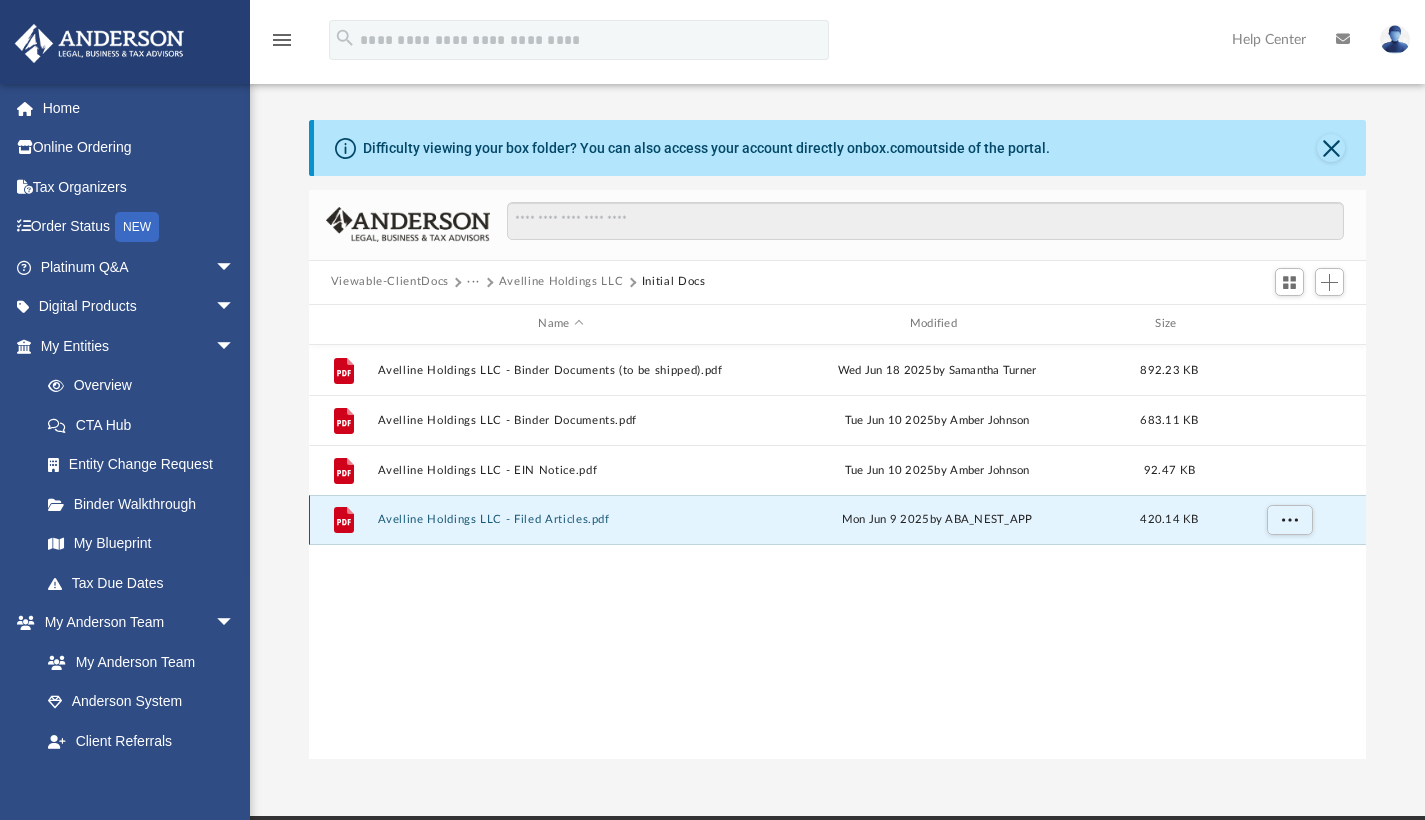 click on "File Avelline Holdings LLC - Filed Articles.pdf Mon Jun 9 2025  by ABA_NEST_APP 420.14 KB" at bounding box center [838, 520] 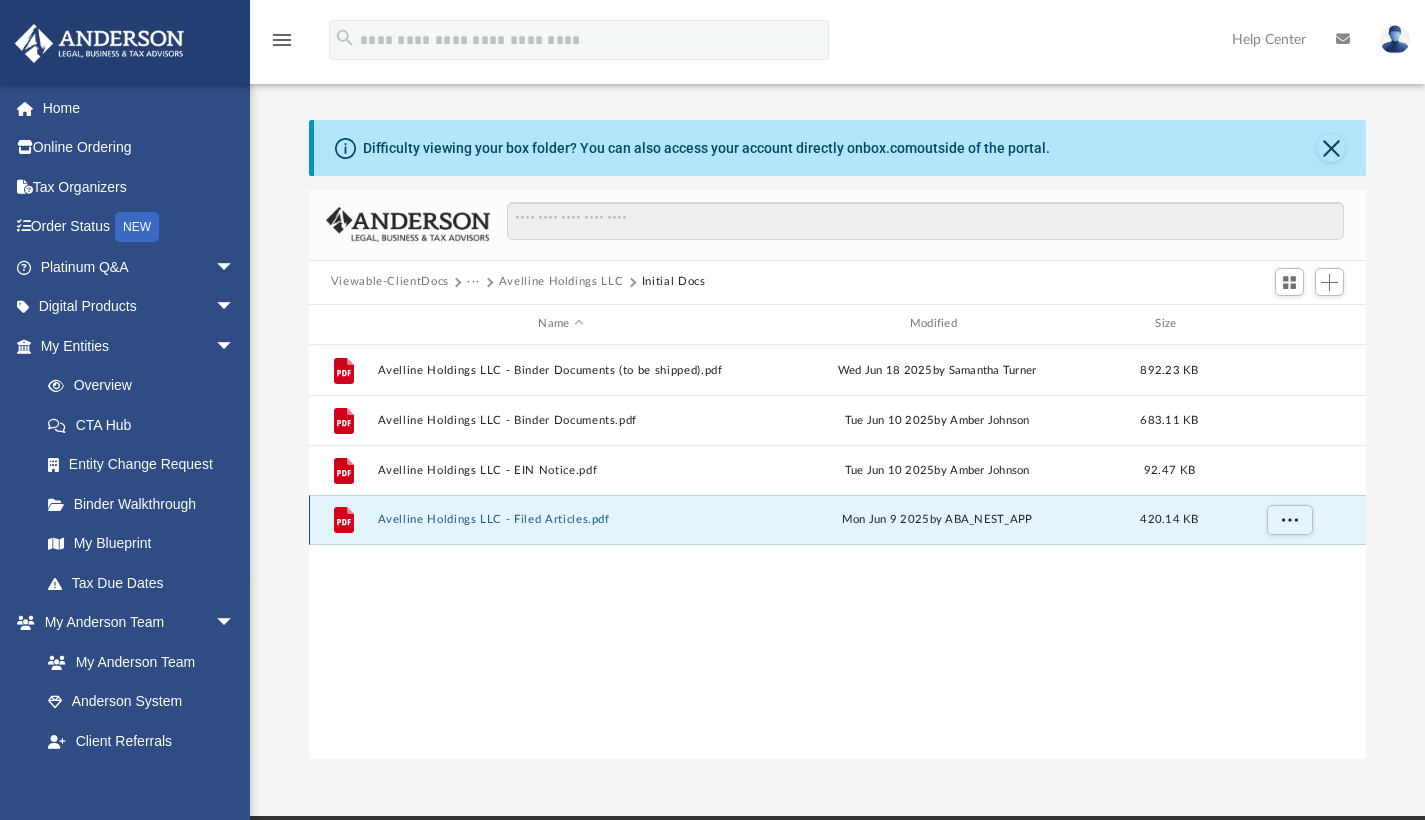 click on "Avelline Holdings LLC - Filed Articles.pdf" at bounding box center [560, 519] 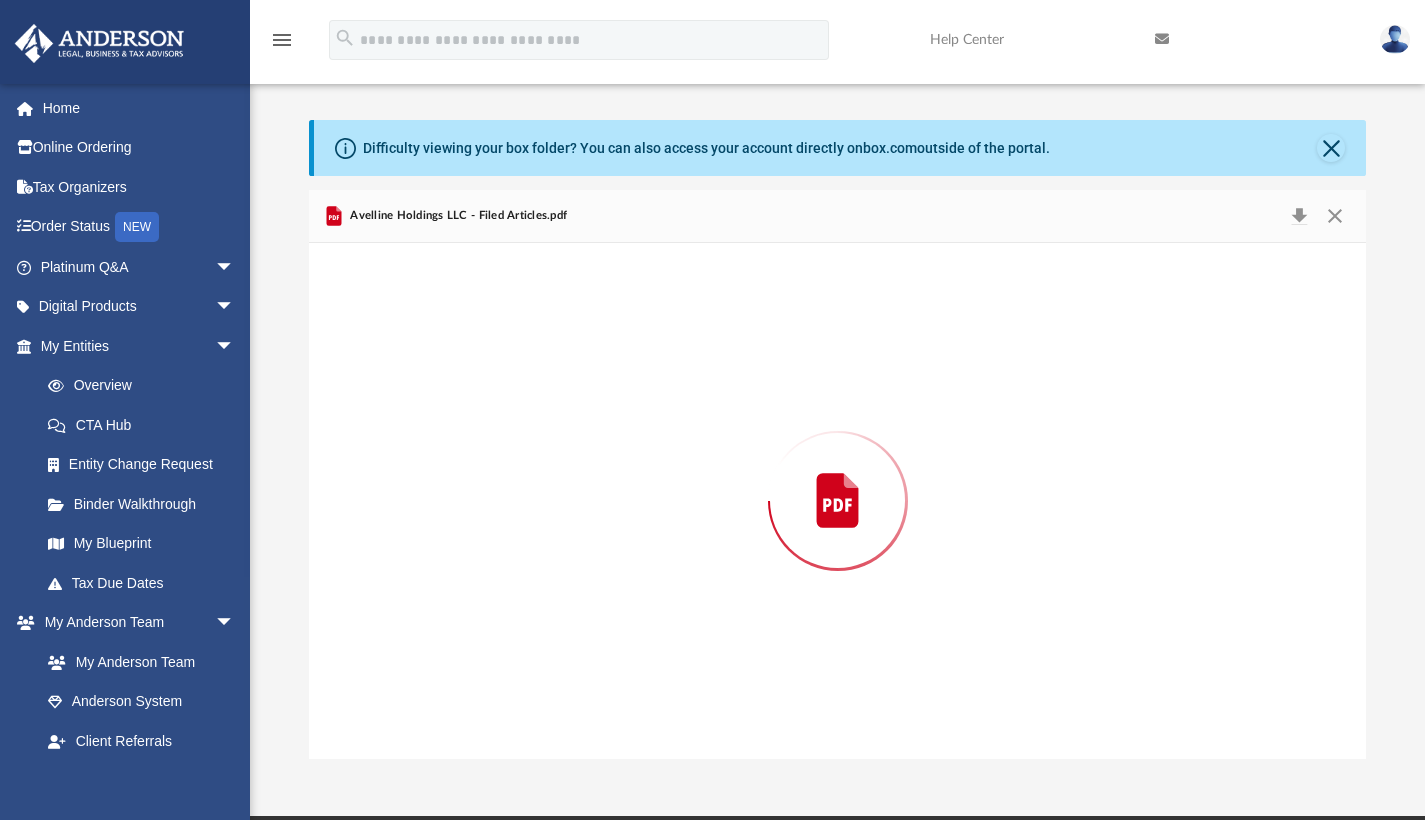 click at bounding box center (838, 501) 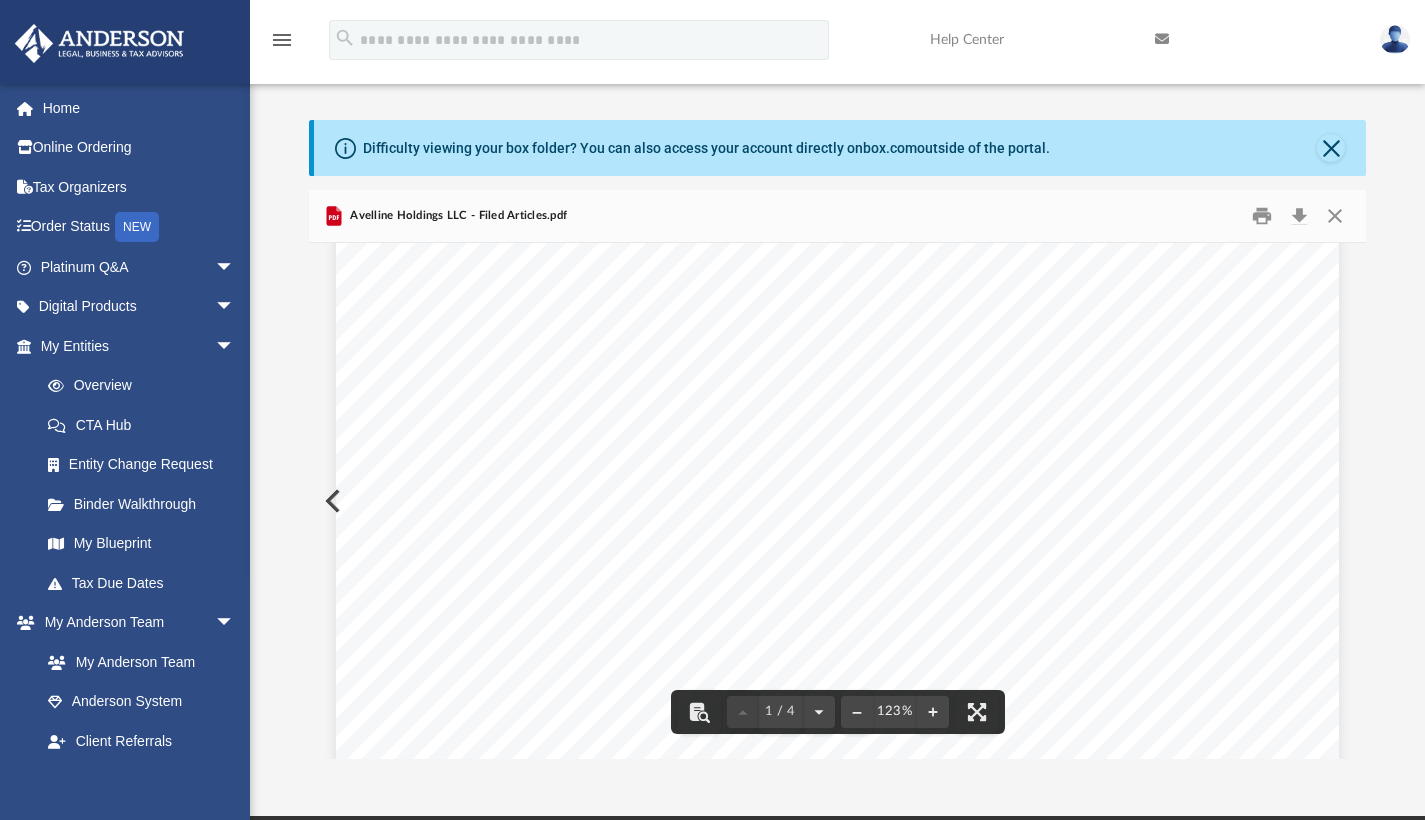 scroll, scrollTop: 0, scrollLeft: 0, axis: both 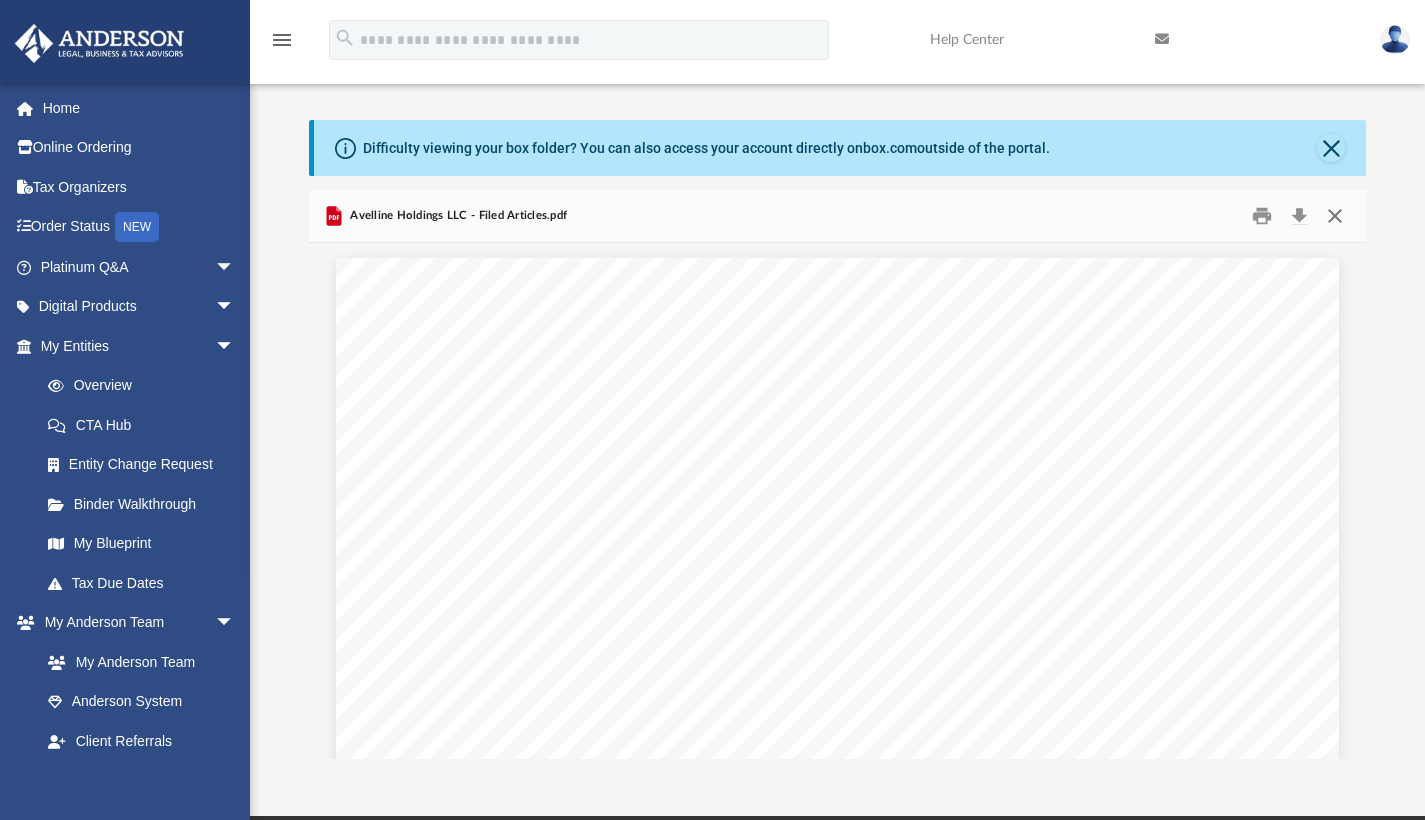click at bounding box center [1335, 215] 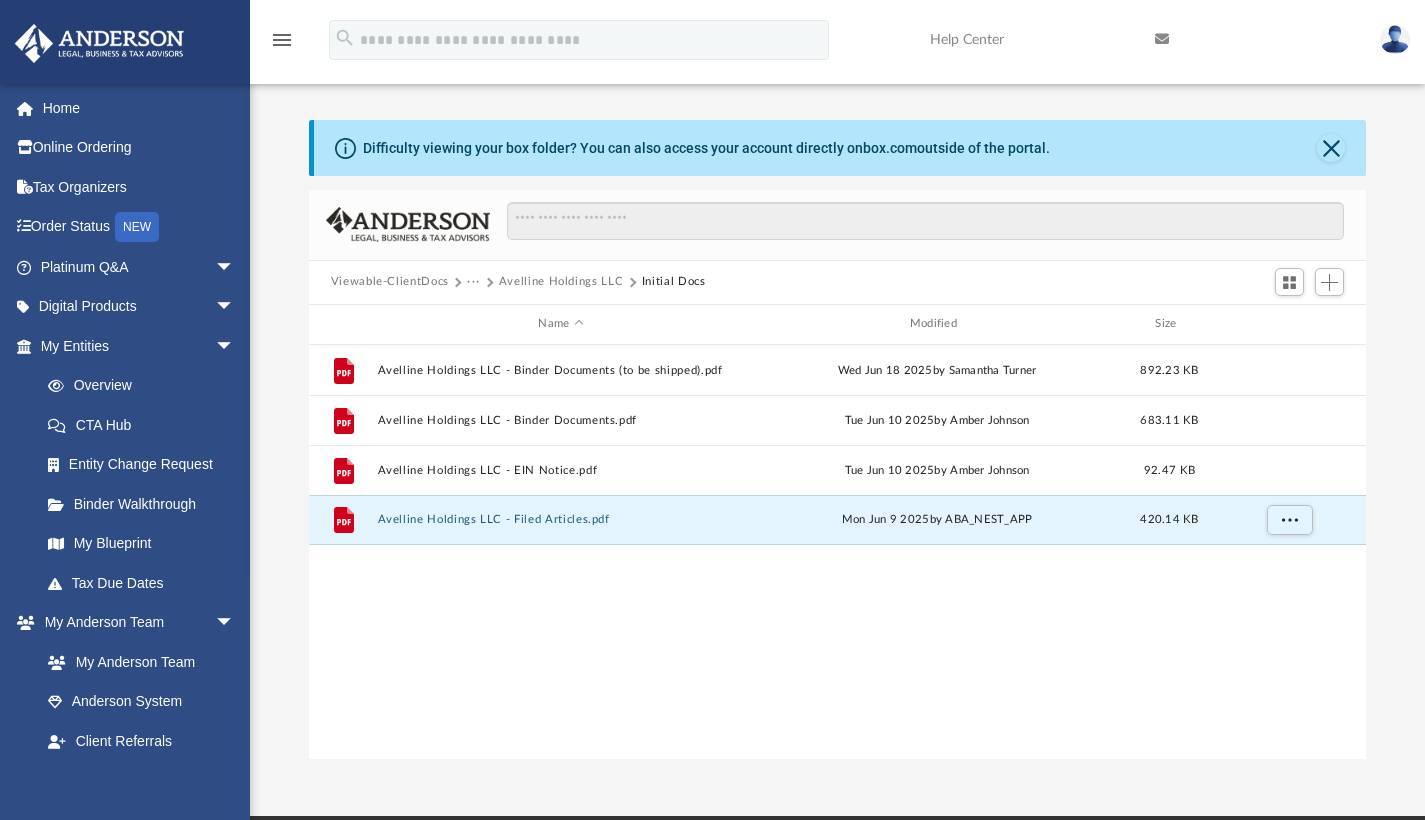click on "Viewable-ClientDocs" at bounding box center [390, 282] 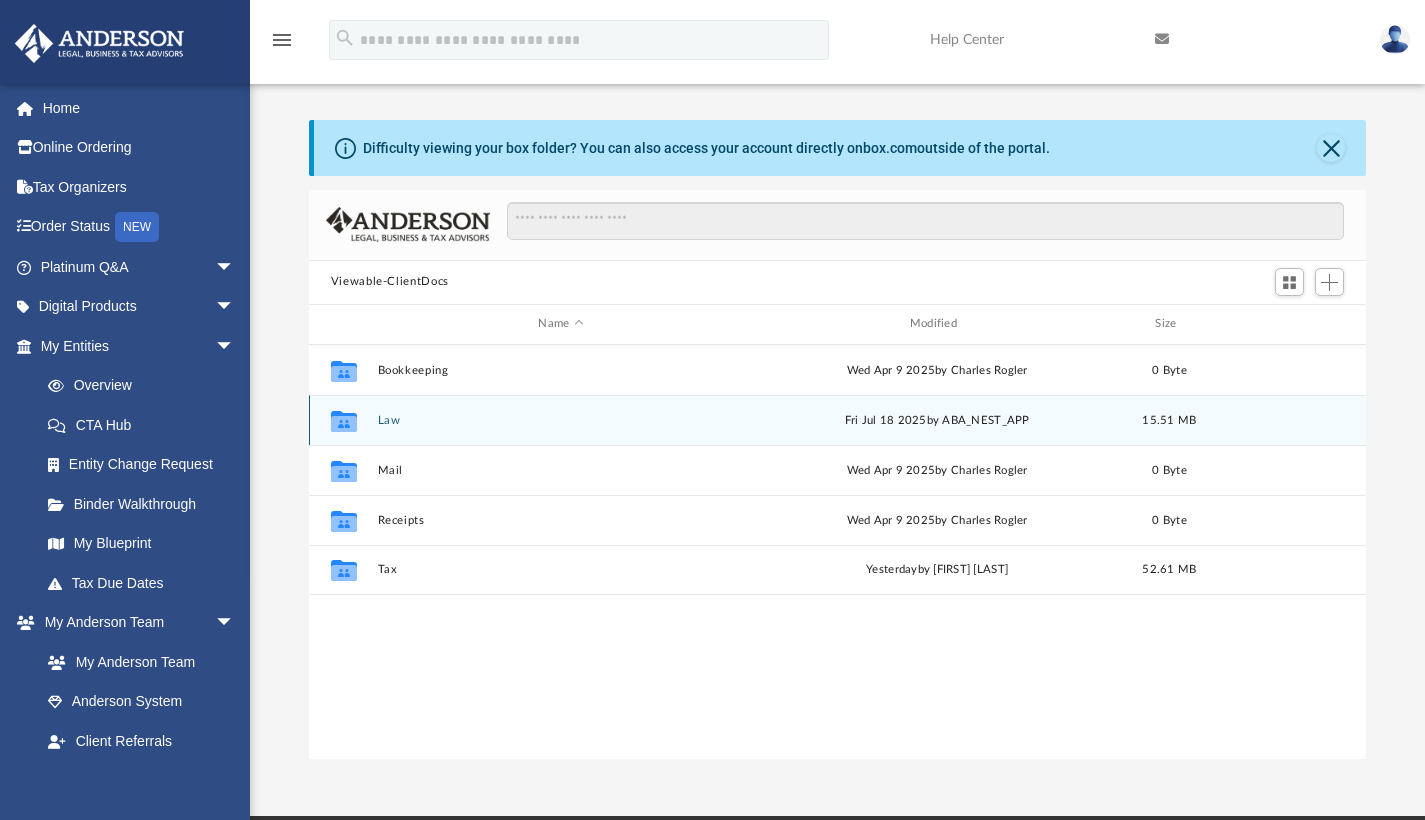 click on "Collaborated Folder Law Fri Jul 18 2025  by ABA_NEST_APP 15.51 MB" at bounding box center (838, 420) 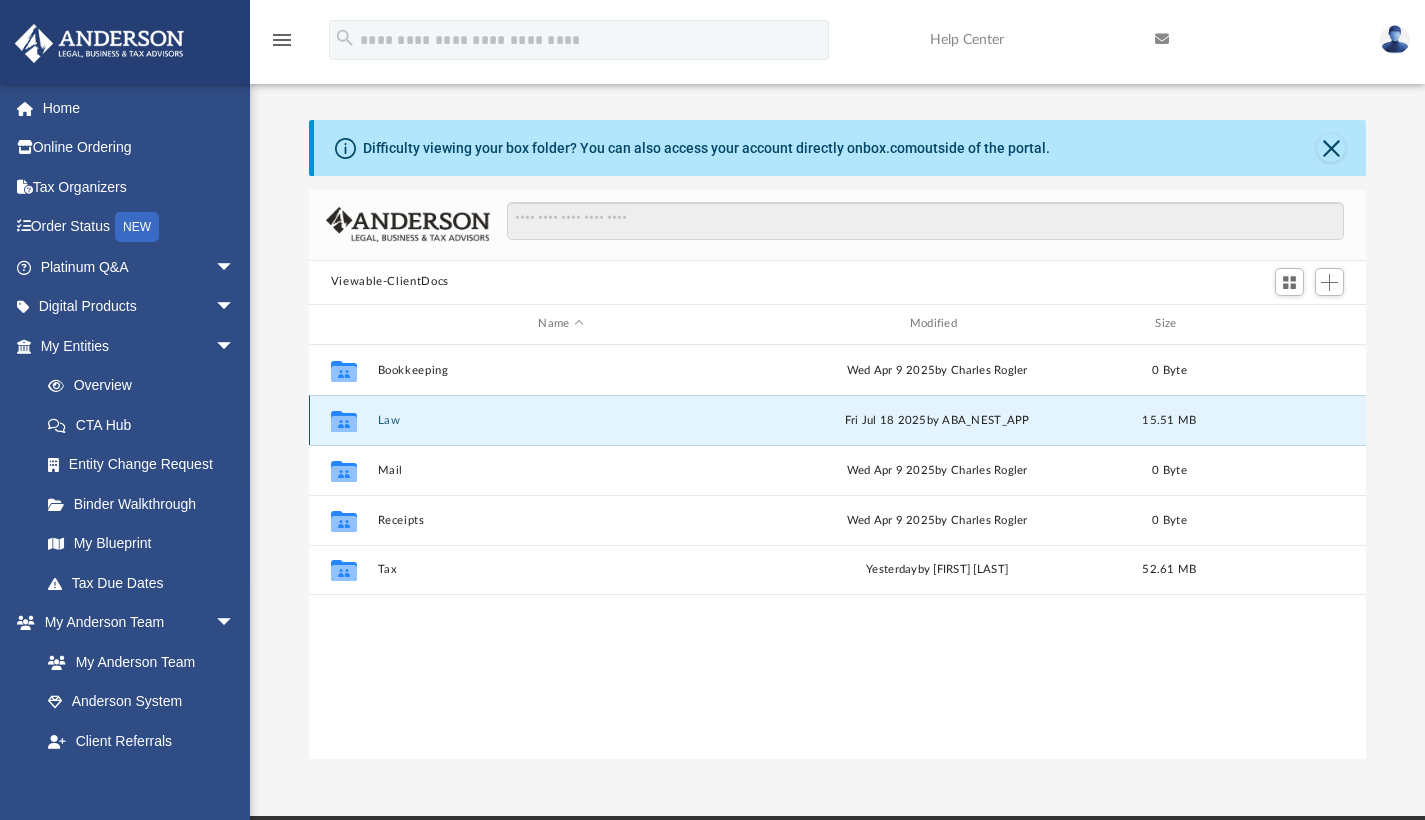 click on "Law" at bounding box center (560, 419) 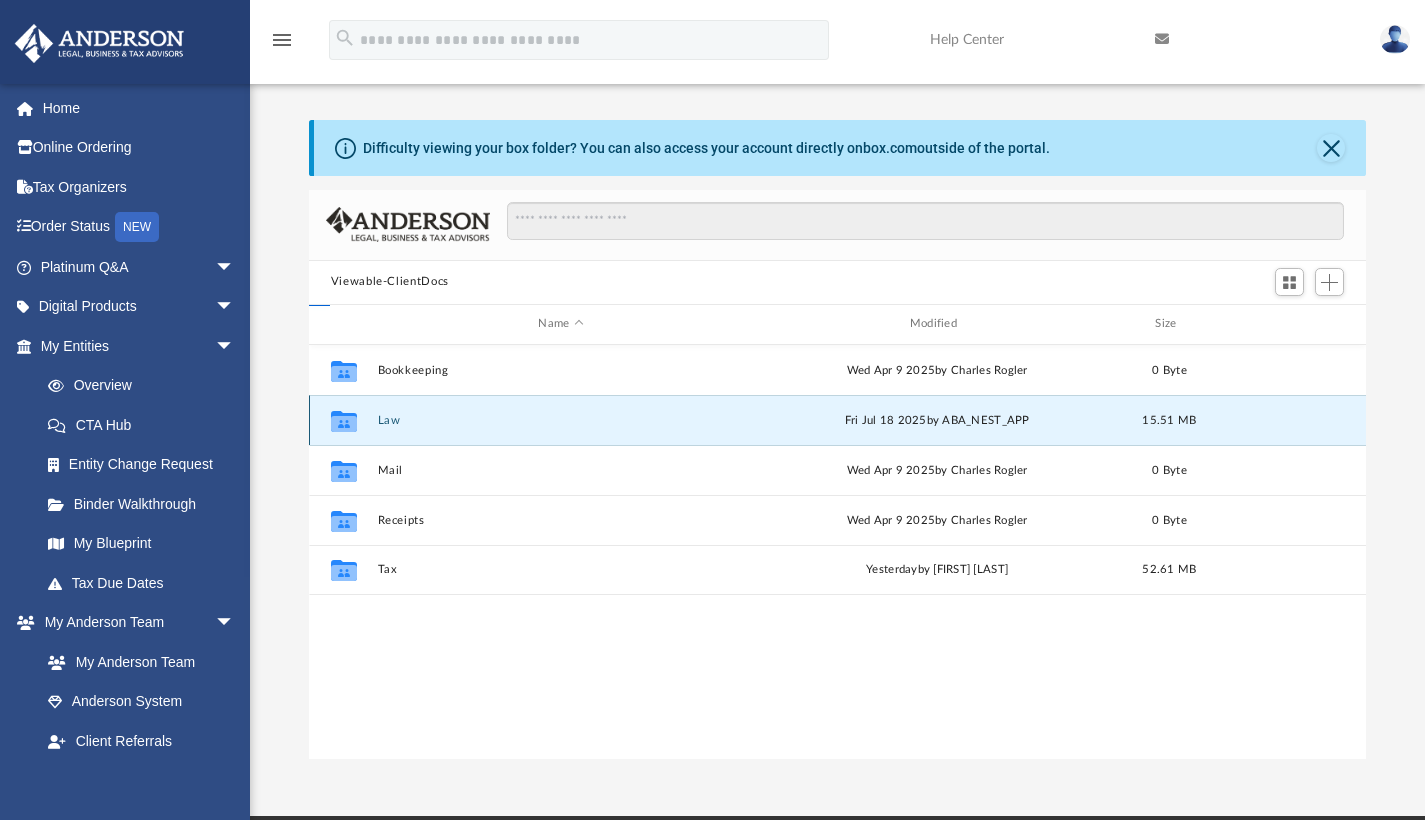 click on "Law" at bounding box center (560, 419) 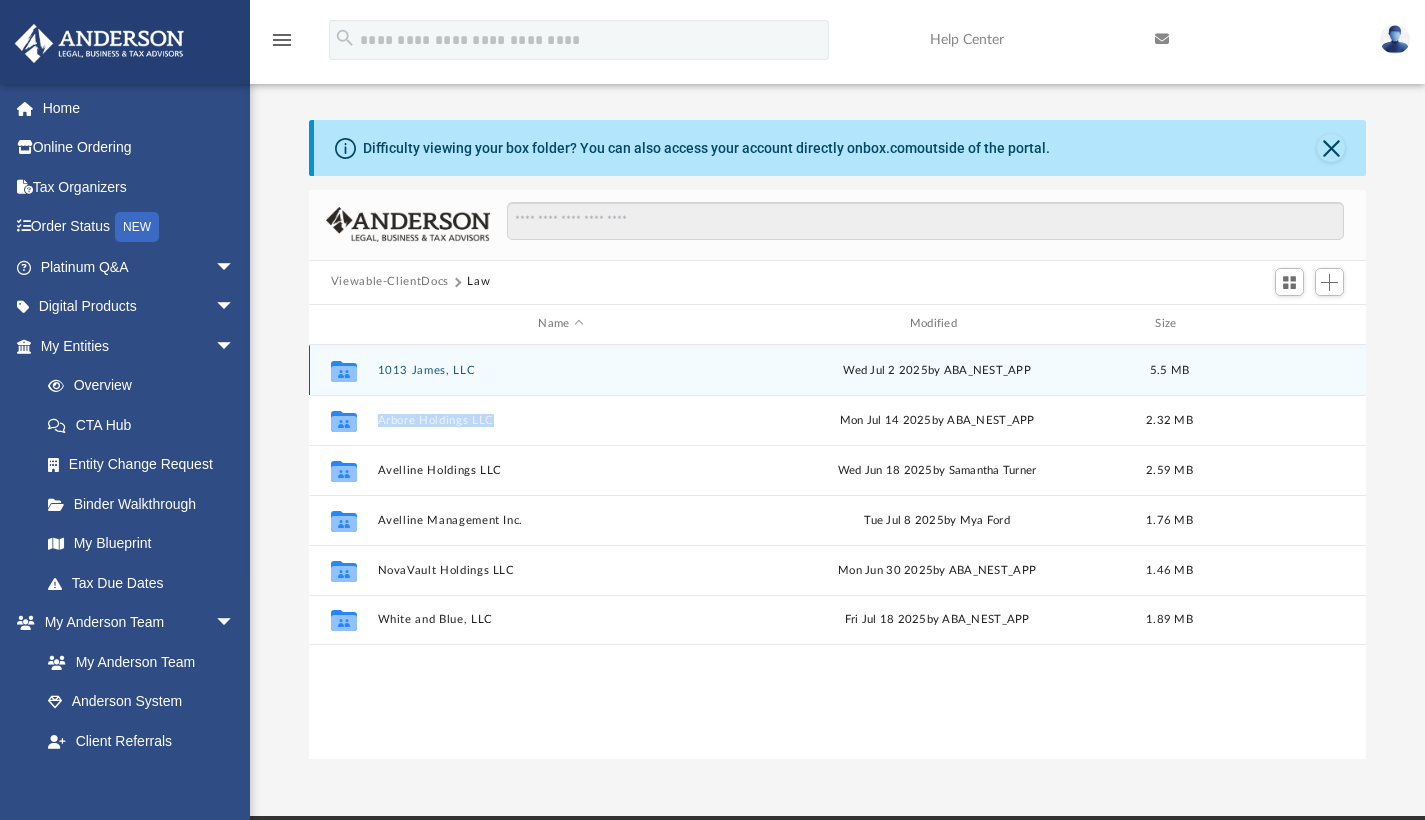 click on "1013 James, LLC" at bounding box center (560, 369) 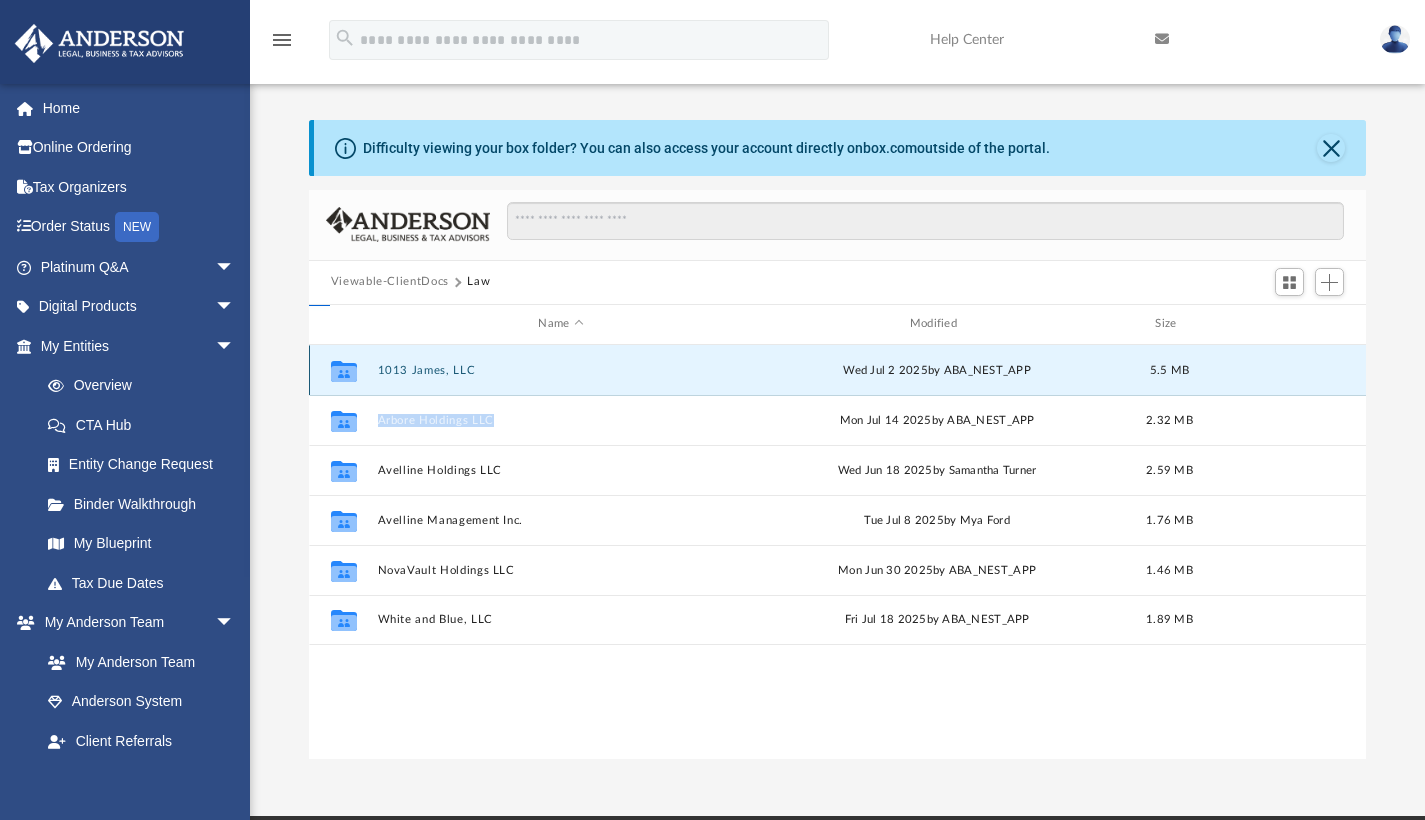 click on "1013 James, LLC" at bounding box center (560, 369) 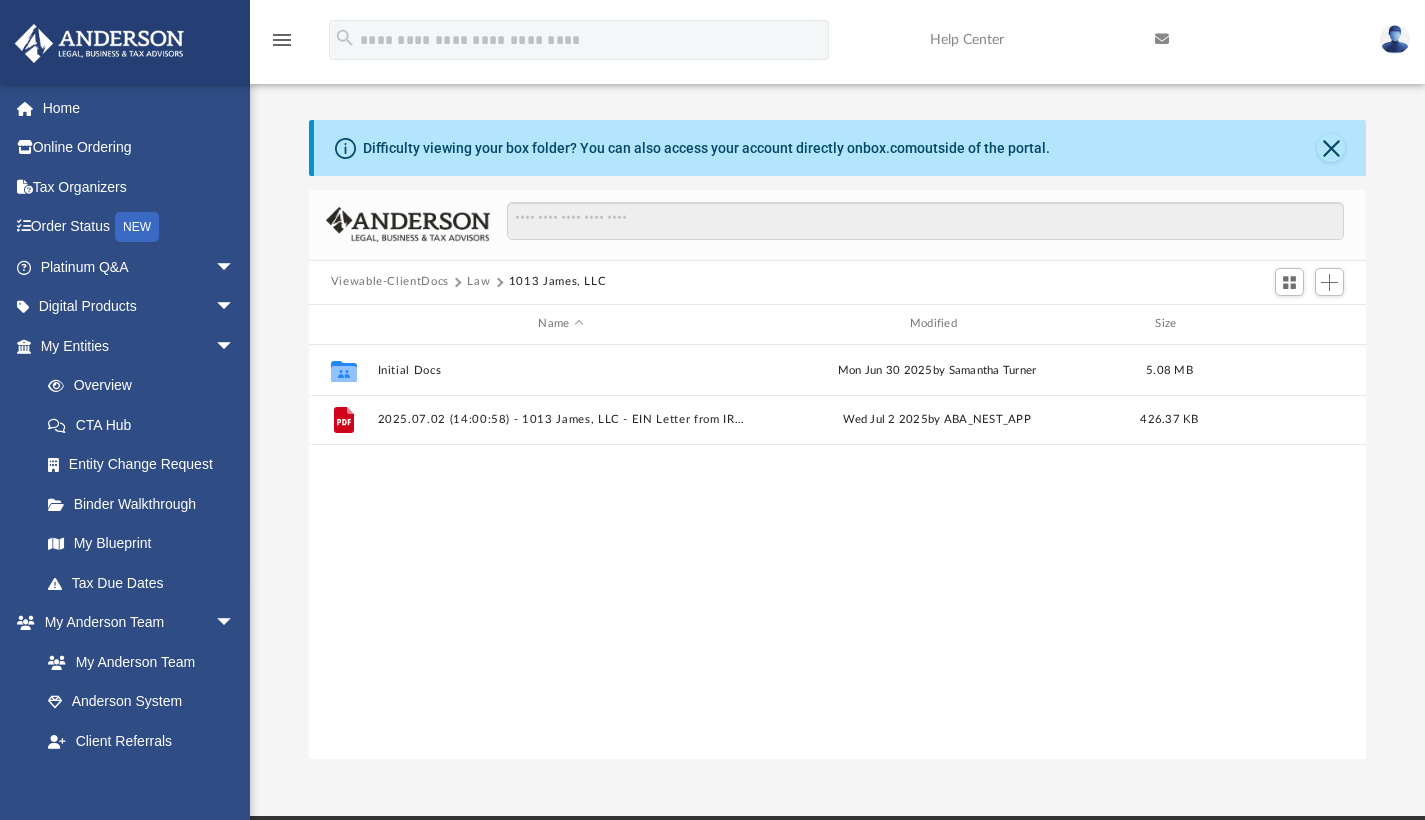 click on "Collaborated Folder Initial Docs Mon Jun 30 2025  by Samantha Turner 5.08 MB File 2025.07.02 (14:00:58) - 1013 James, LLC - EIN Letter from IRS.pdf Wed Jul 2 2025  by ABA_NEST_APP 426.37 KB" at bounding box center [838, 552] 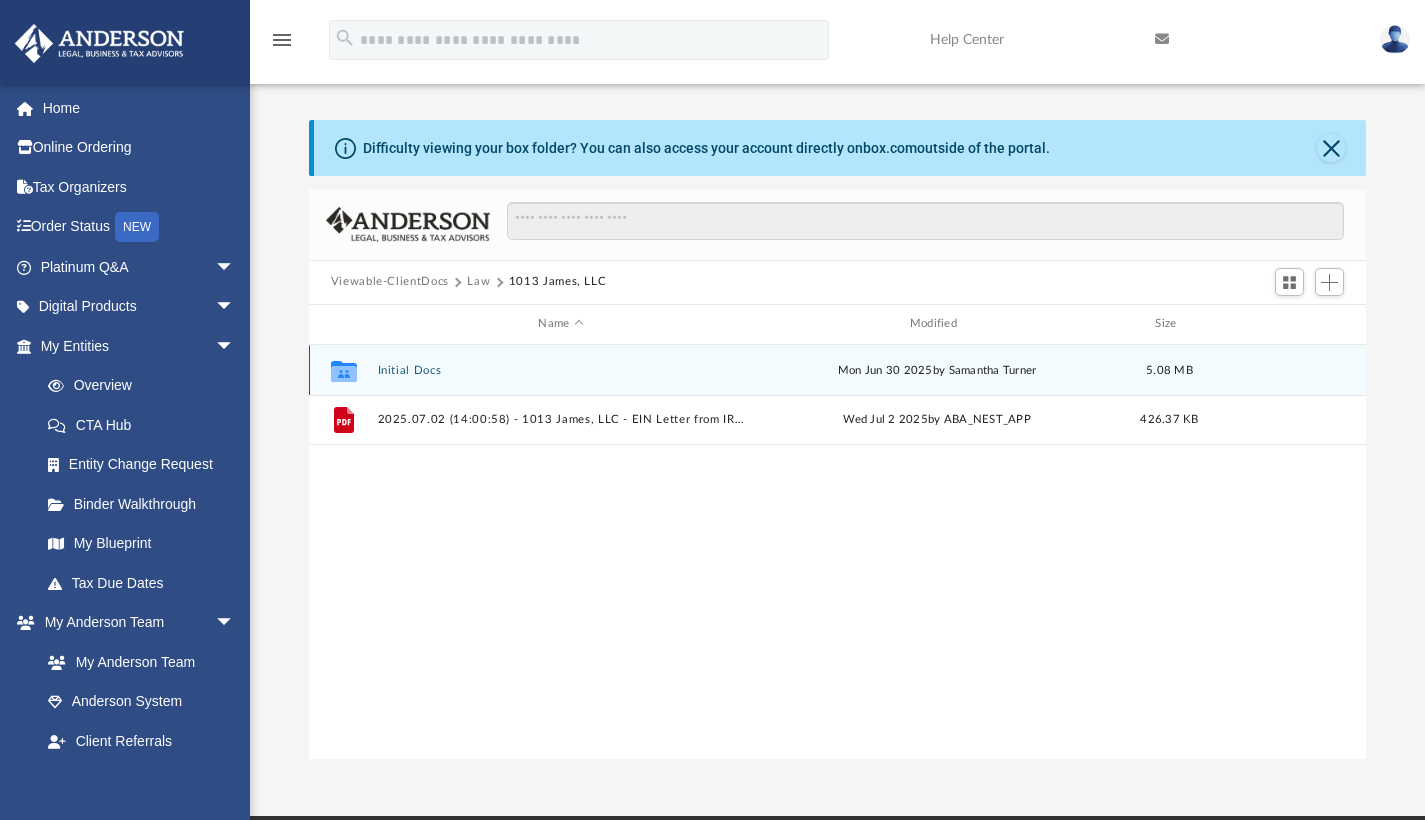 click on "Initial Docs" at bounding box center [560, 369] 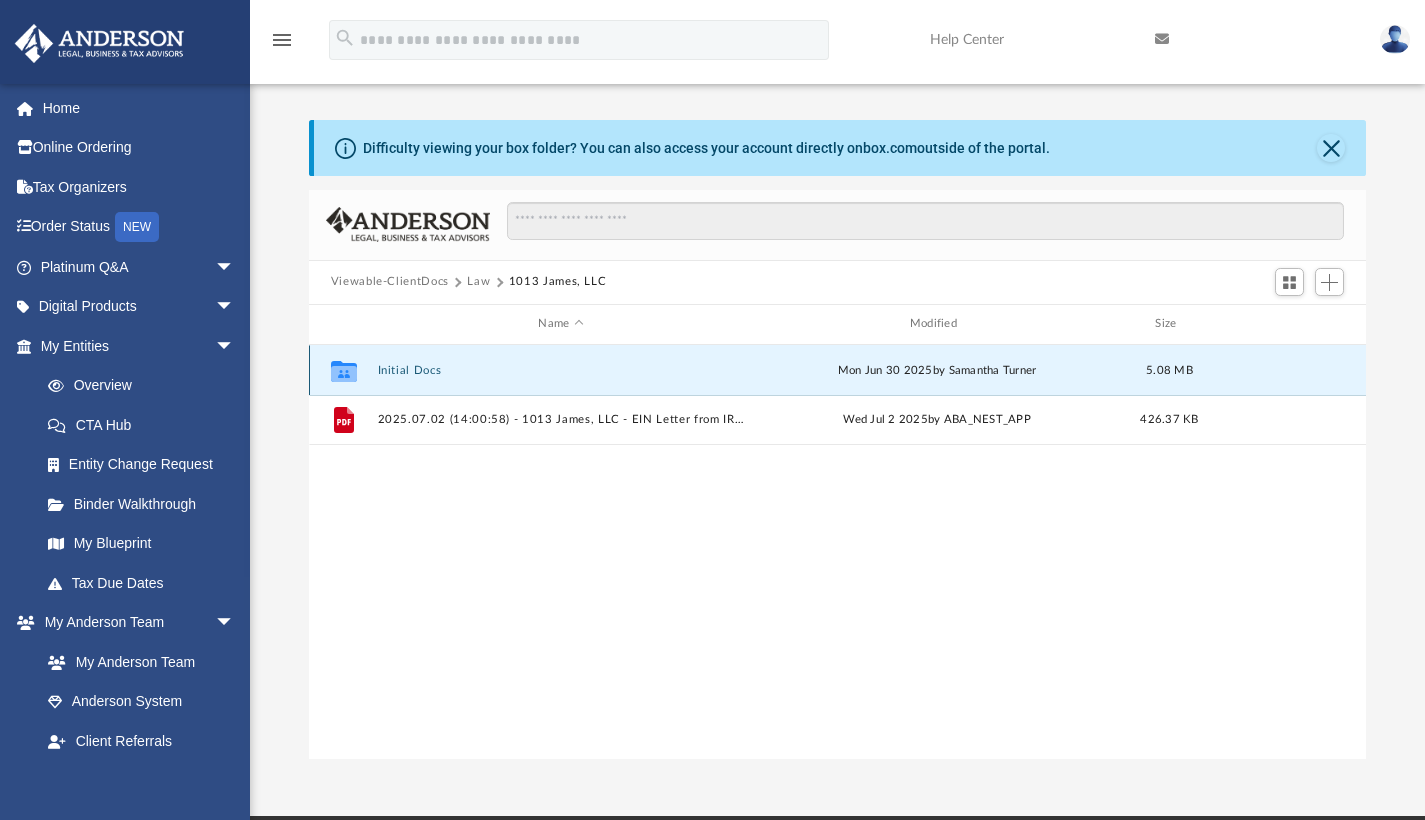 click on "Initial Docs" at bounding box center (560, 369) 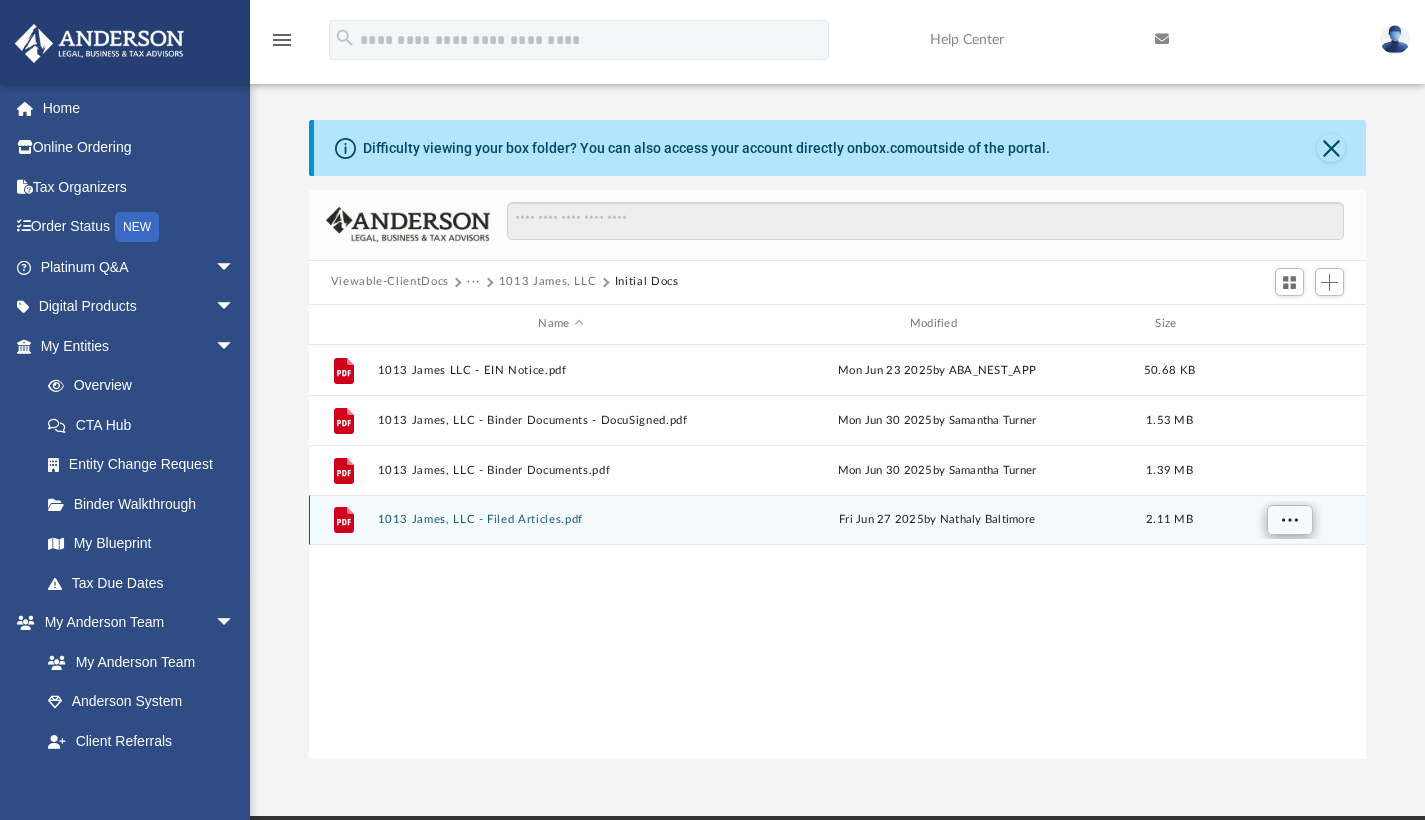 click at bounding box center [1289, 520] 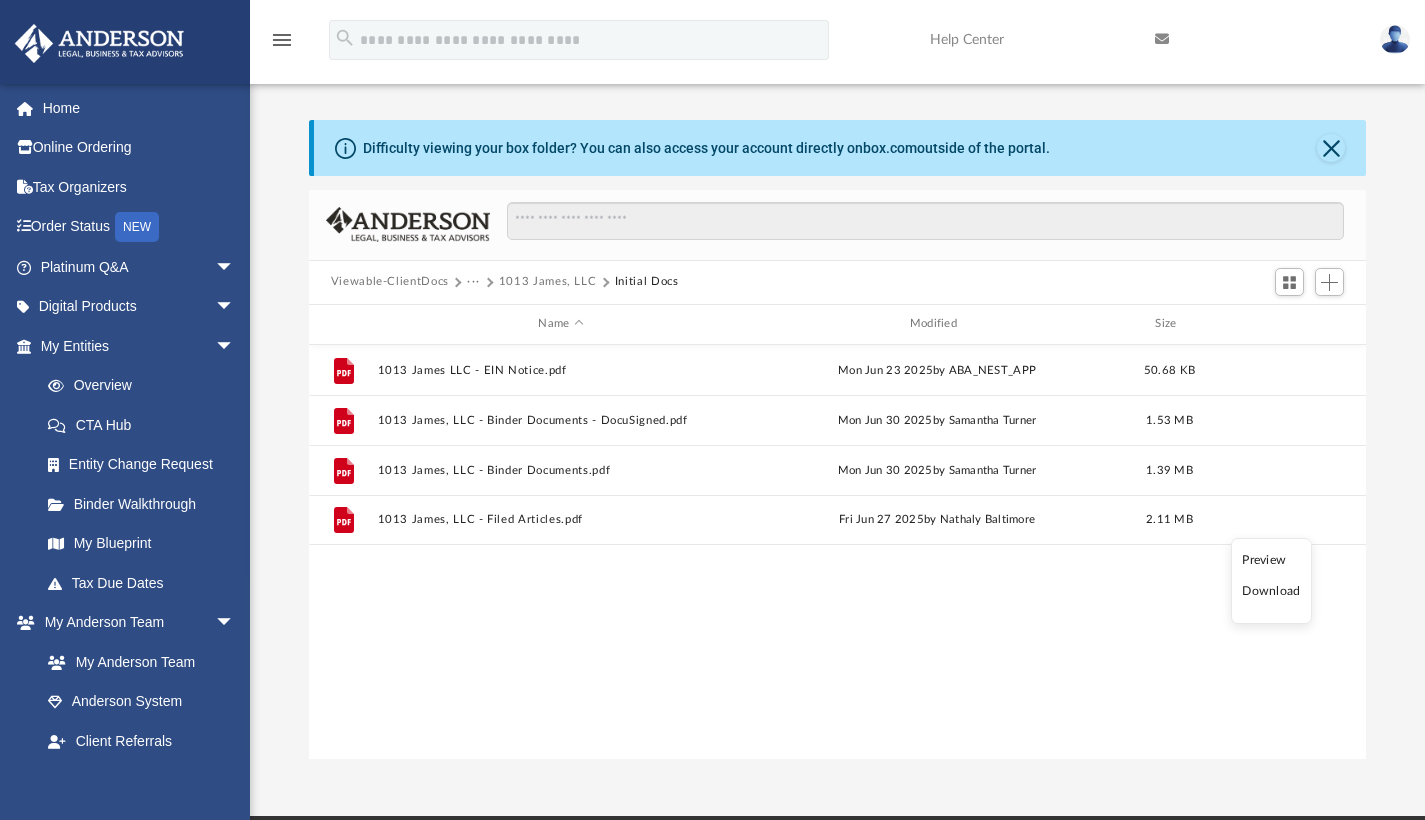 click on "Download" at bounding box center (1271, 591) 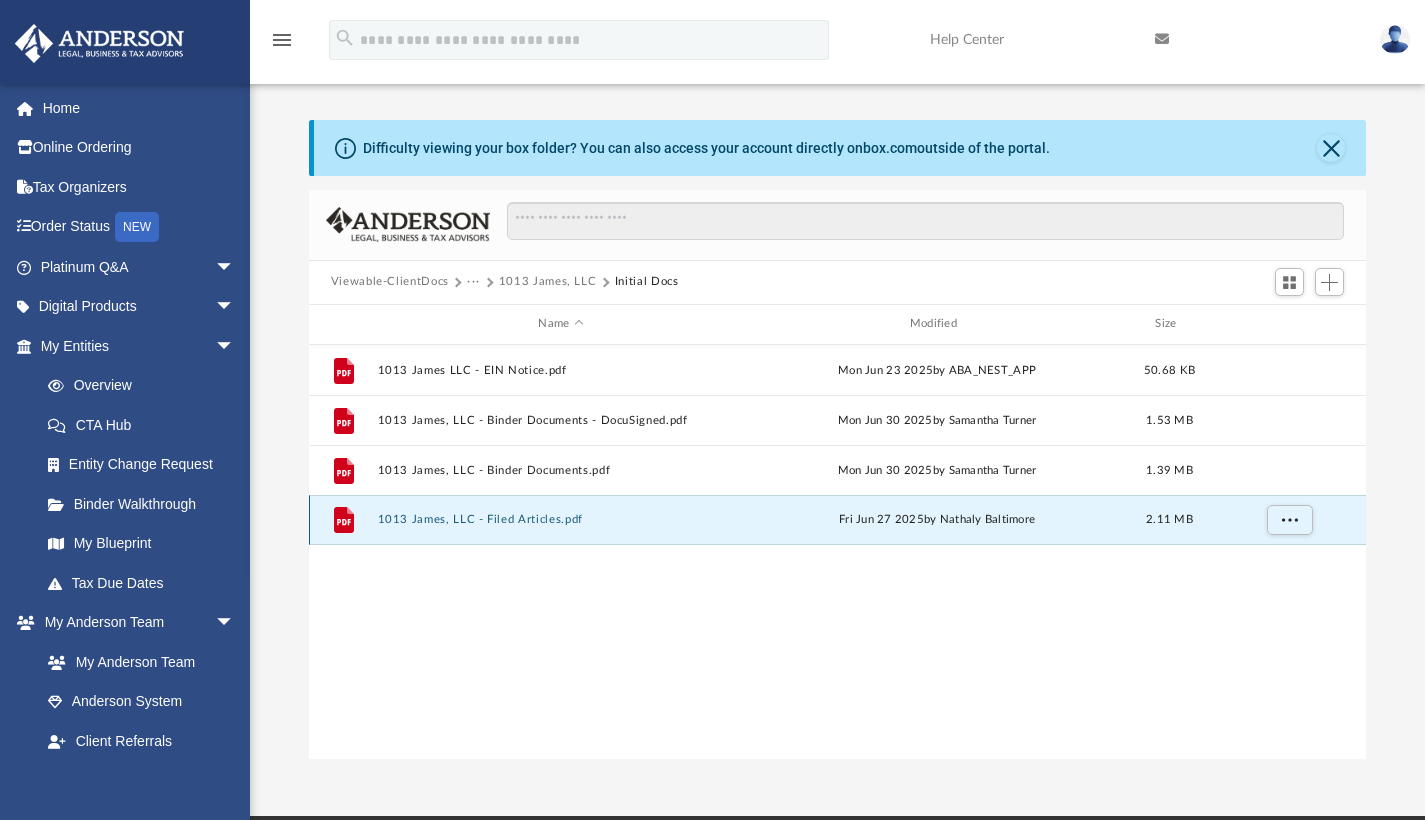 click on "File 1013 James, LLC - Filed Articles.pdf Fri Jun 27 2025  by Nathaly Baltimore 2.11 MB" at bounding box center (838, 520) 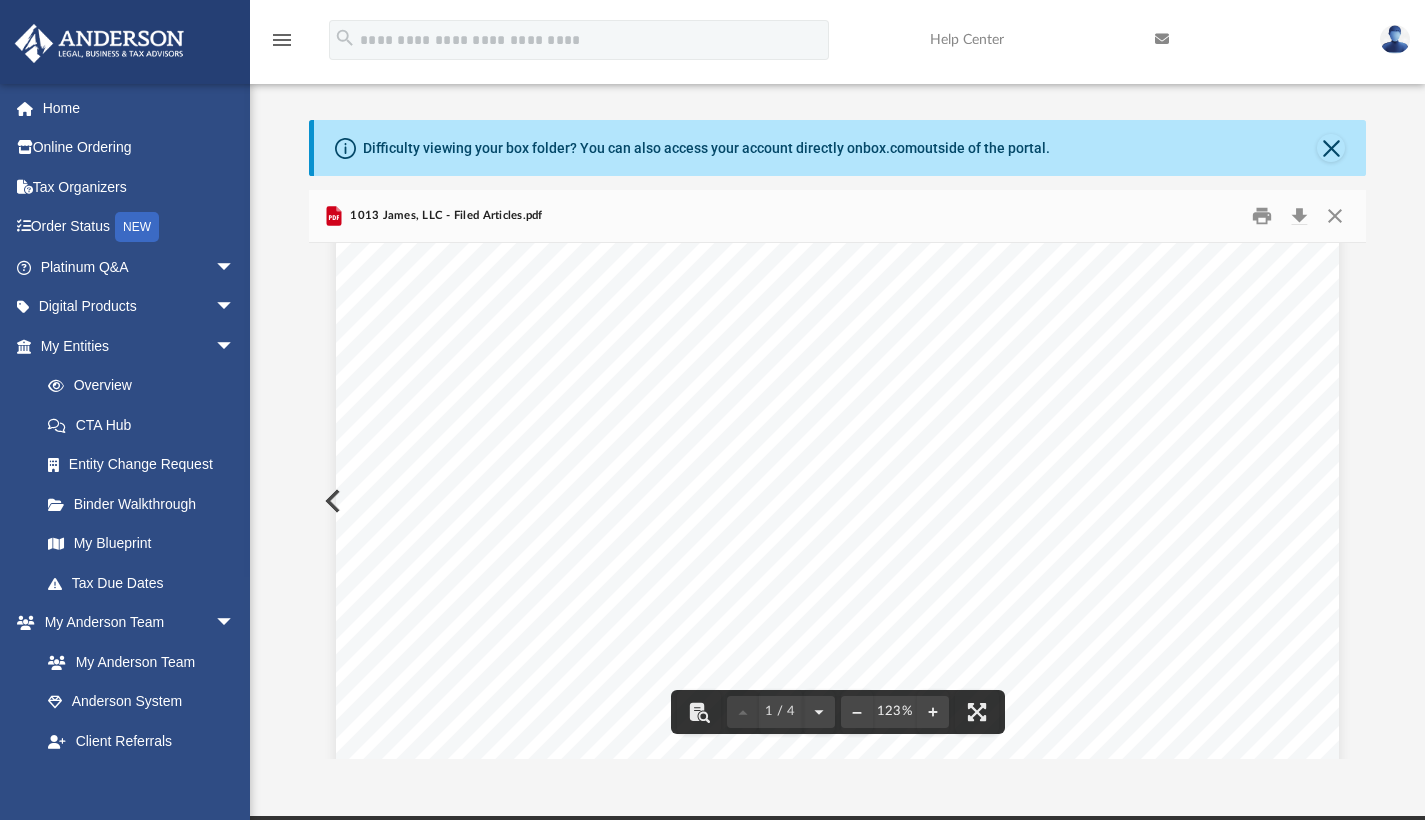 scroll, scrollTop: 0, scrollLeft: 0, axis: both 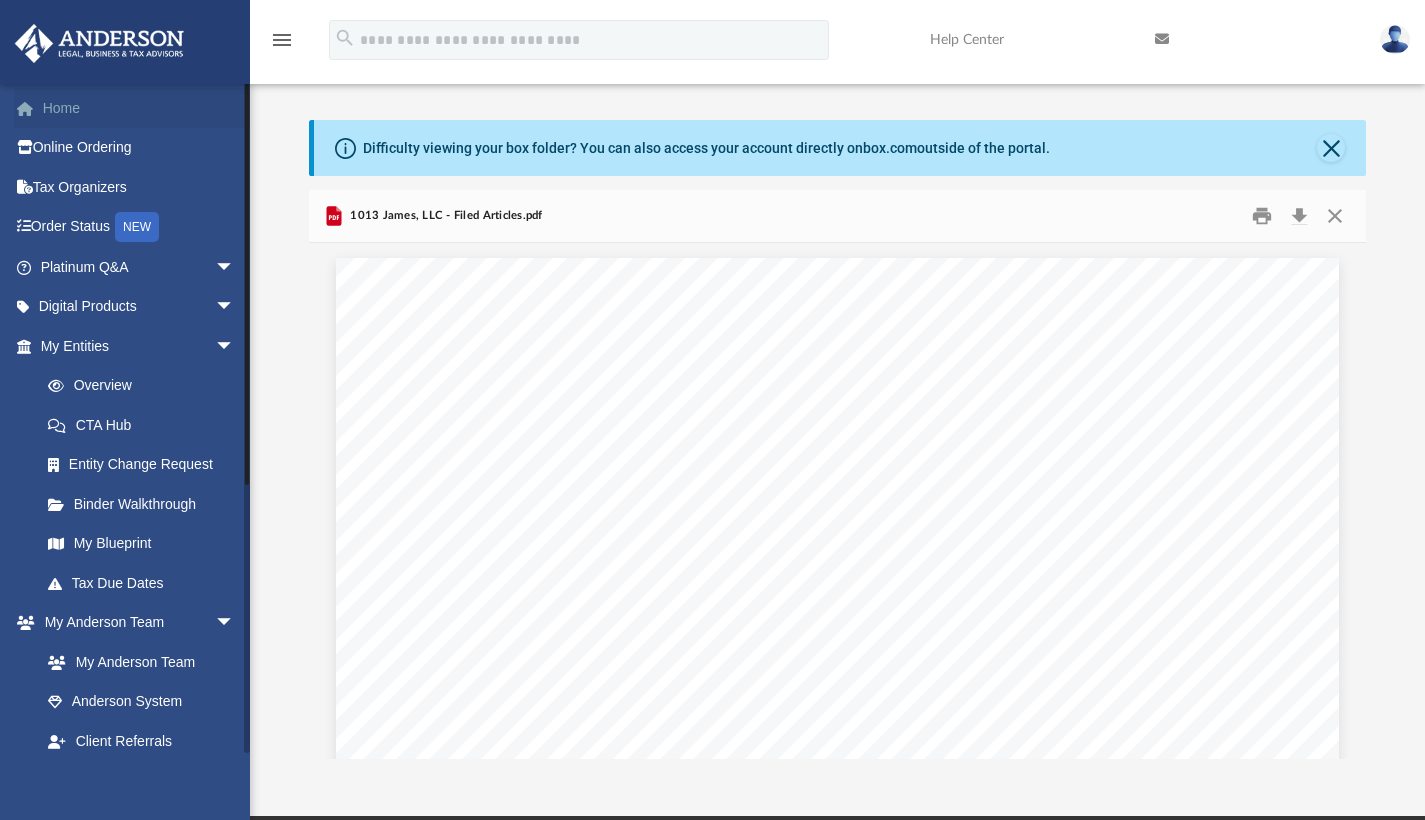 click on "Home" at bounding box center (139, 108) 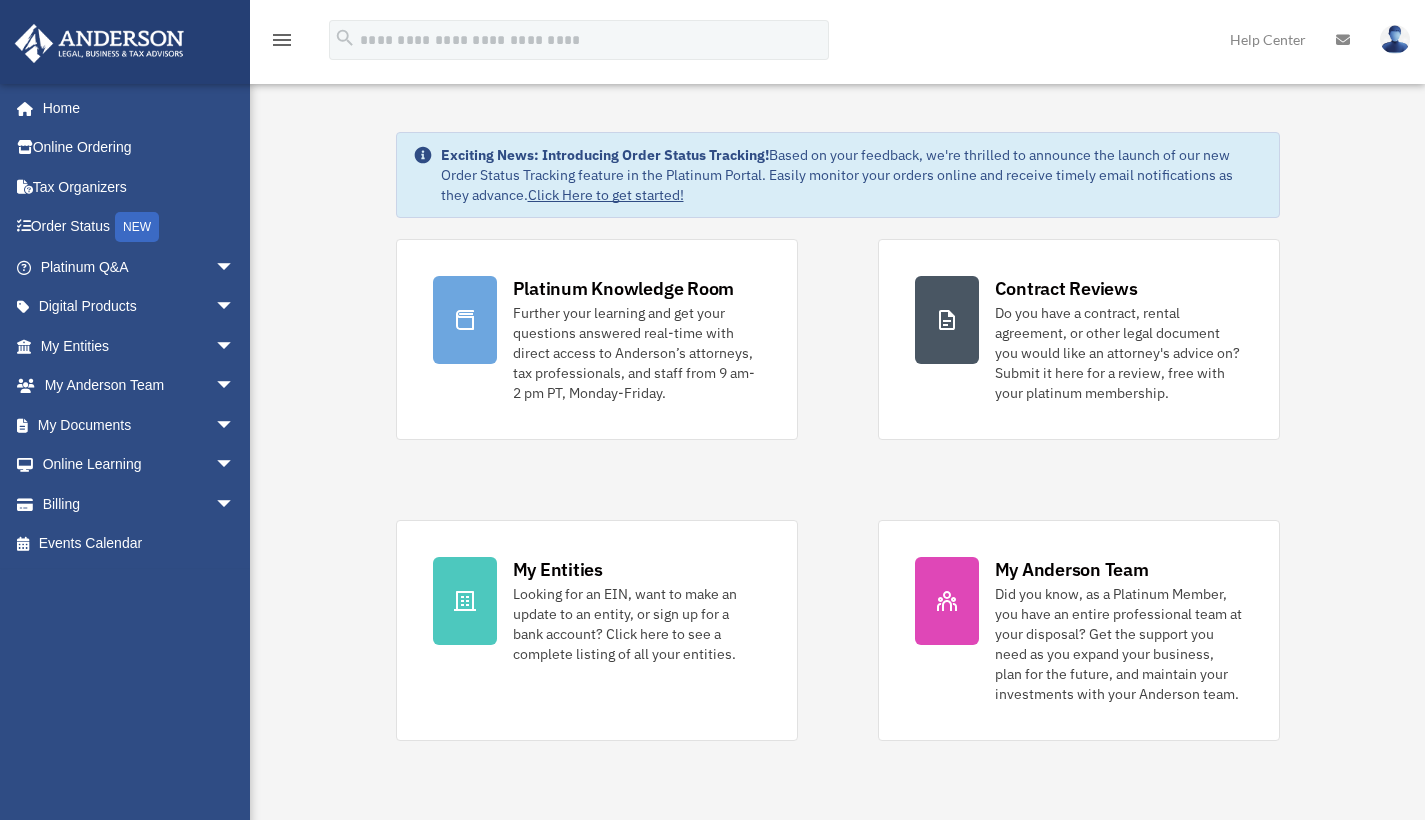scroll, scrollTop: 0, scrollLeft: 0, axis: both 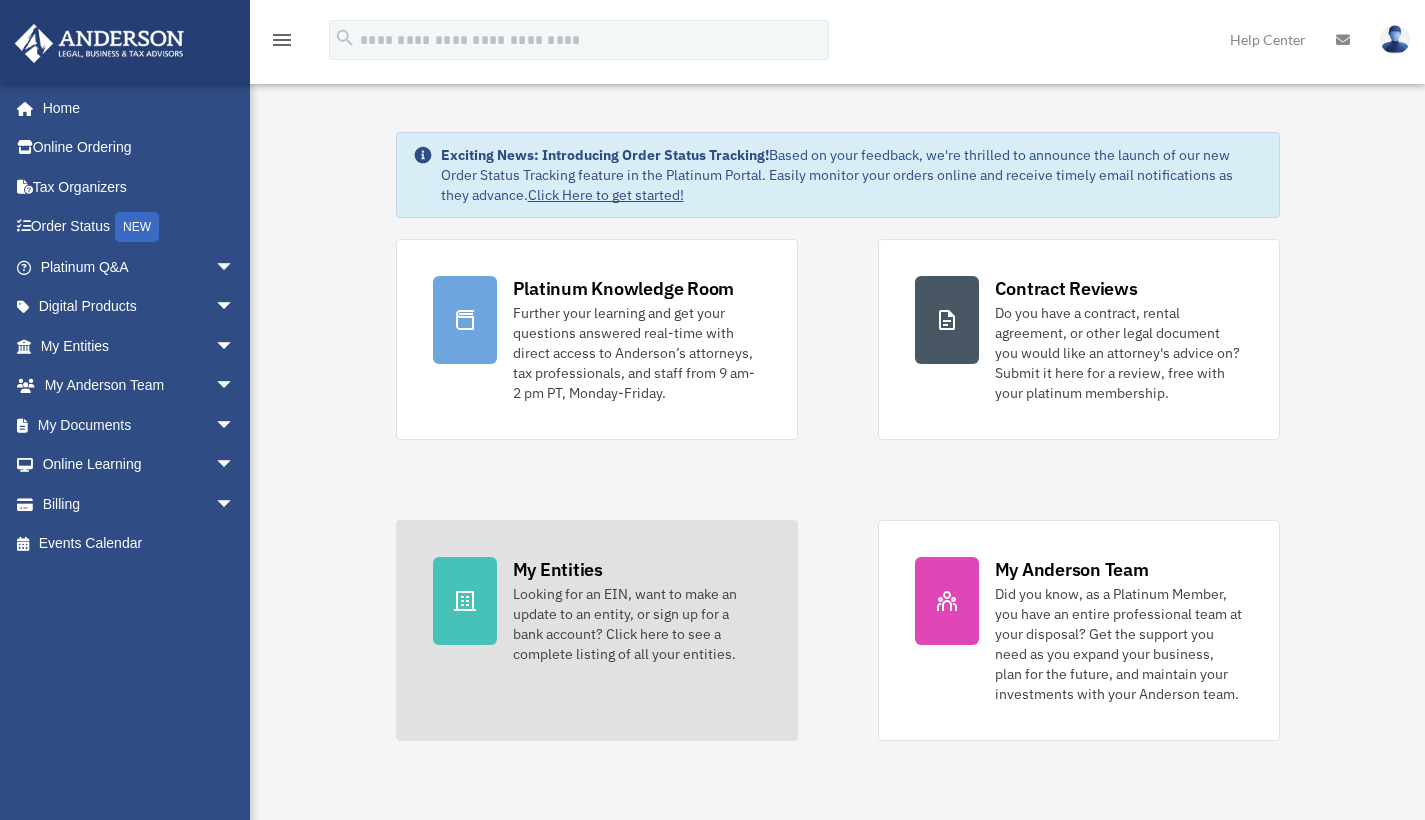 click at bounding box center [465, 601] 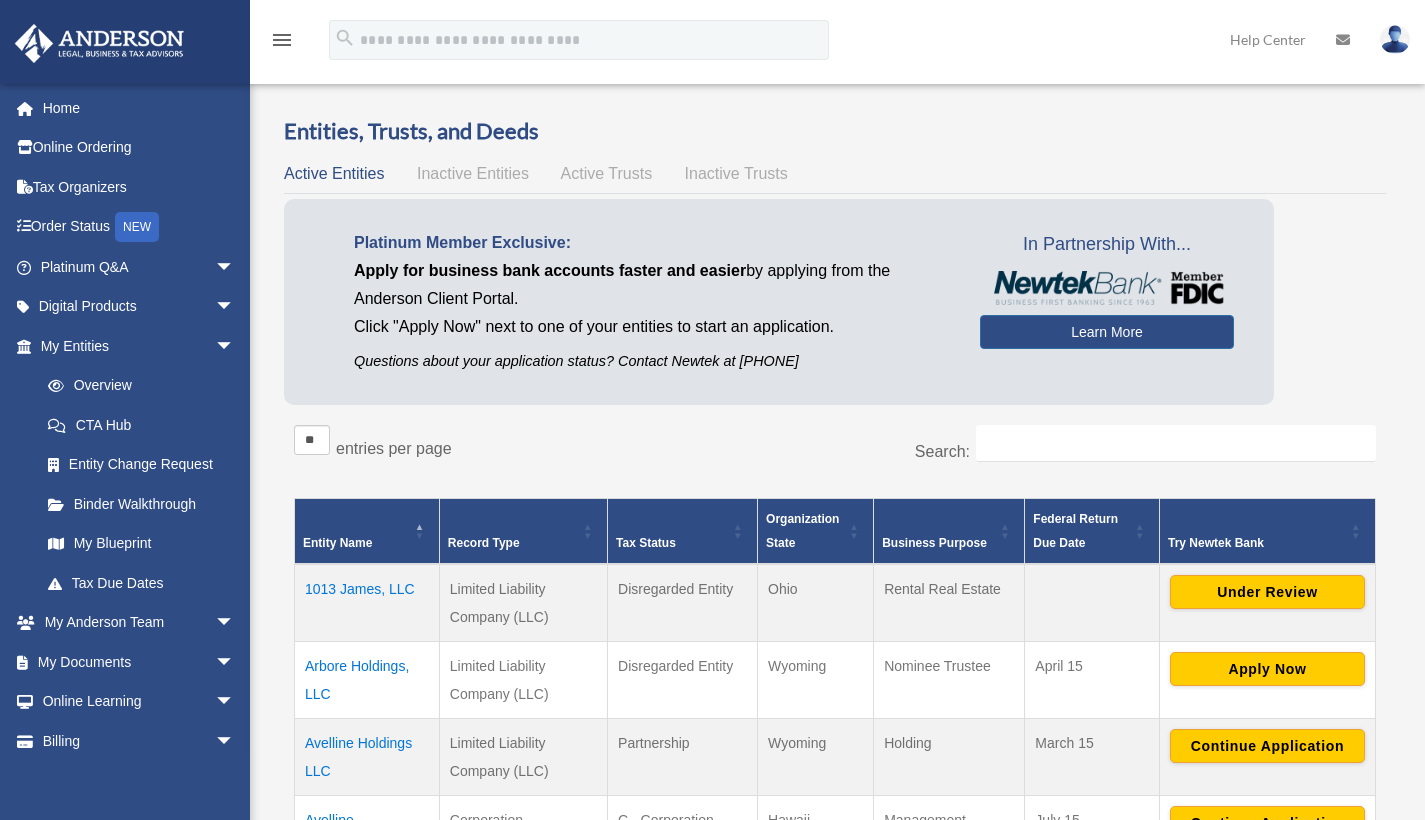 scroll, scrollTop: 0, scrollLeft: 0, axis: both 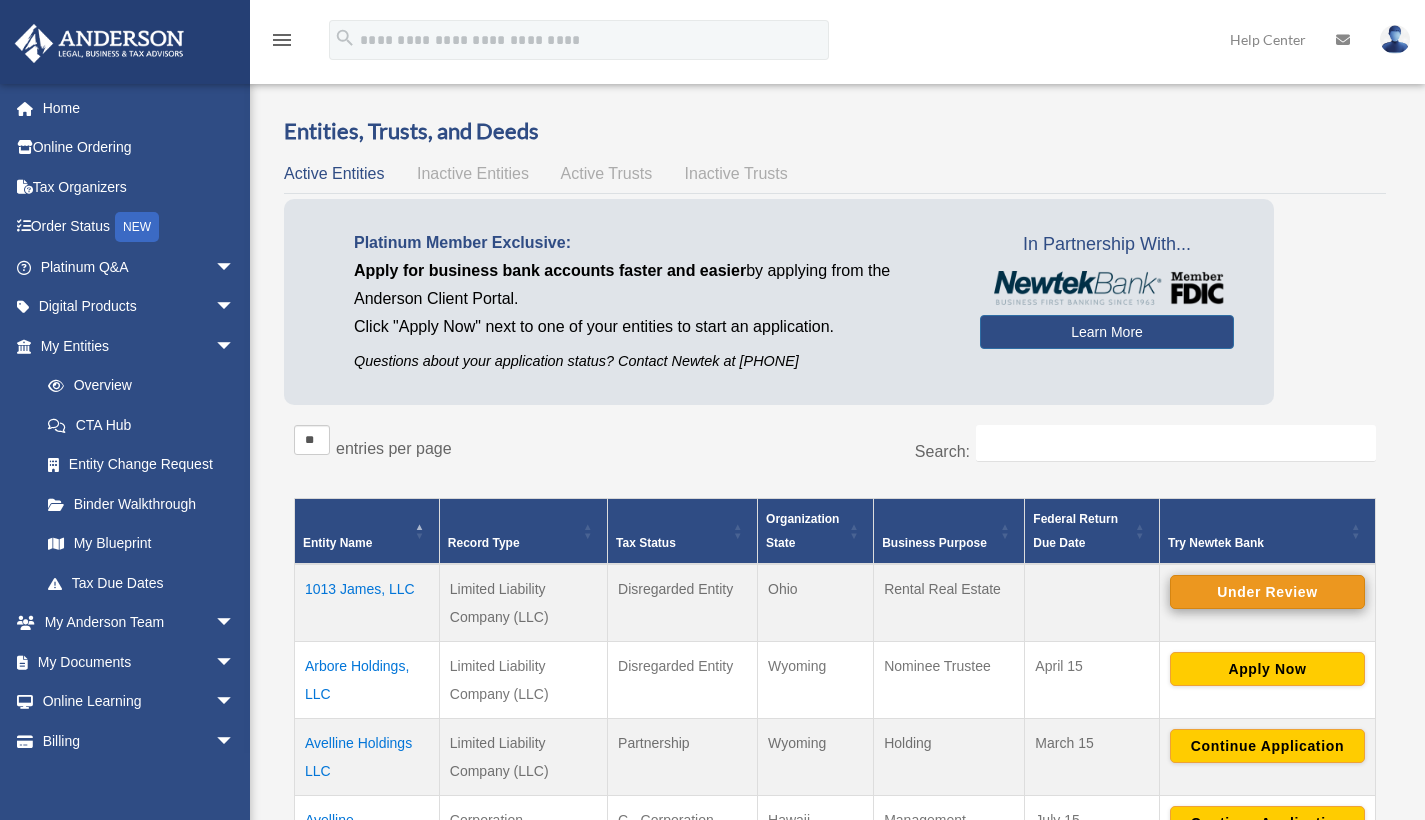 click on "Under Review" at bounding box center [1267, 592] 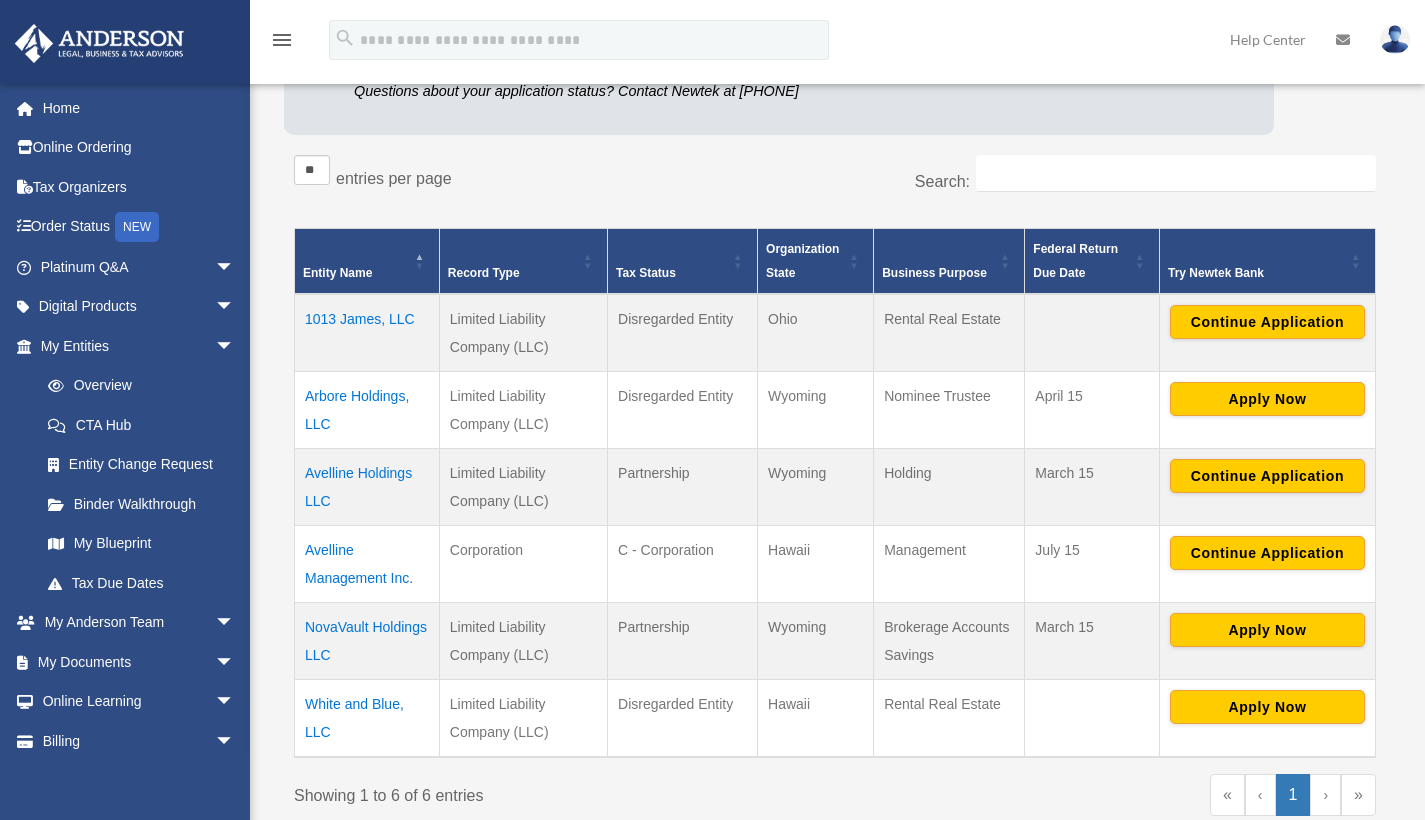 scroll, scrollTop: 274, scrollLeft: 0, axis: vertical 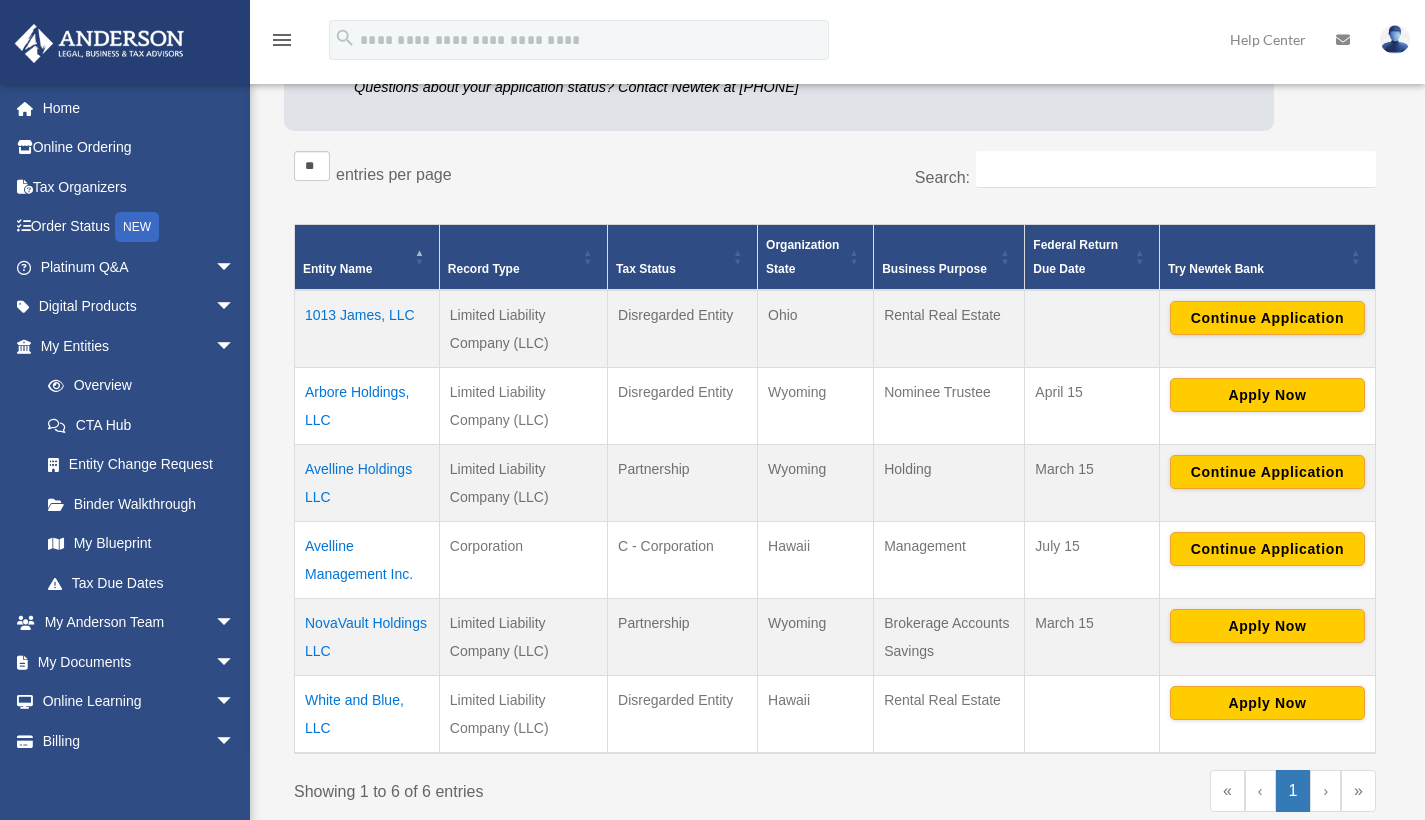 click on "Avelline Holdings LLC" at bounding box center (367, 483) 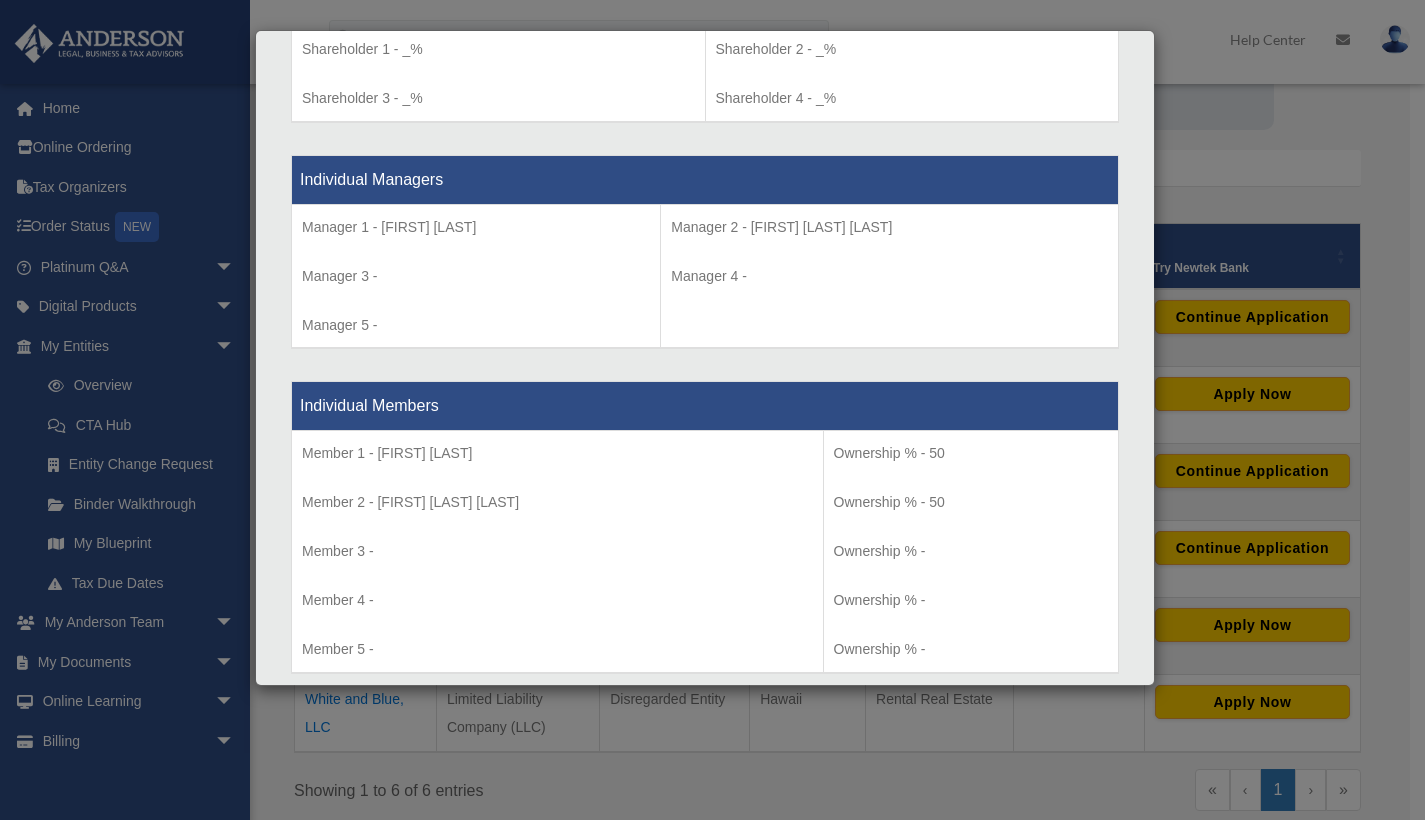scroll, scrollTop: 1968, scrollLeft: 0, axis: vertical 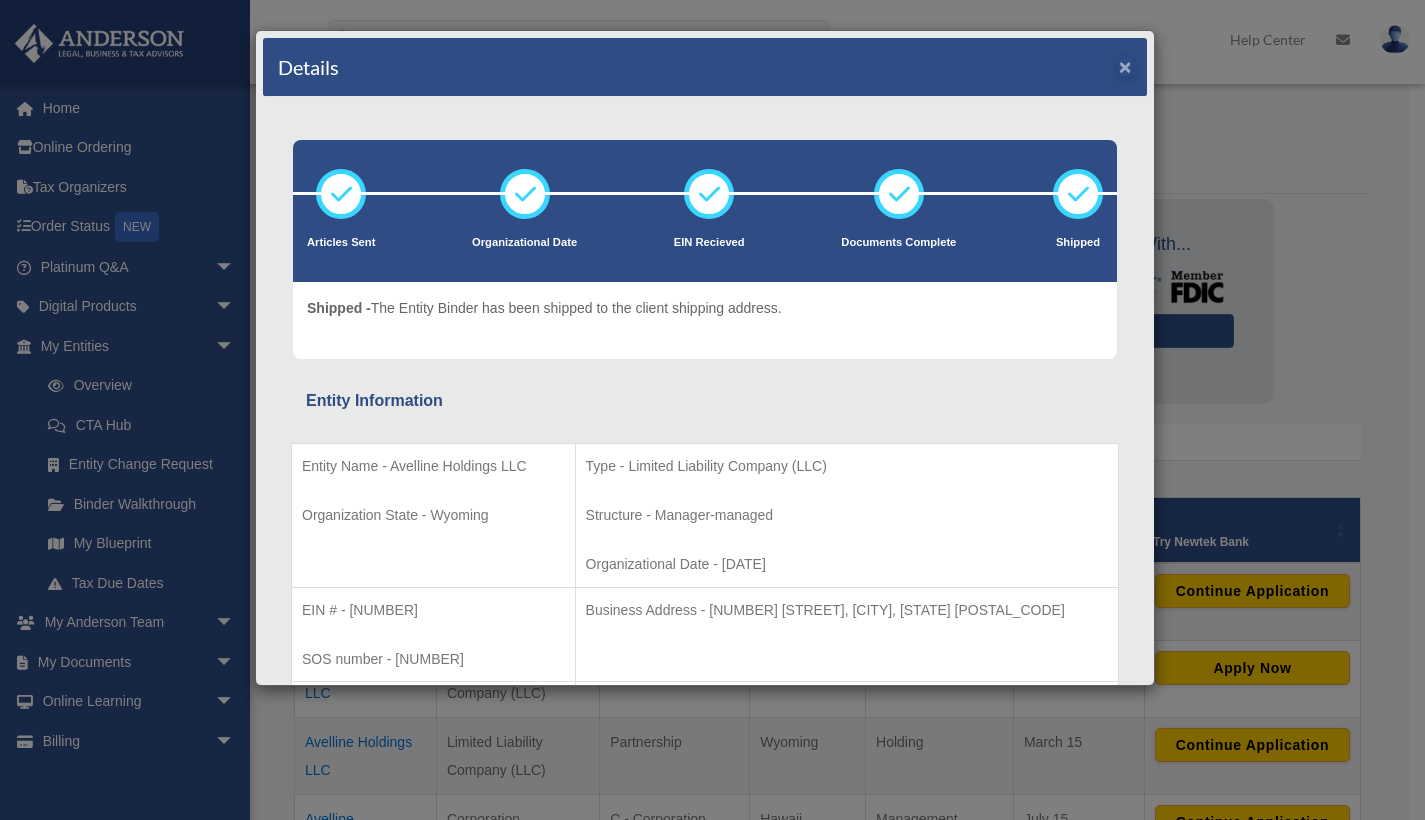 click on "×" at bounding box center [1125, 66] 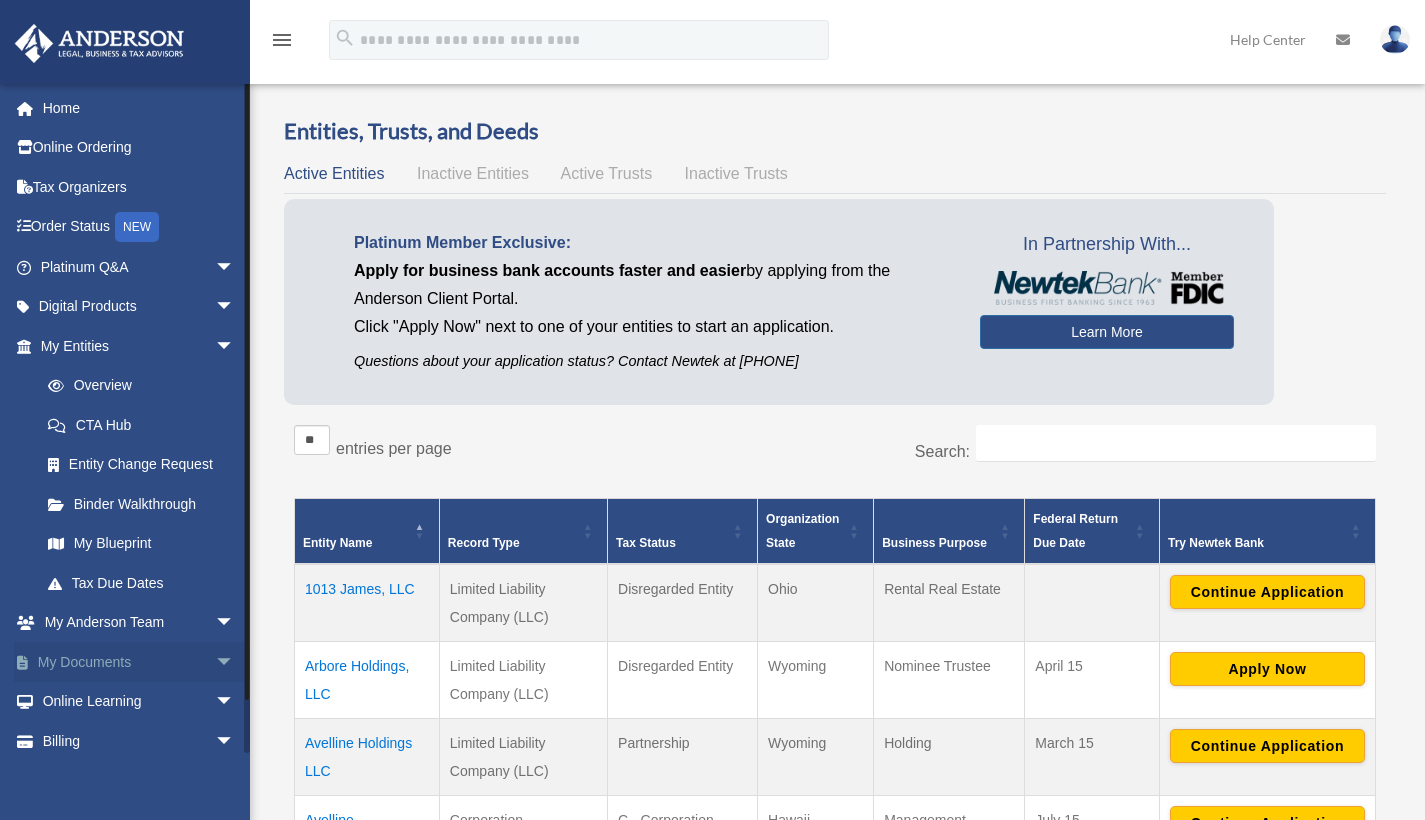 click on "arrow_drop_down" at bounding box center (235, 662) 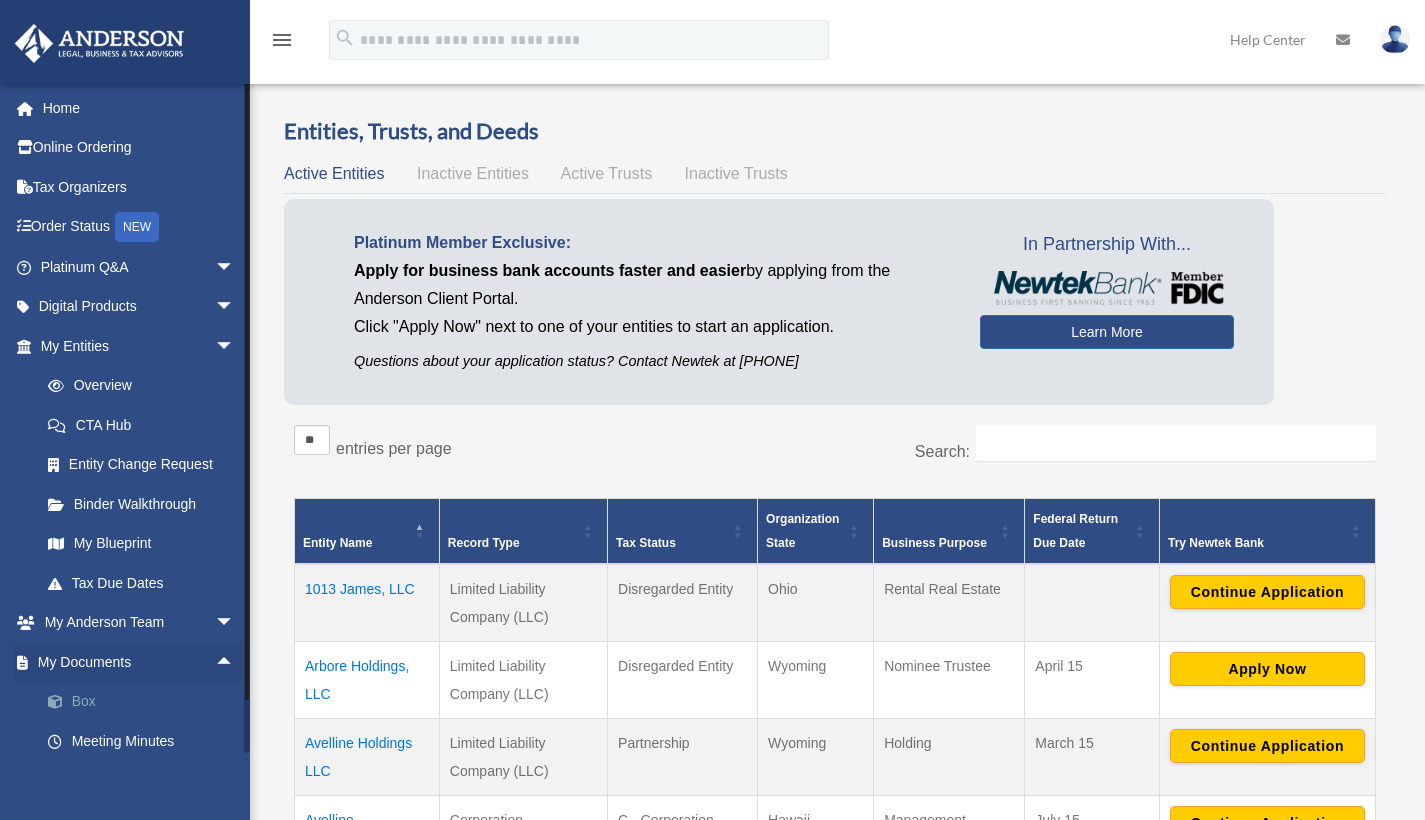 click on "Box" at bounding box center [146, 702] 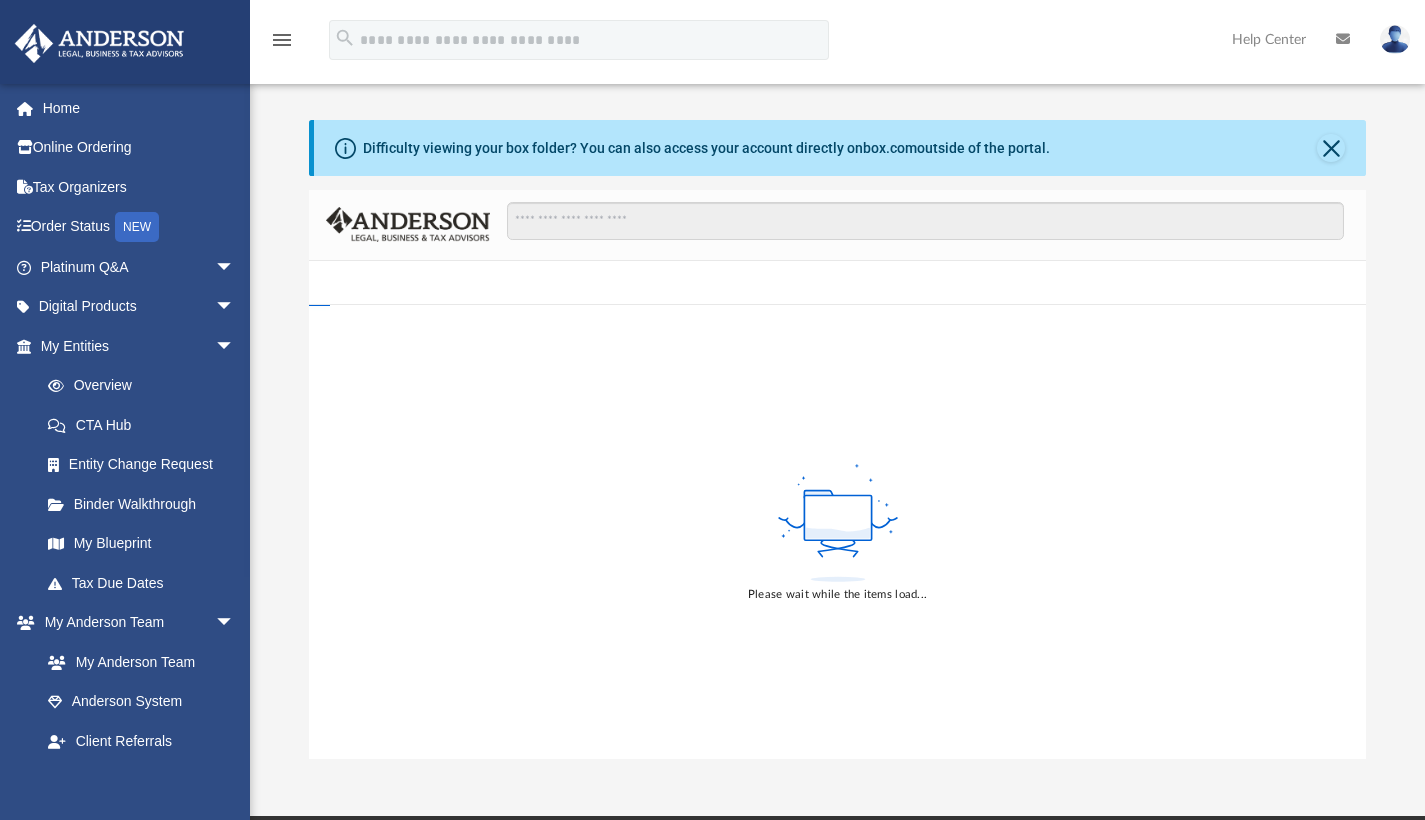 scroll, scrollTop: 0, scrollLeft: 0, axis: both 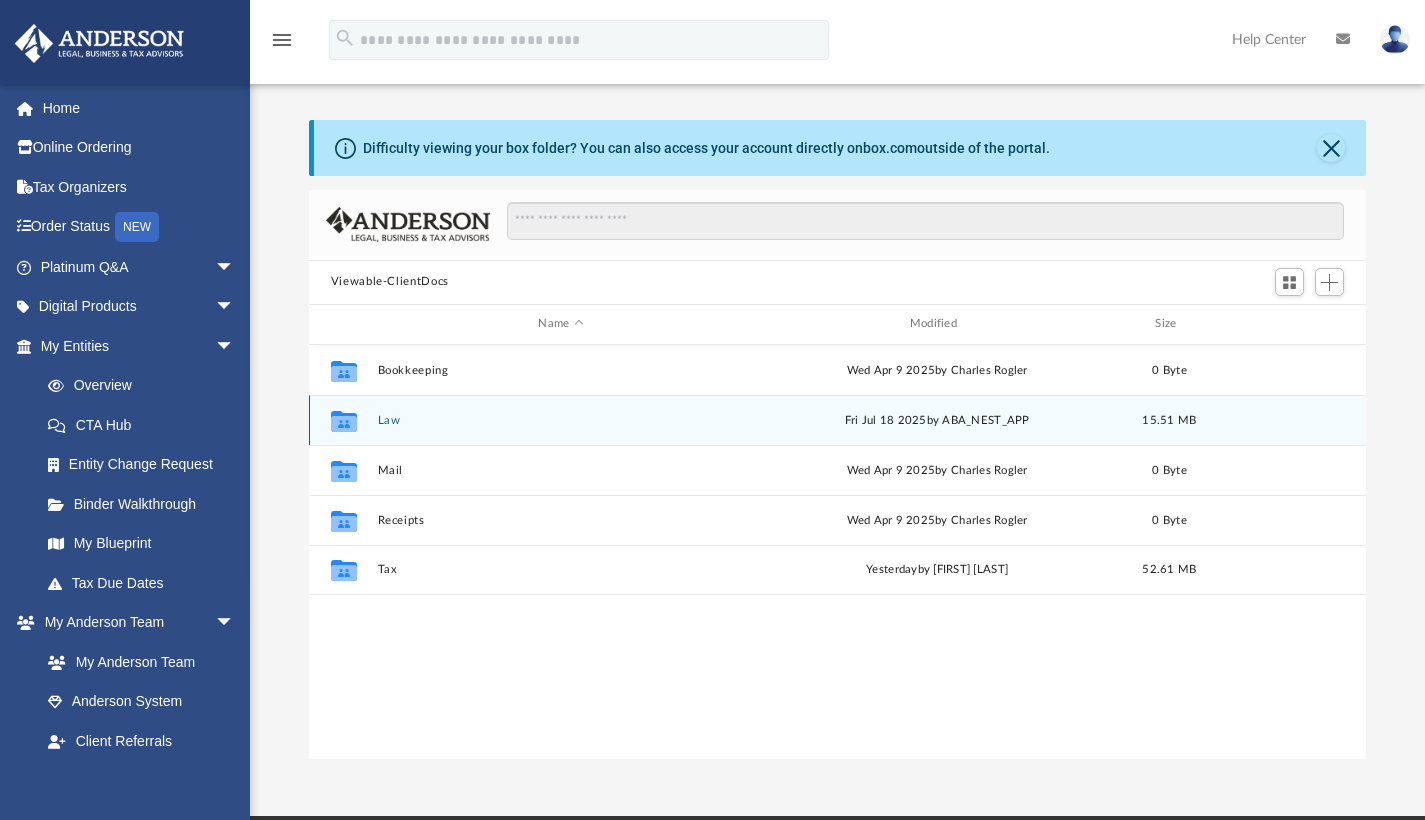 click on "Collaborated Folder Law Fri Jul 18 2025  by ABA_NEST_APP 15.51 MB" at bounding box center (838, 420) 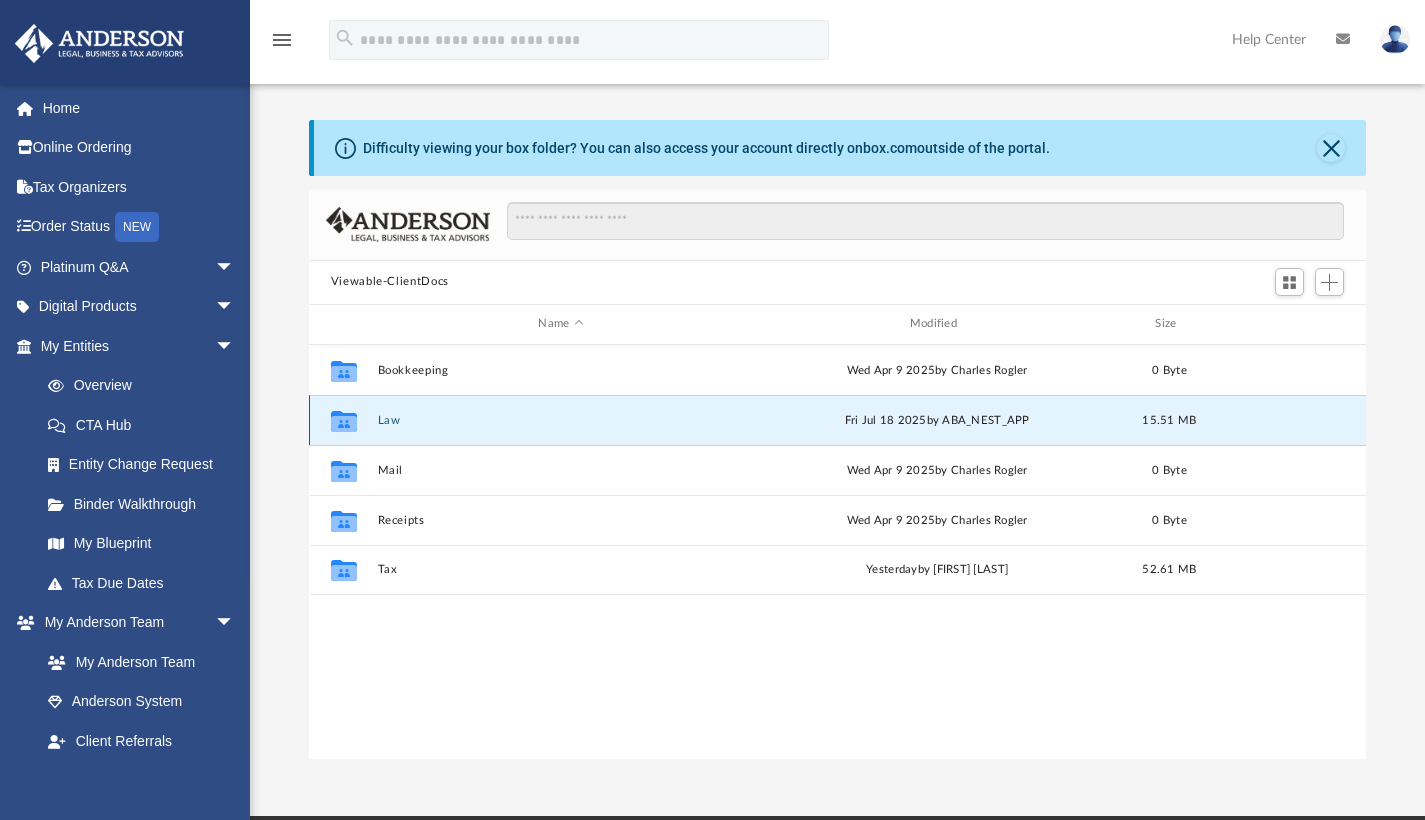 click on "Collaborated Folder Law Fri Jul 18 2025  by ABA_NEST_APP 15.51 MB" at bounding box center (838, 420) 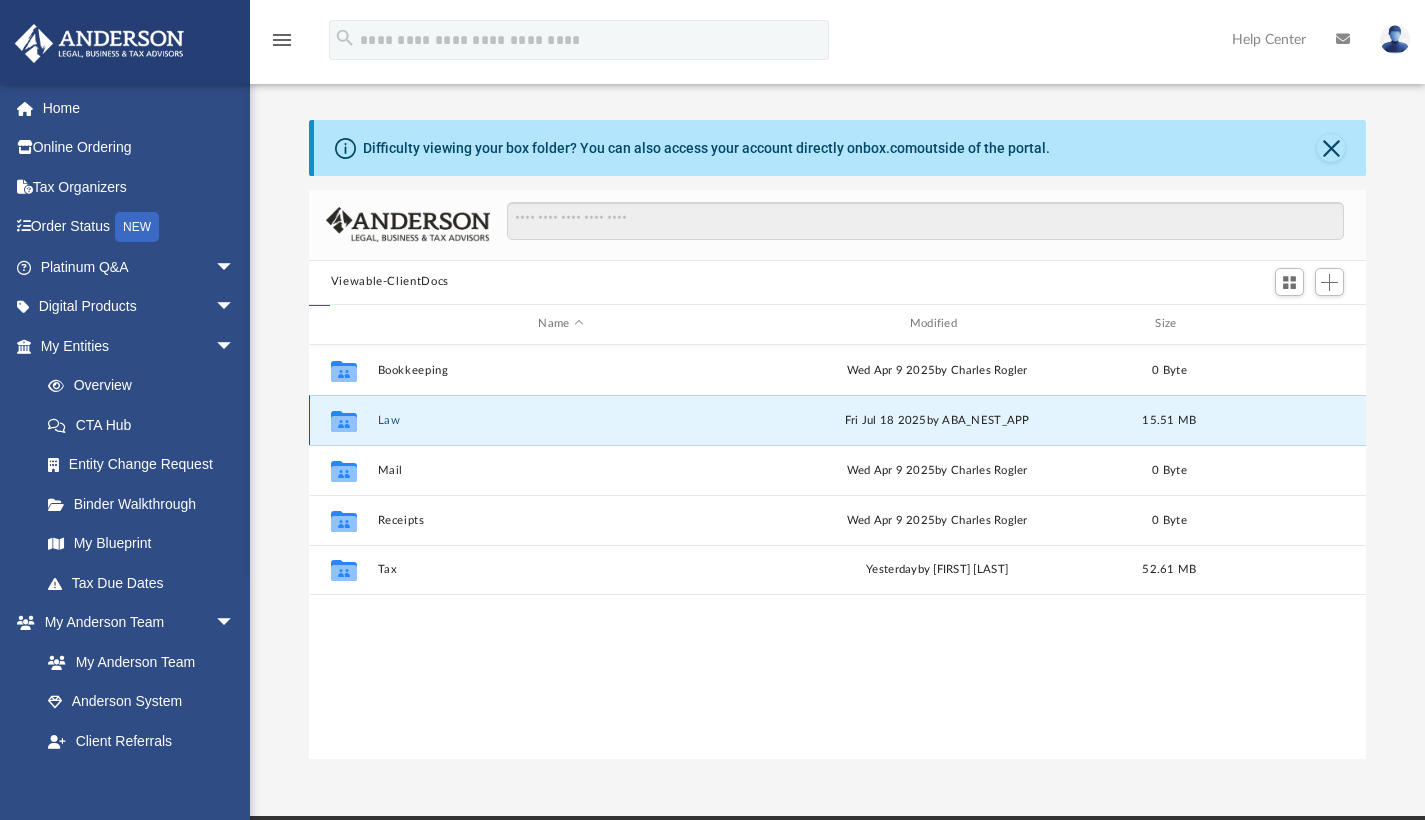 click on "Law" at bounding box center (560, 419) 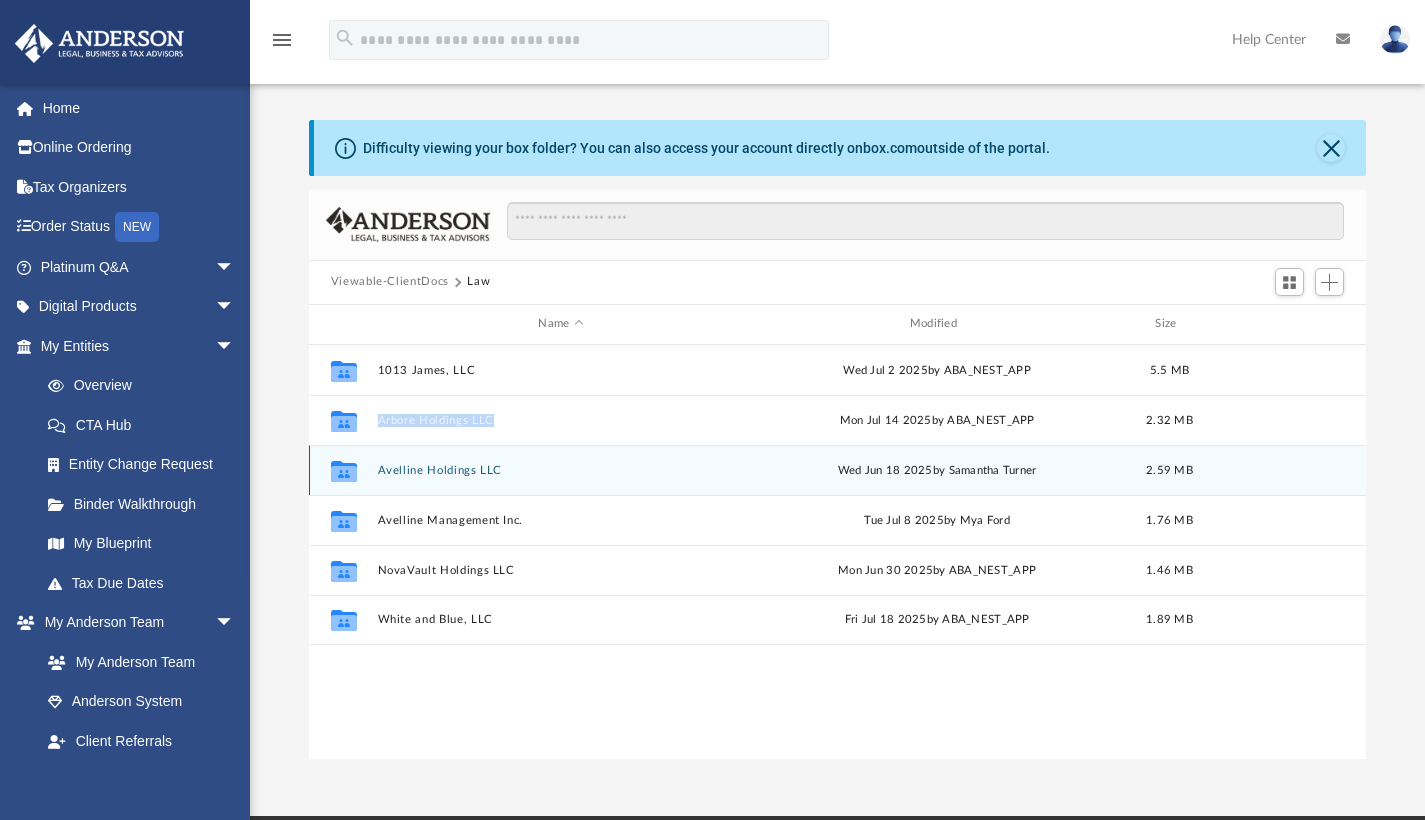 click on "Avelline Holdings LLC" at bounding box center [560, 469] 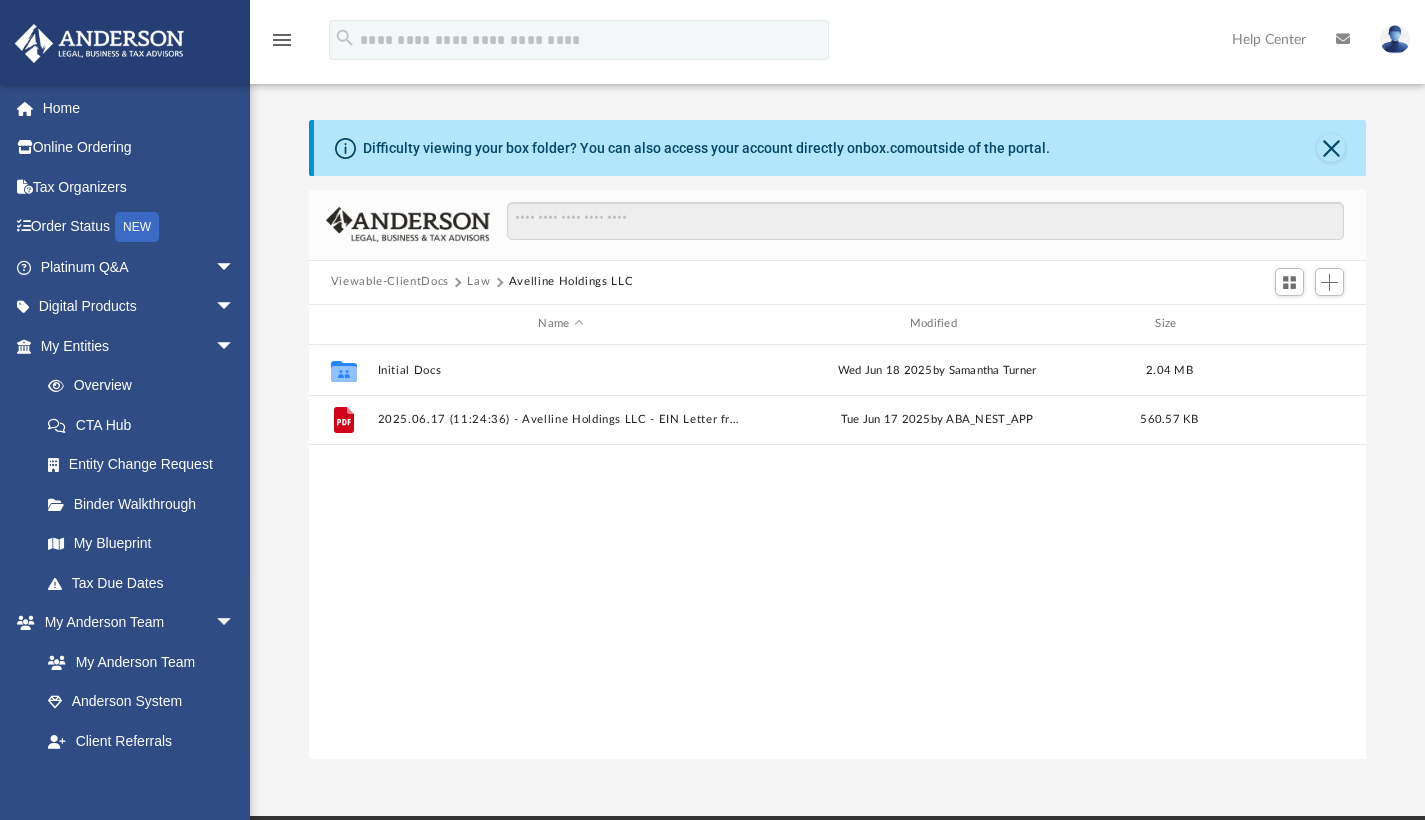 click on "Collaborated Folder Initial Docs Wed Jun 18 2025  by Samantha Turner 2.04 MB File 2025.06.17 (11:24:36) - Avelline Holdings LLC - EIN Letter from IRS.pdf Tue Jun 17 2025  by ABA_NEST_APP 560.57 KB" at bounding box center [838, 552] 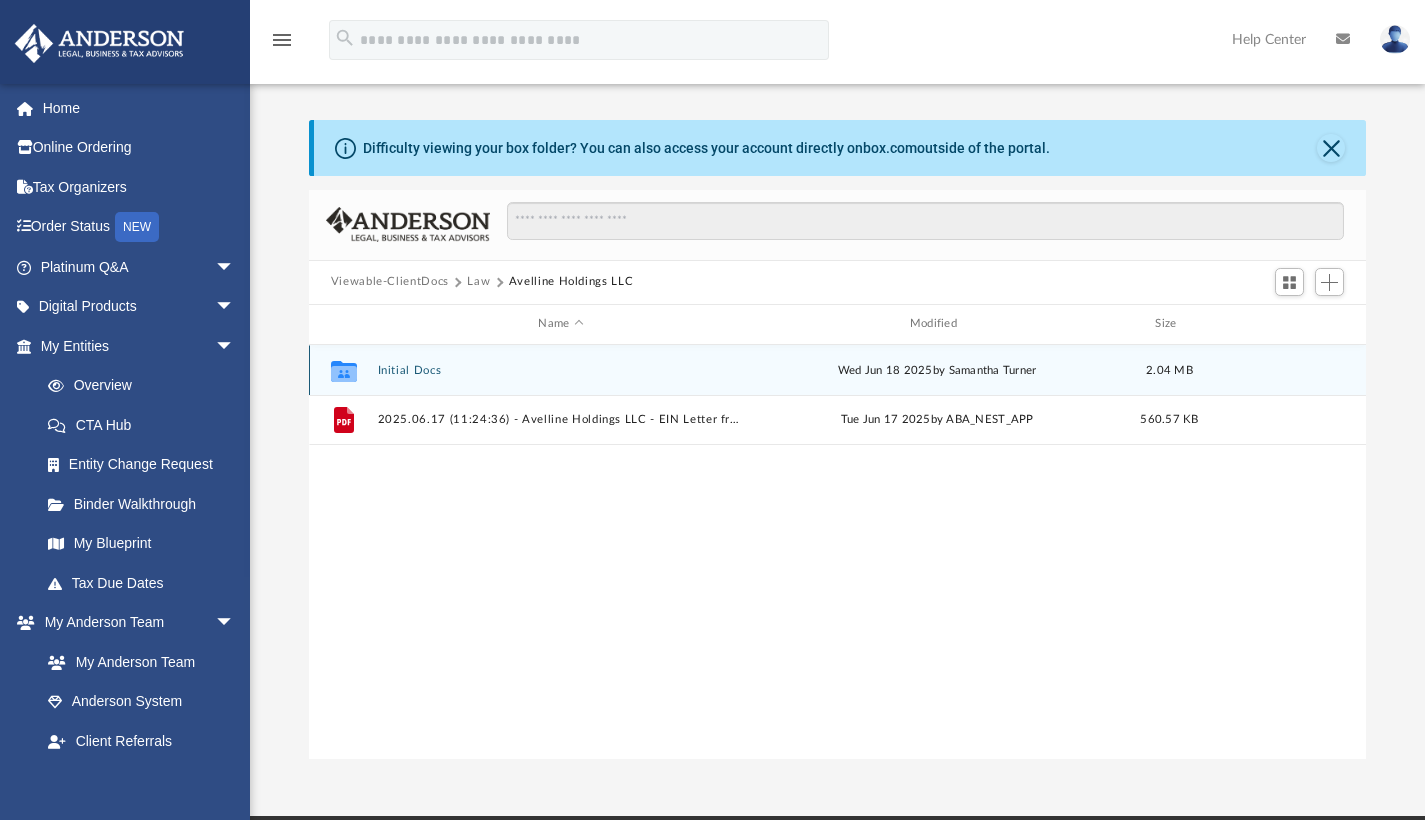 click on "Initial Docs" at bounding box center (560, 369) 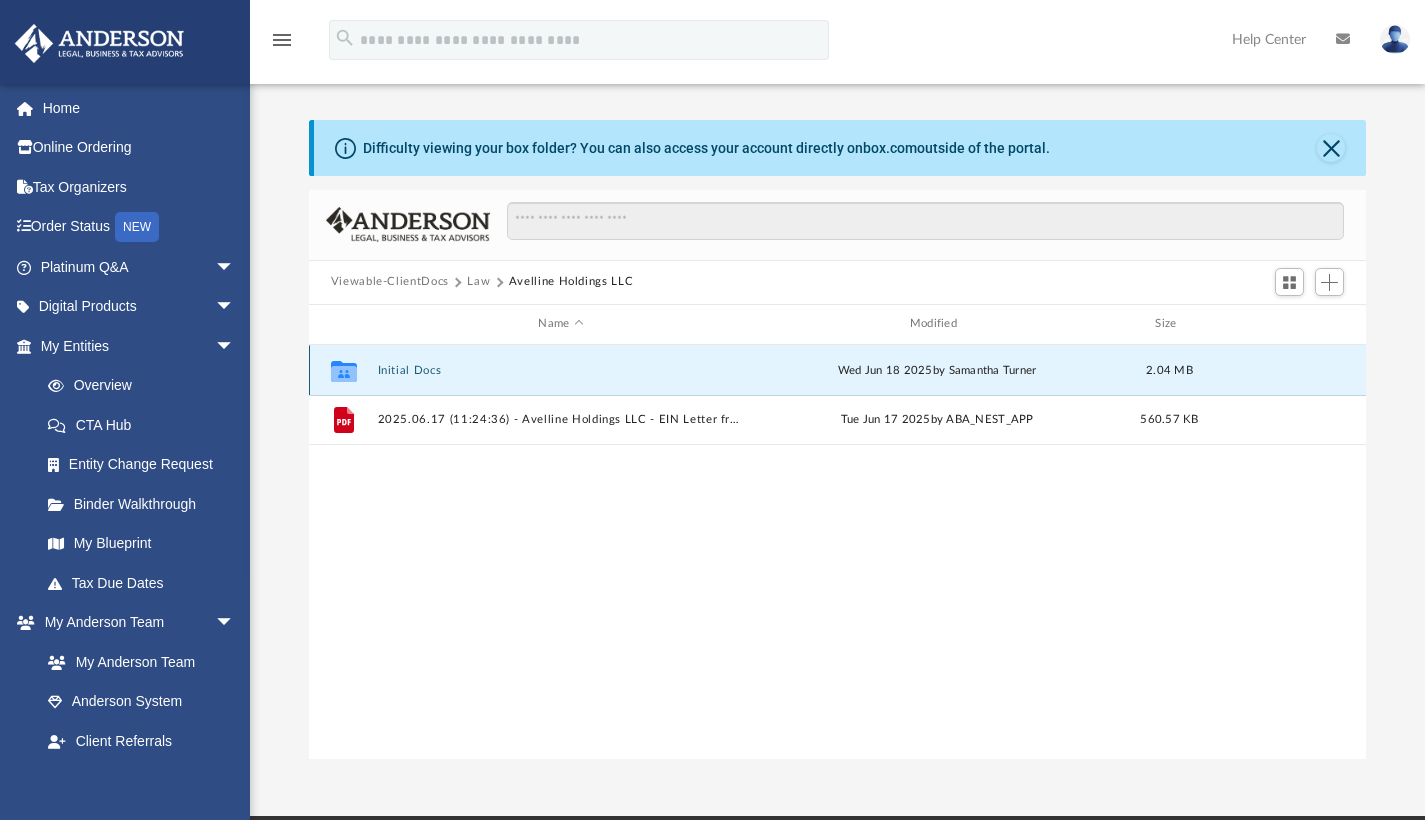 click on "Initial Docs" at bounding box center (560, 369) 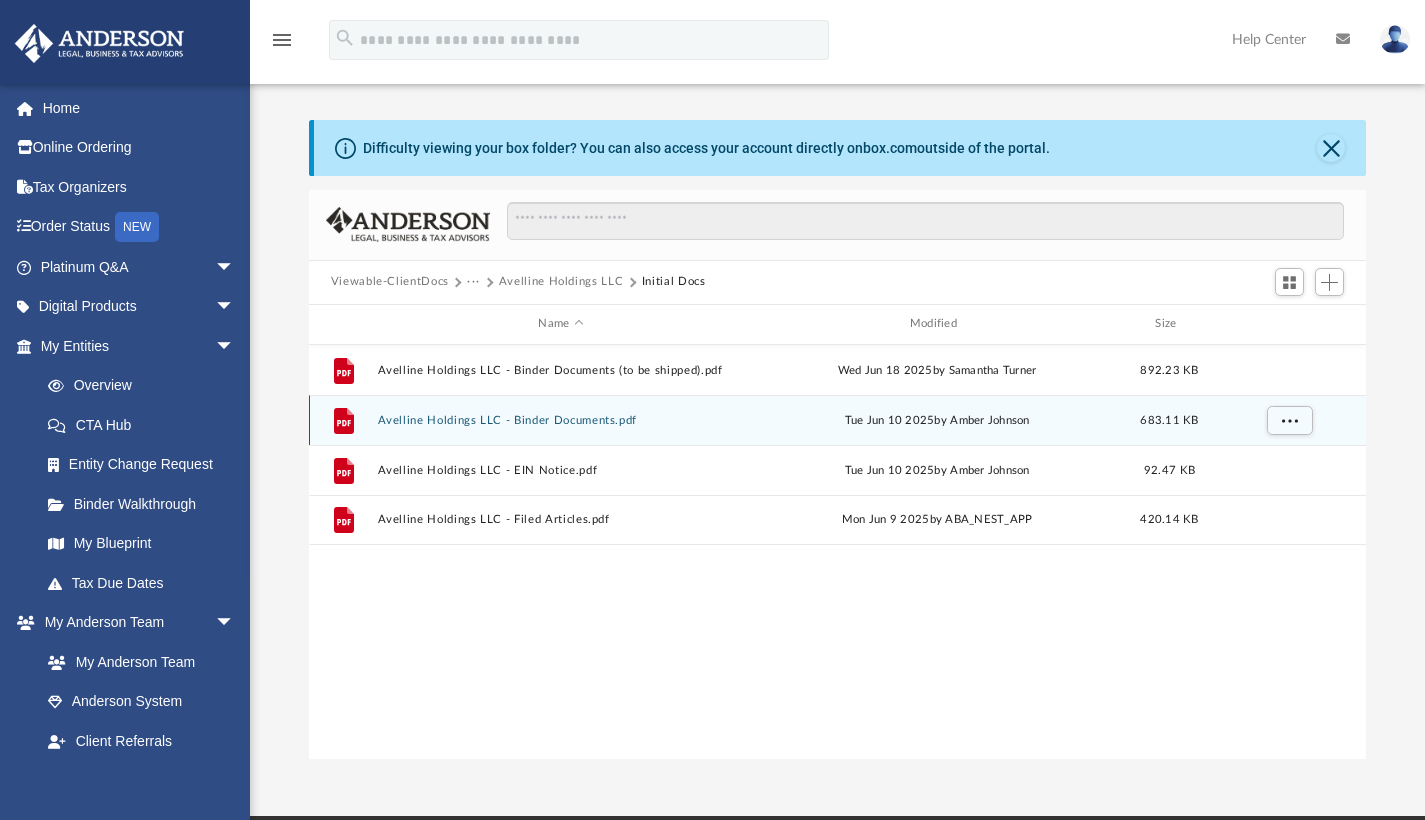 click on "Avelline Holdings LLC - Binder Documents.pdf" at bounding box center [560, 419] 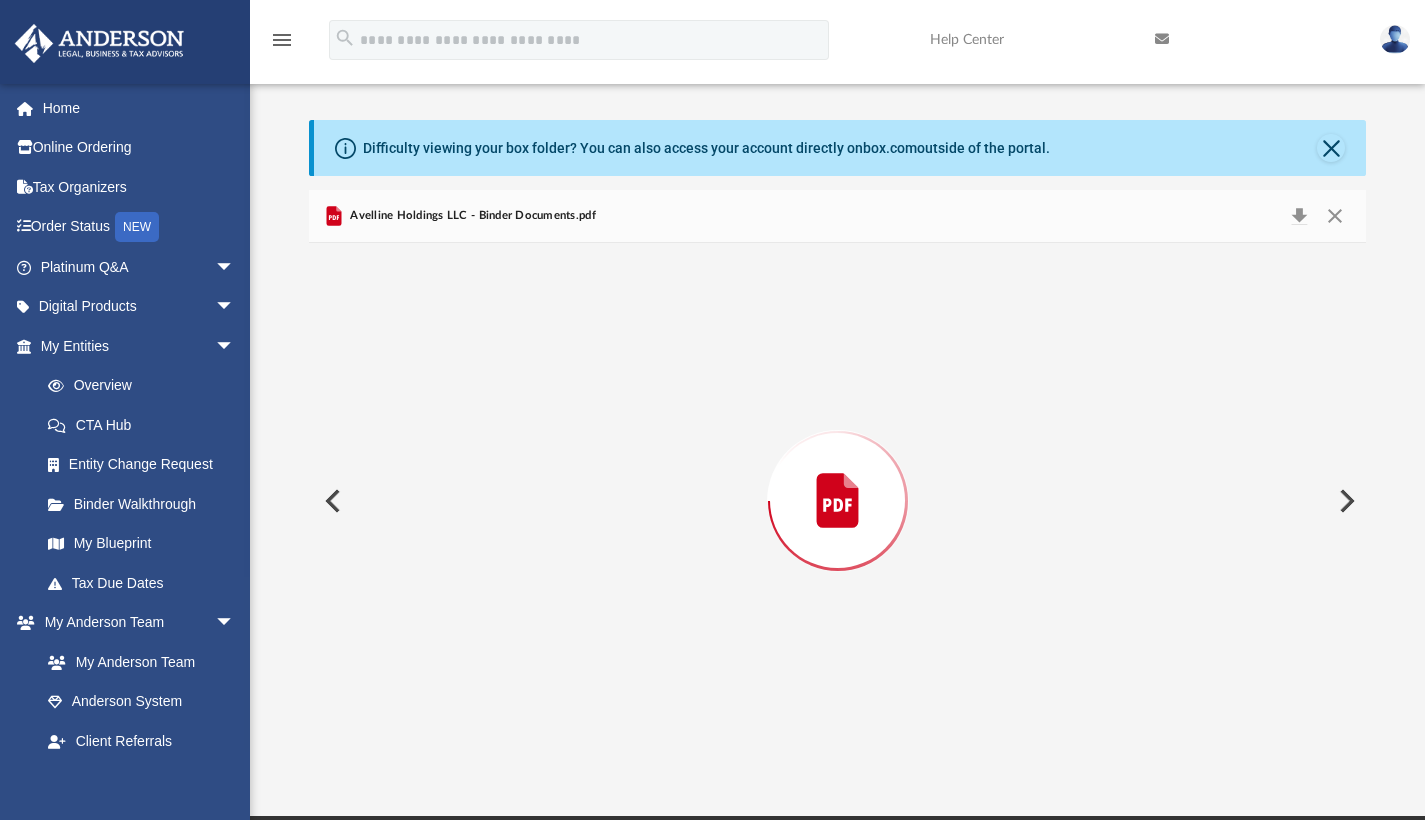 click at bounding box center (838, 501) 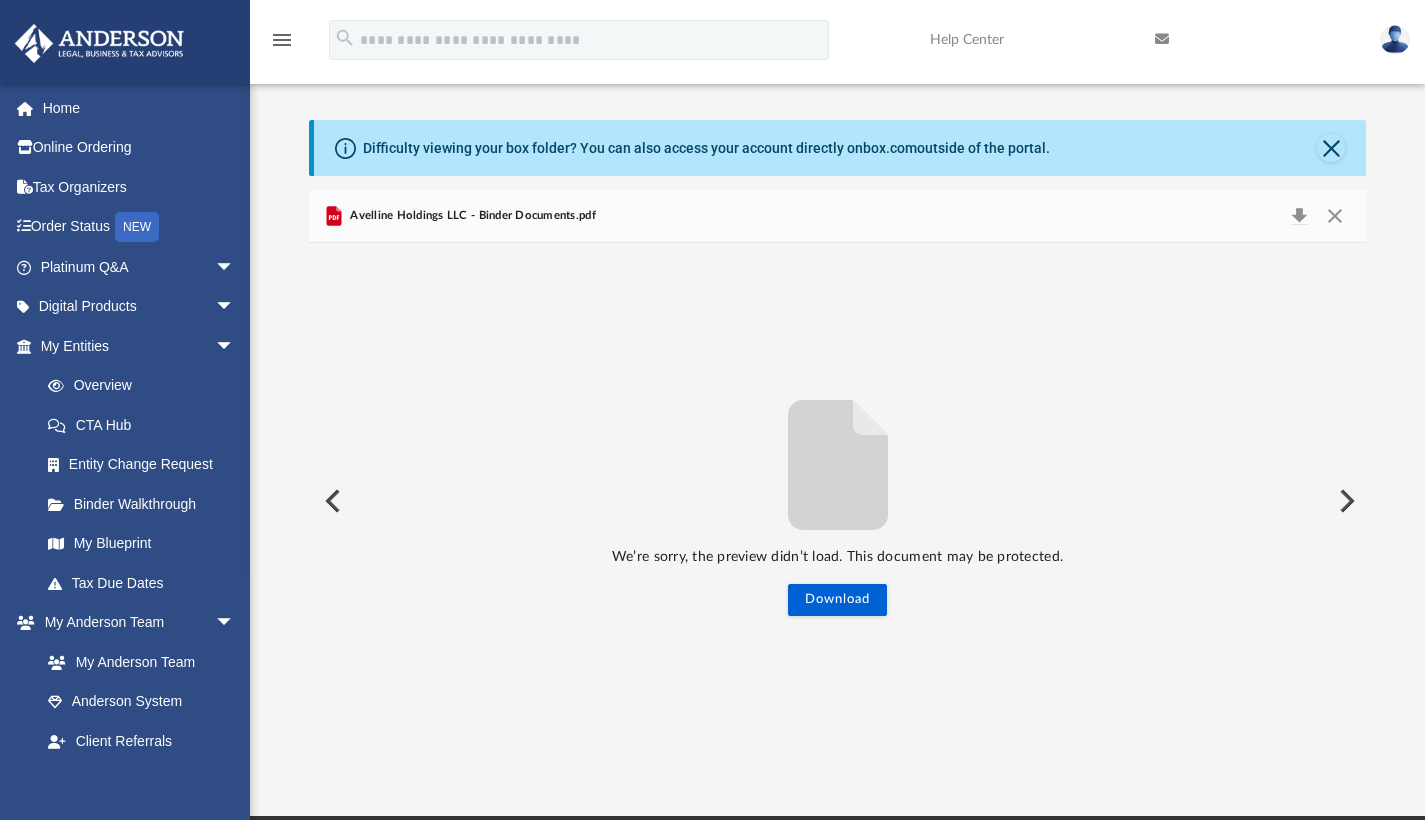 click on "Avelline Holdings LLC - Binder Documents.pdf" at bounding box center (471, 216) 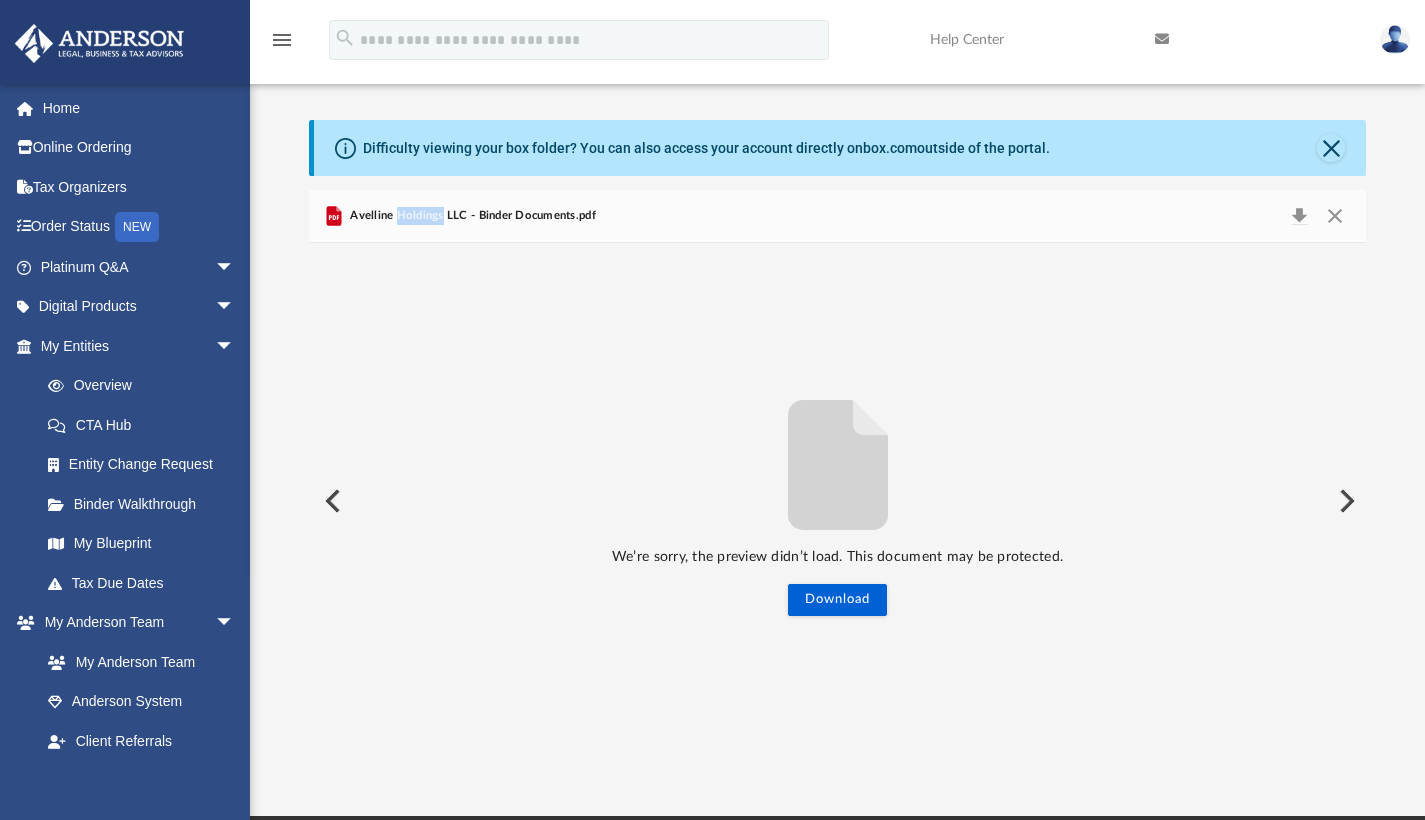 click on "Avelline Holdings LLC - Binder Documents.pdf" at bounding box center (471, 216) 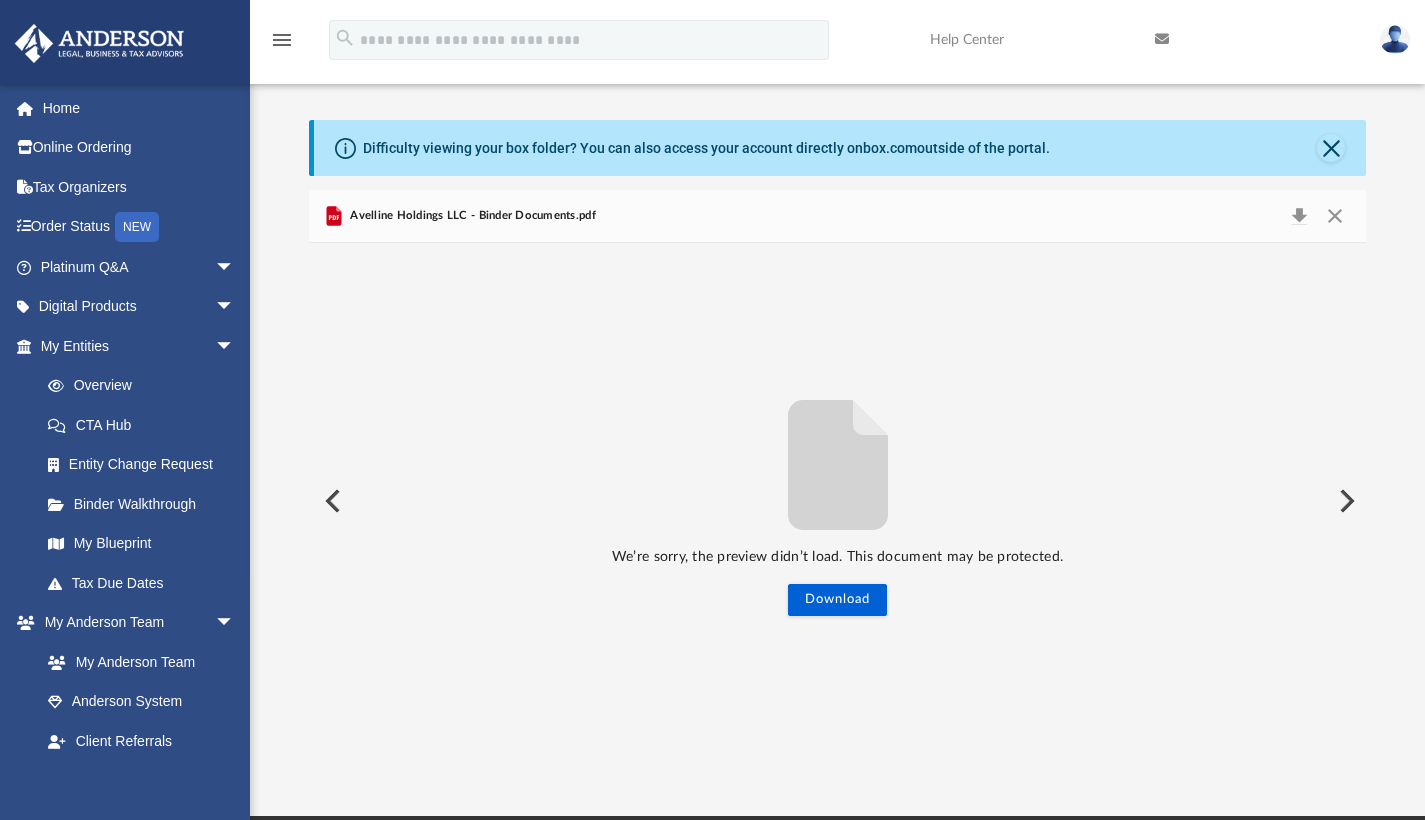 drag, startPoint x: 672, startPoint y: 296, endPoint x: 785, endPoint y: 274, distance: 115.12167 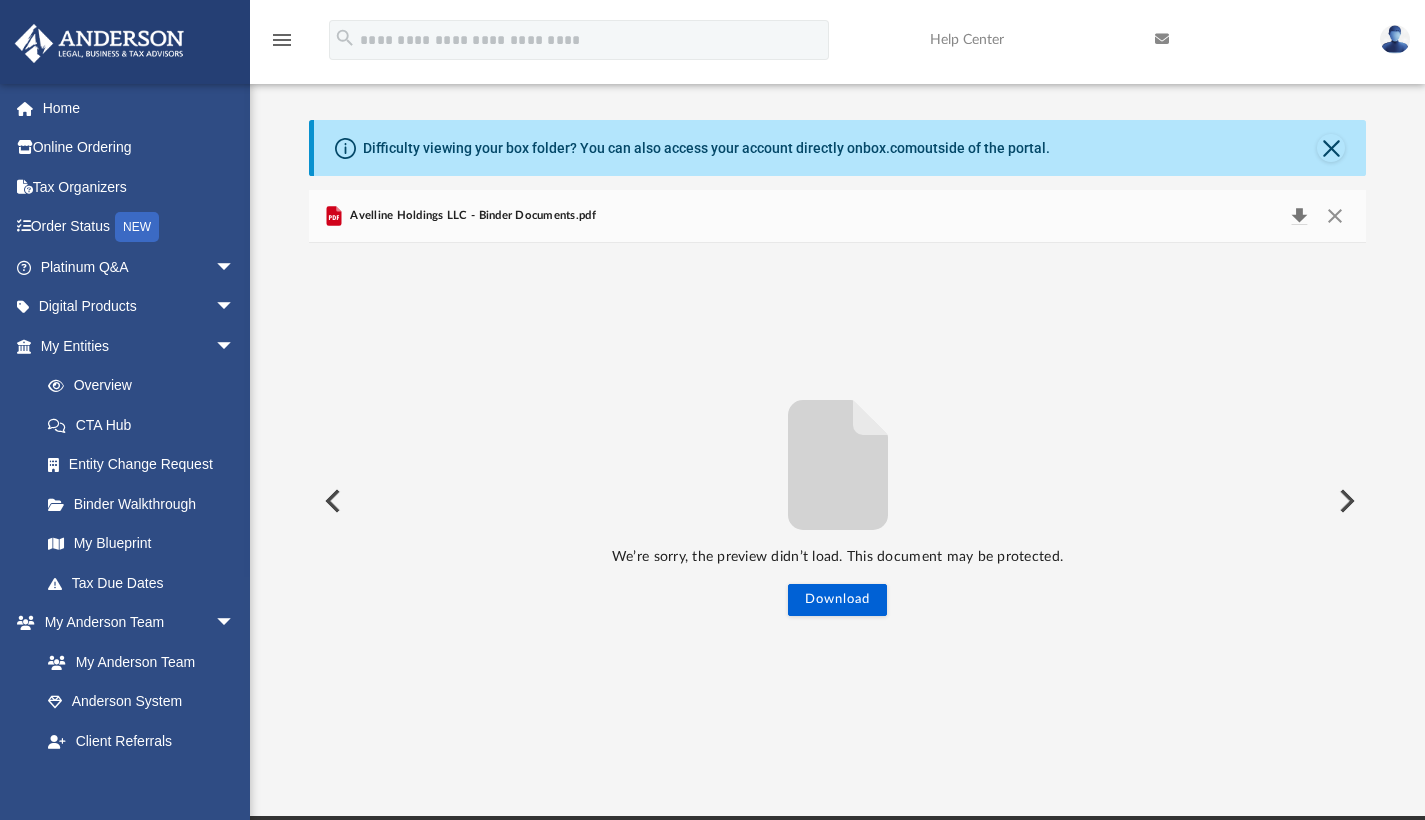 click at bounding box center (1299, 216) 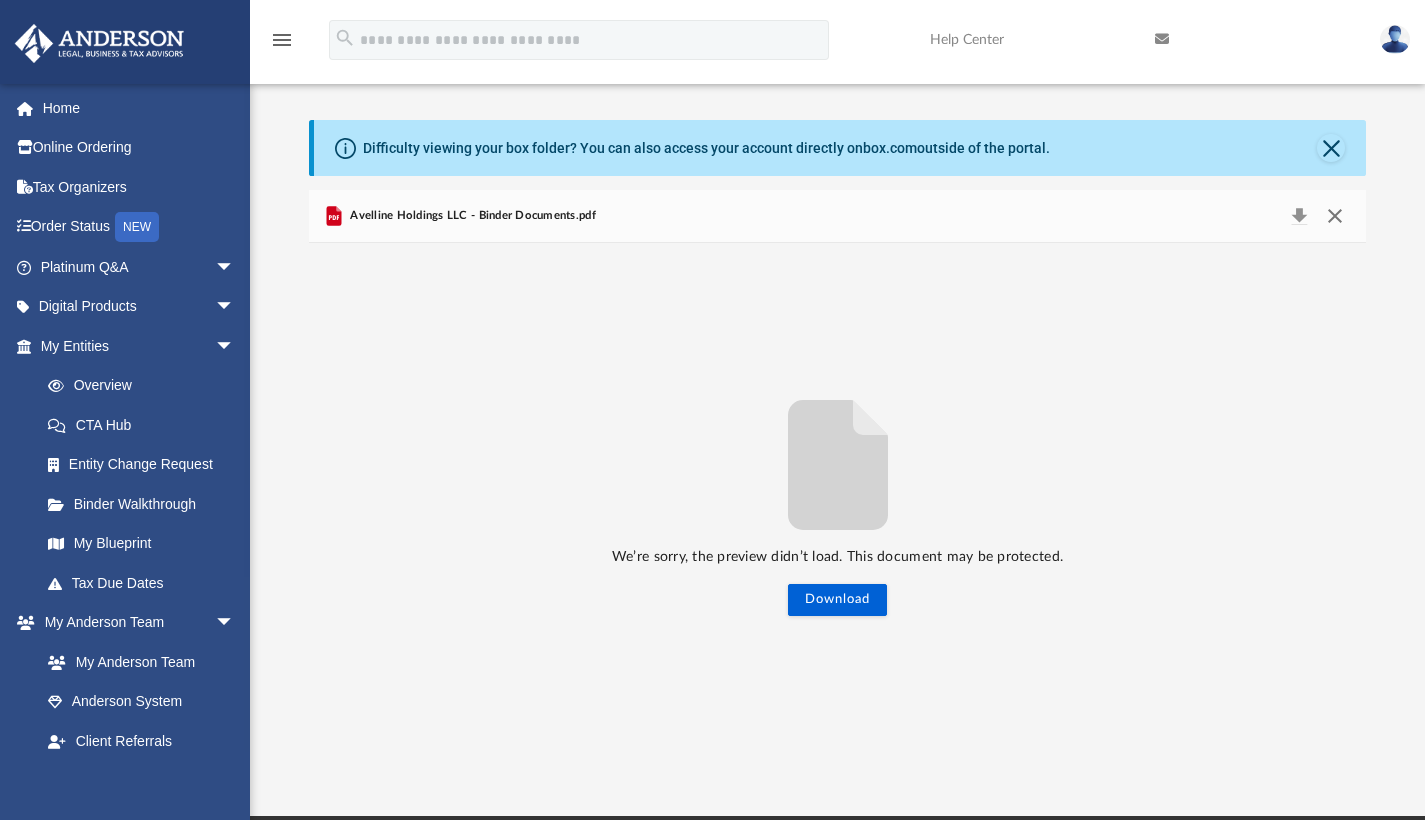 click at bounding box center (1335, 216) 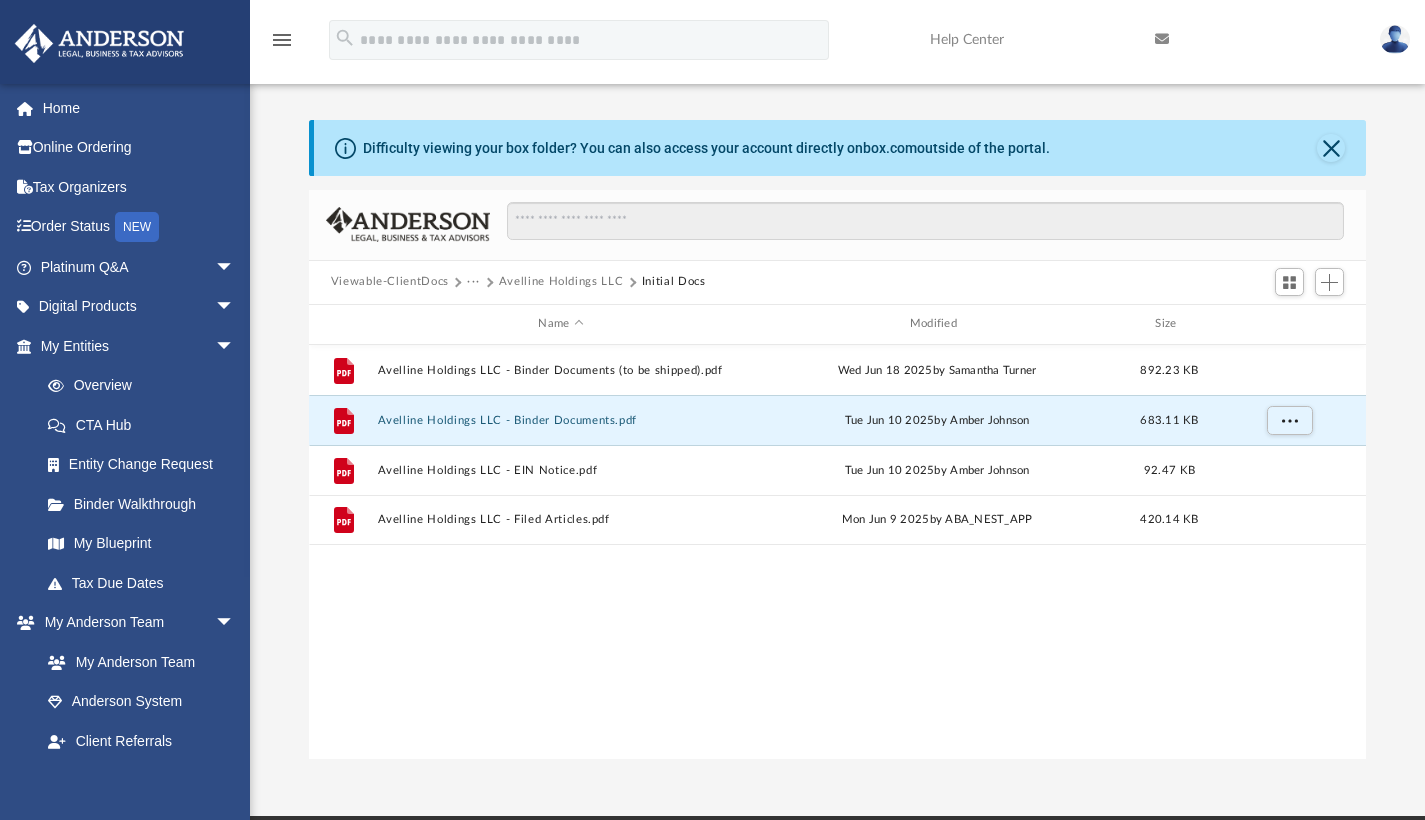 click at bounding box center [917, 231] 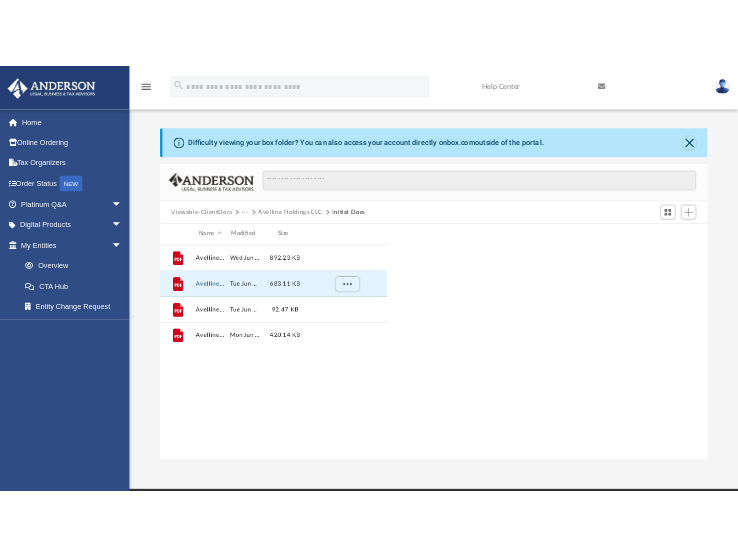 scroll, scrollTop: 440, scrollLeft: 649, axis: both 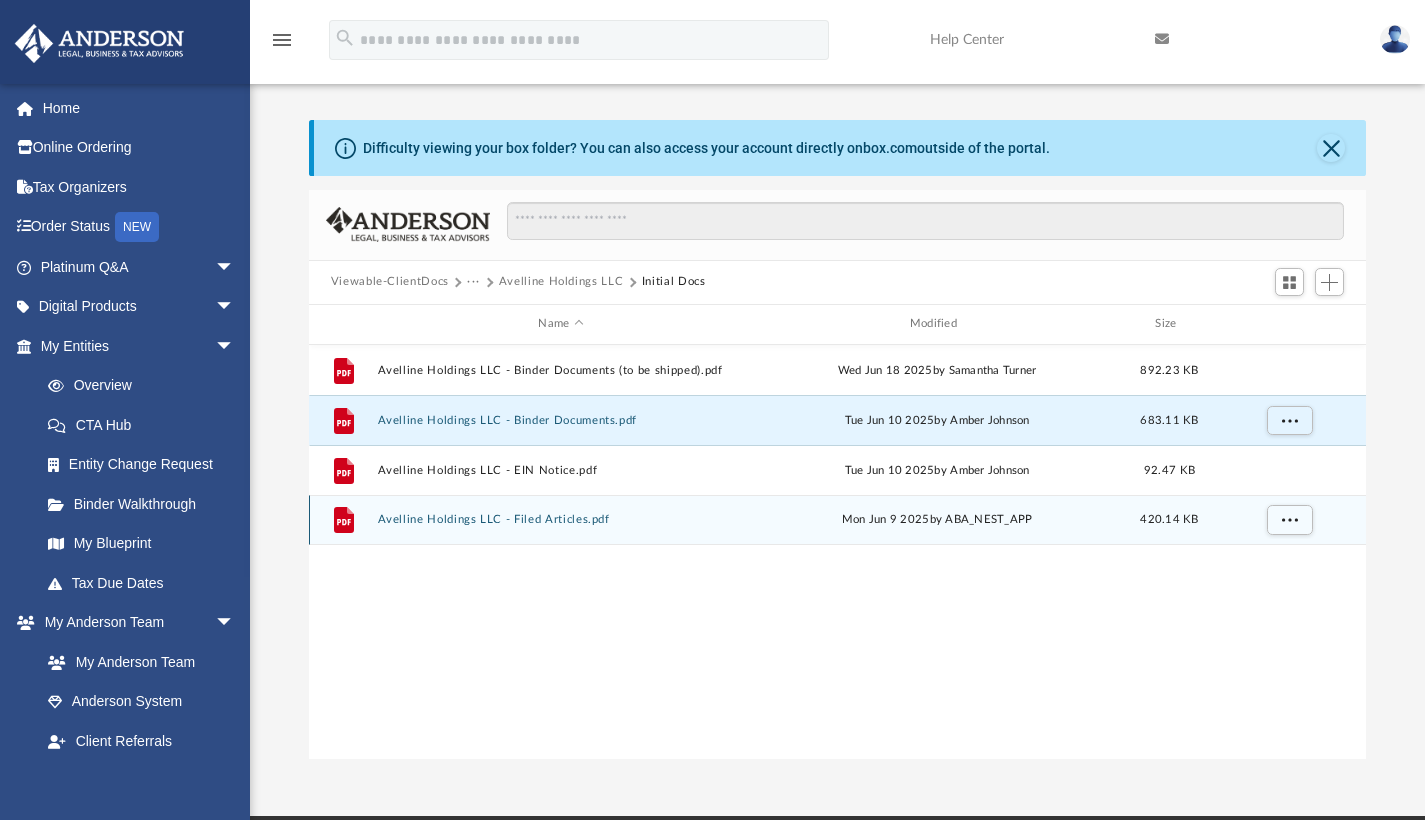 click on "Avelline Holdings LLC - Filed Articles.pdf" at bounding box center [560, 519] 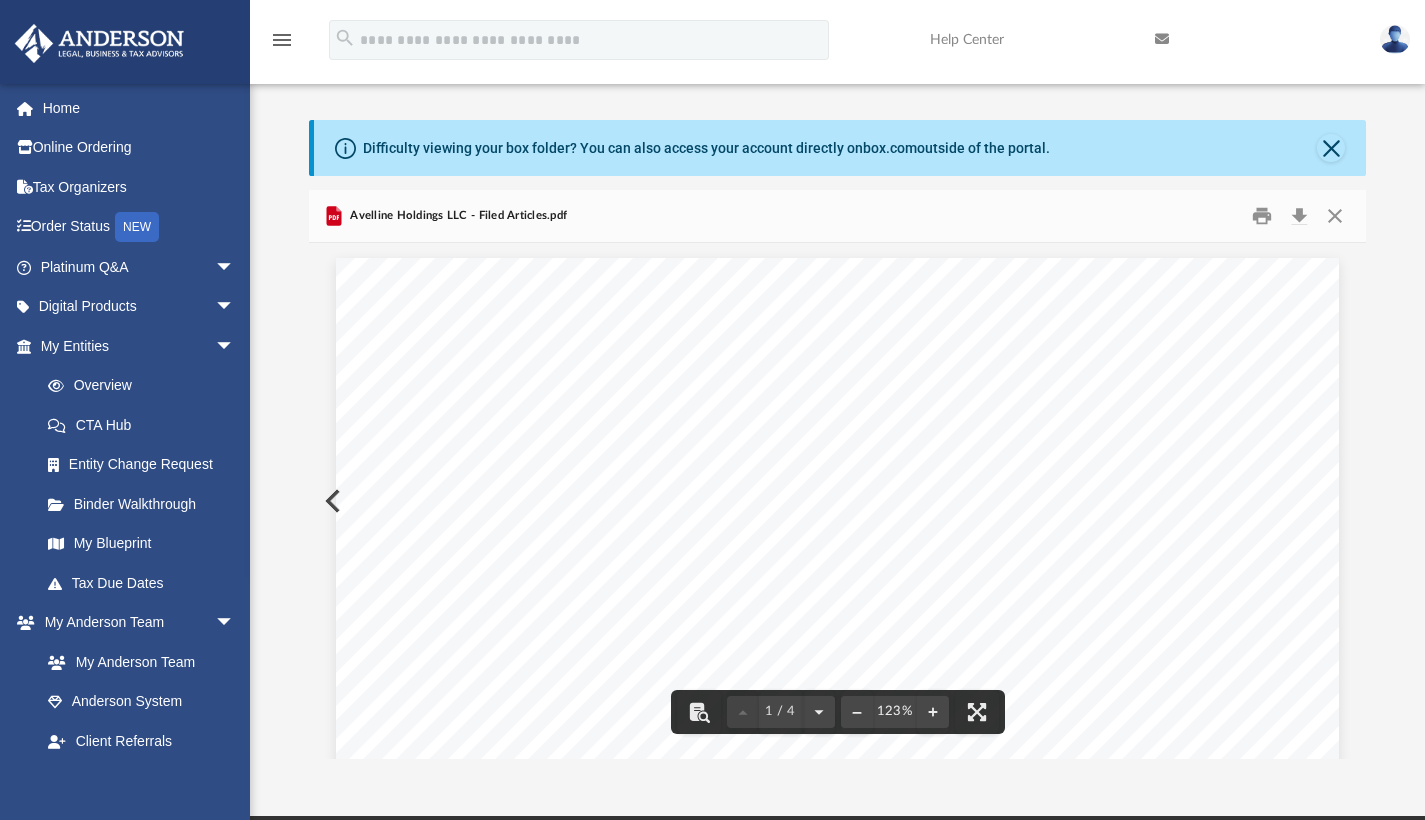 scroll, scrollTop: 362, scrollLeft: 0, axis: vertical 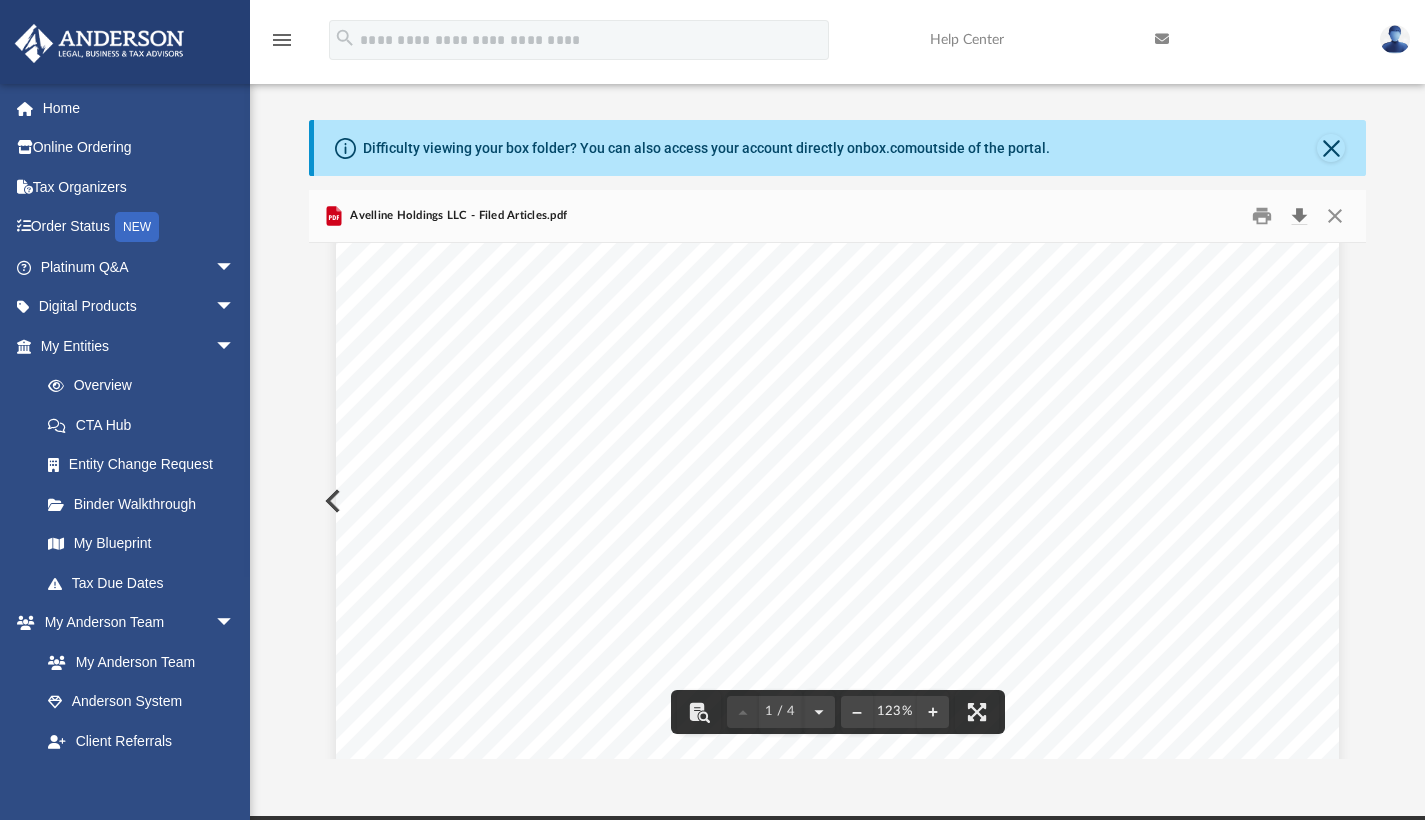 click at bounding box center (1299, 215) 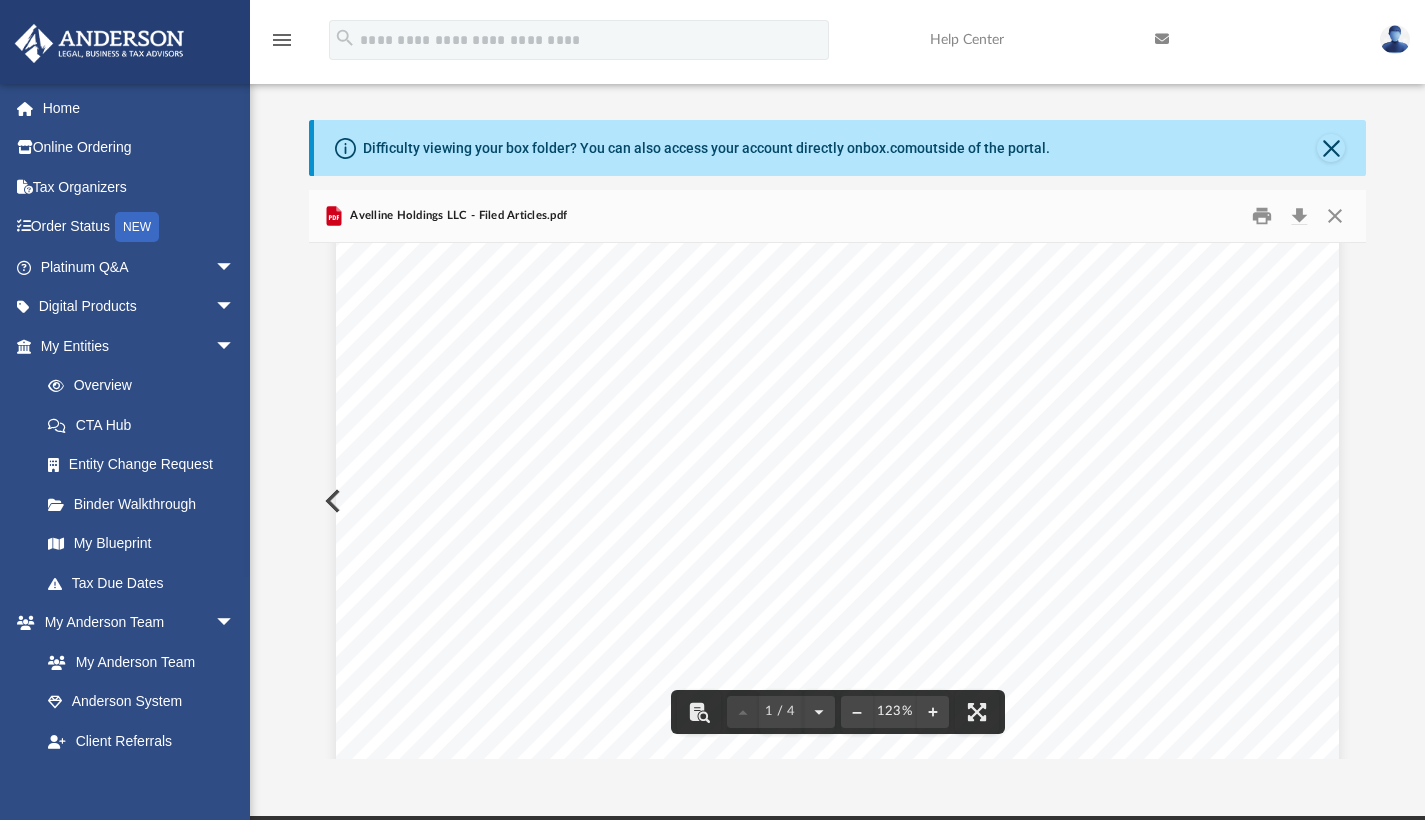 scroll, scrollTop: 331, scrollLeft: 0, axis: vertical 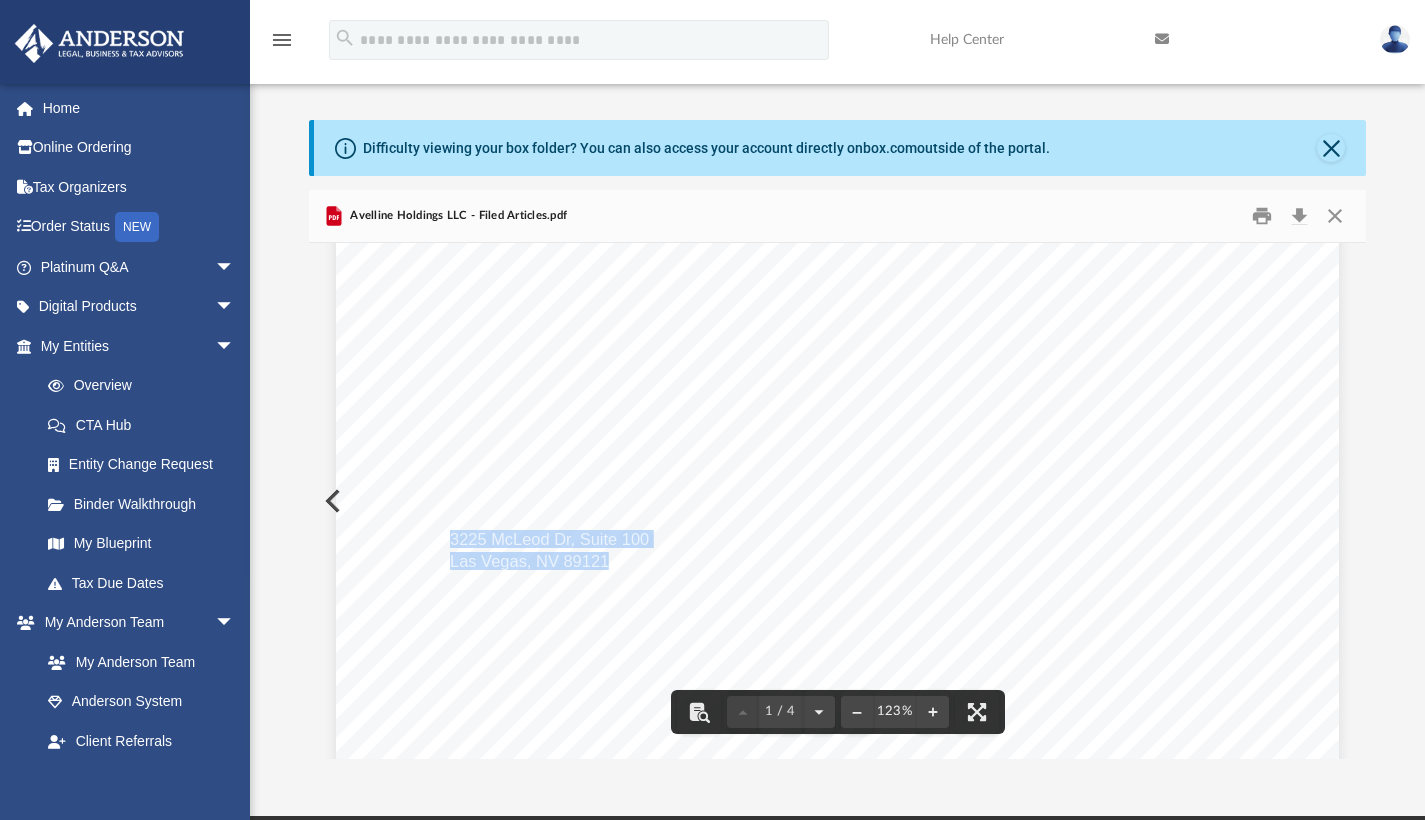 drag, startPoint x: 599, startPoint y: 568, endPoint x: 446, endPoint y: 538, distance: 155.91344 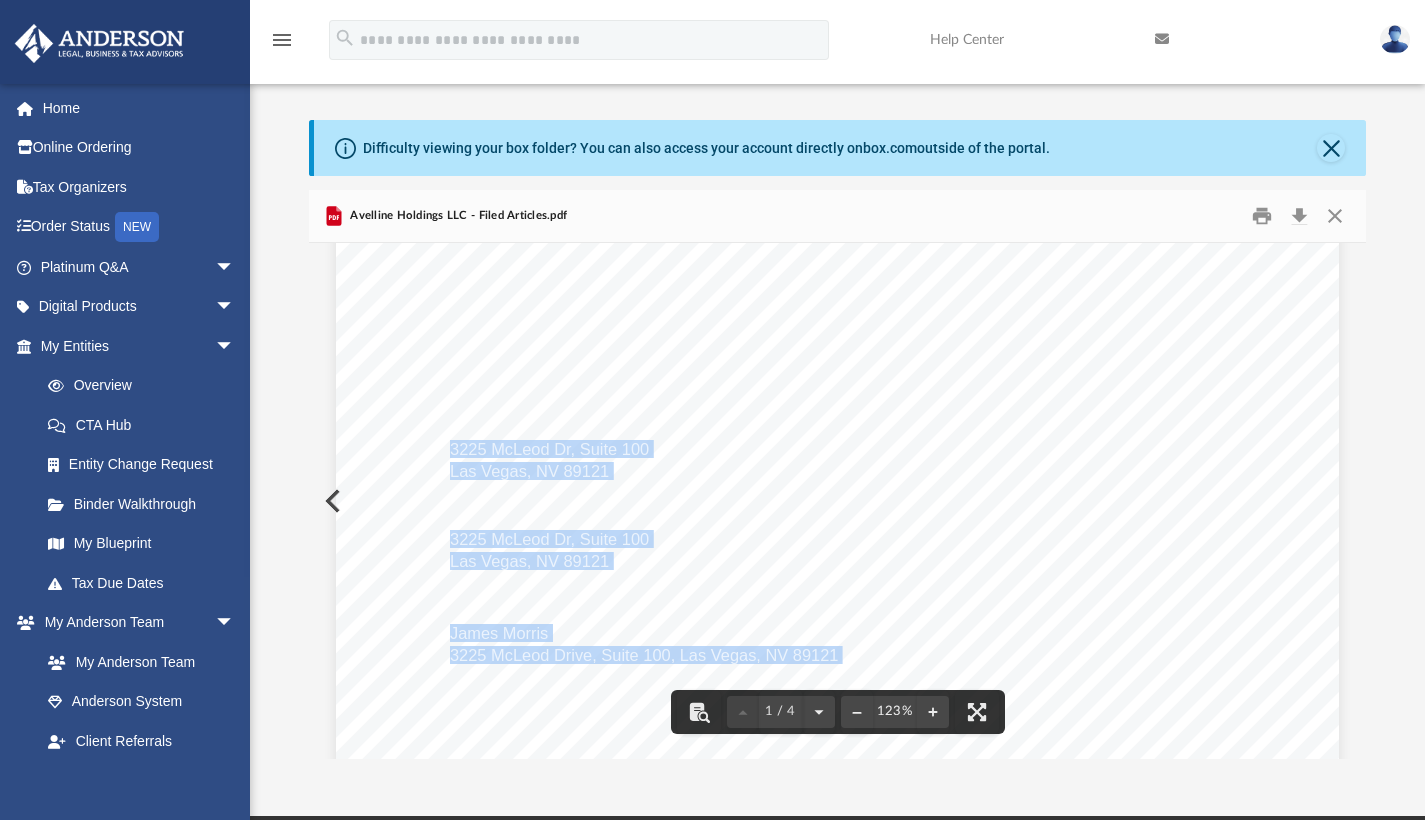 drag, startPoint x: 444, startPoint y: 446, endPoint x: 623, endPoint y: 477, distance: 181.66452 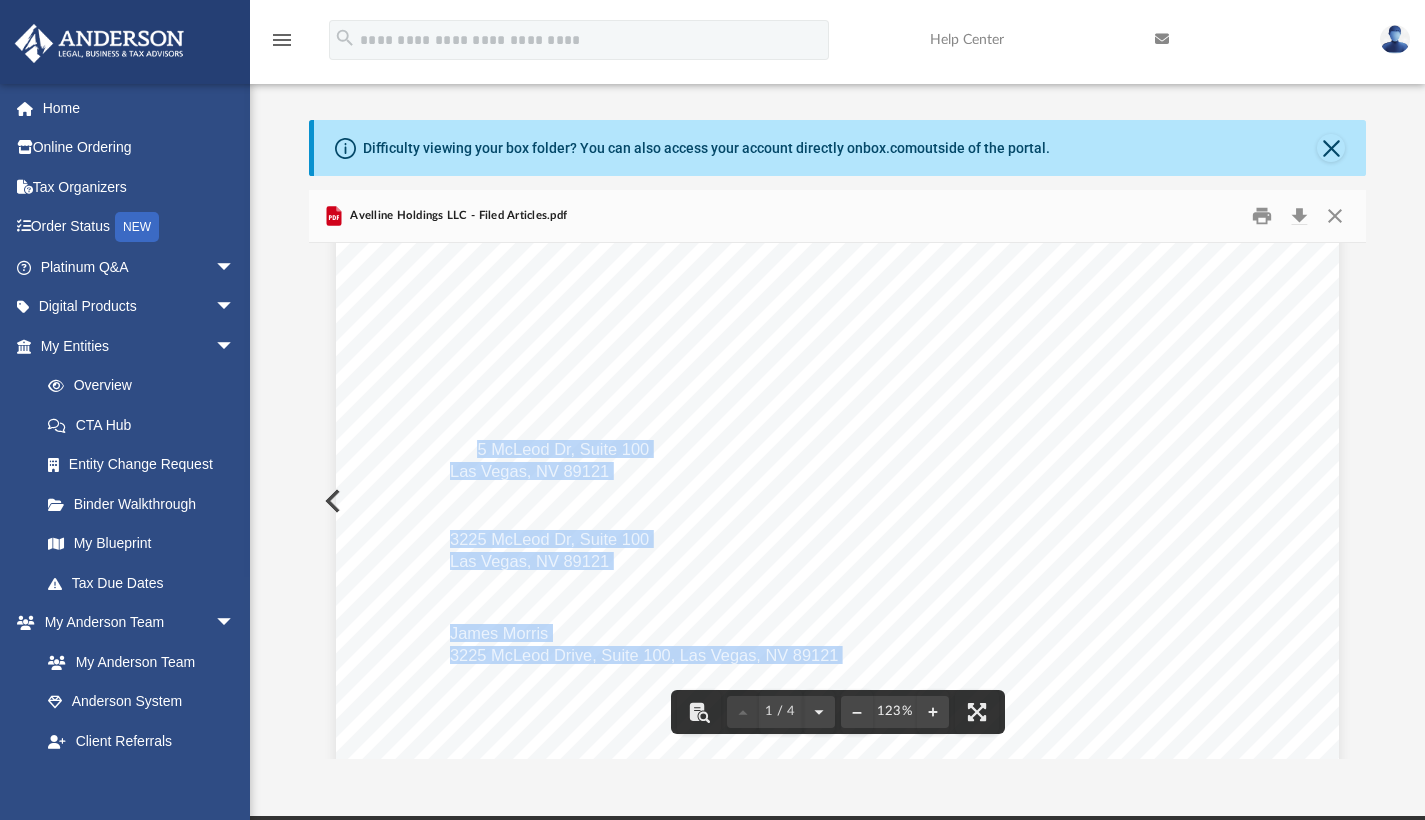 drag, startPoint x: 605, startPoint y: 471, endPoint x: 470, endPoint y: 452, distance: 136.33047 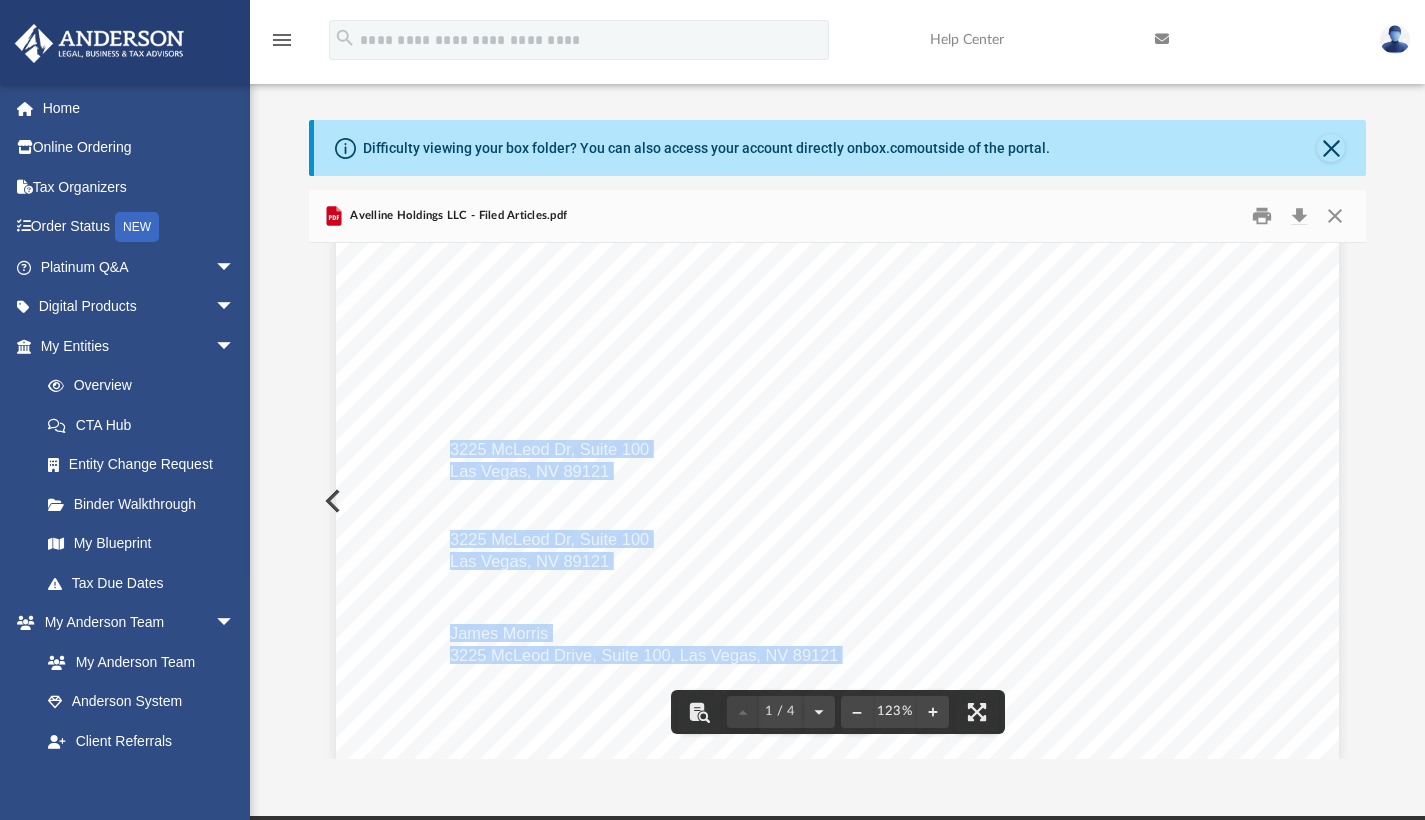 drag, startPoint x: 459, startPoint y: 449, endPoint x: 585, endPoint y: 466, distance: 127.141655 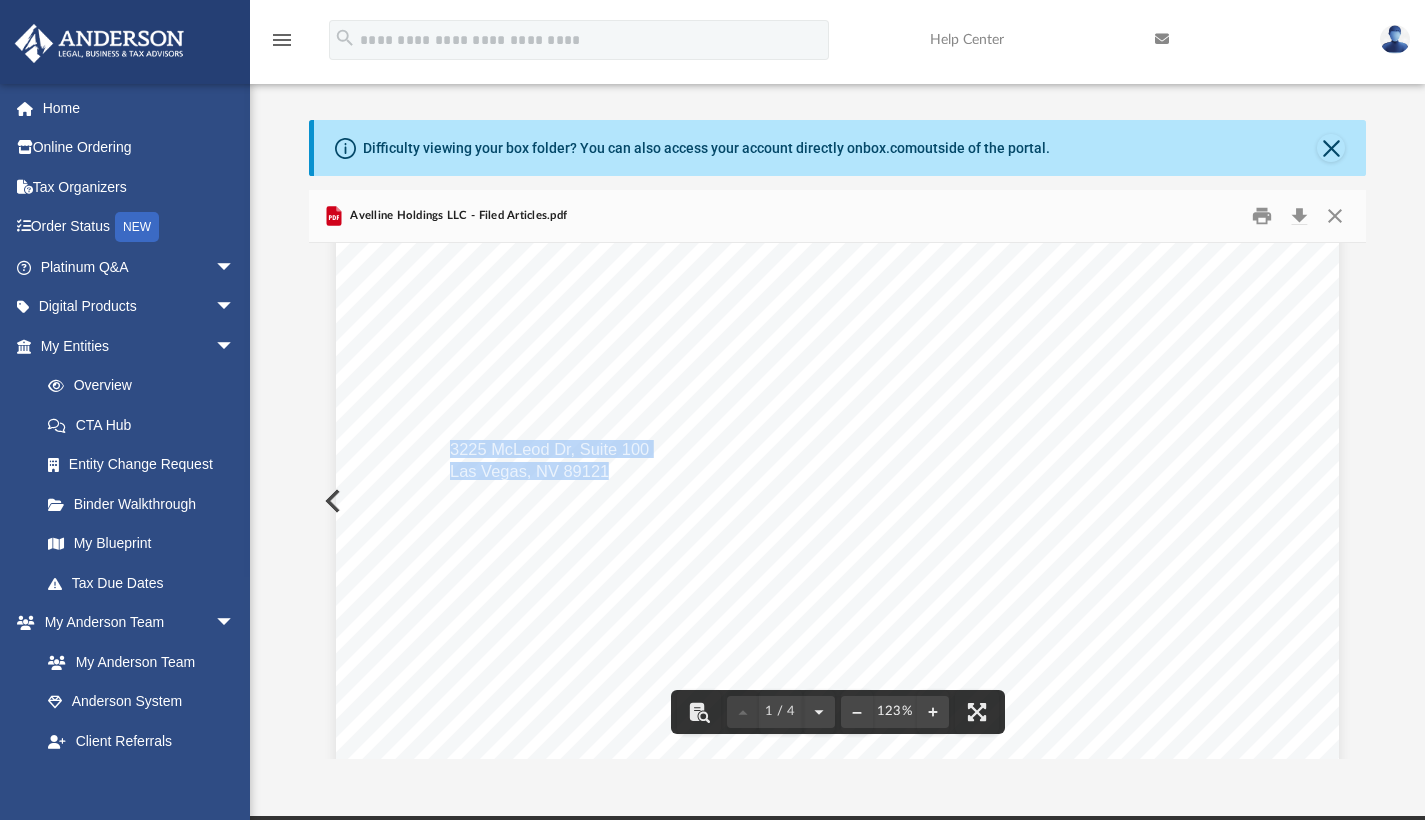 drag, startPoint x: 443, startPoint y: 446, endPoint x: 564, endPoint y: 467, distance: 122.80879 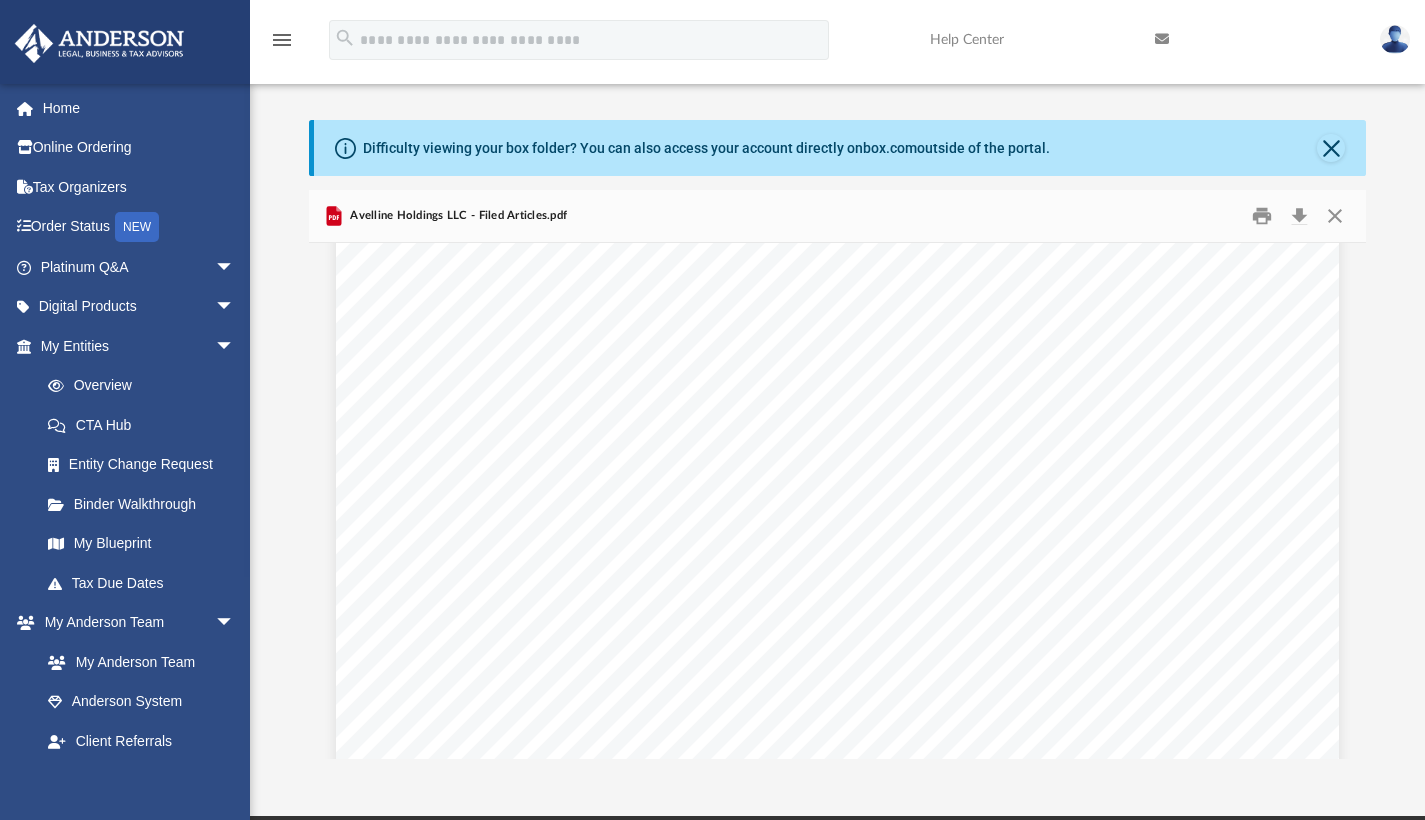 click on "Avelline Holdings LLC - Filed Articles.pdf" at bounding box center (456, 216) 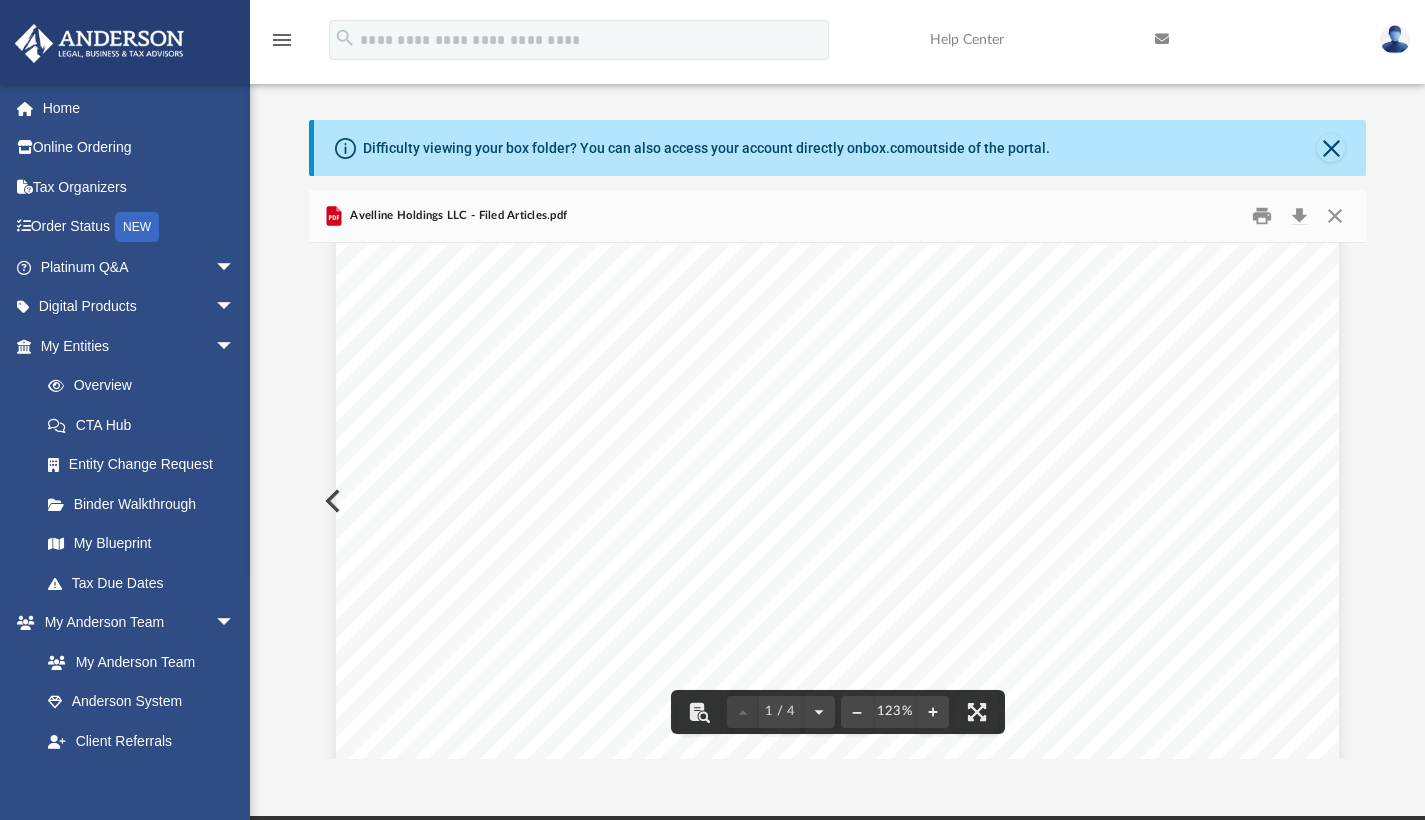 scroll, scrollTop: 0, scrollLeft: 0, axis: both 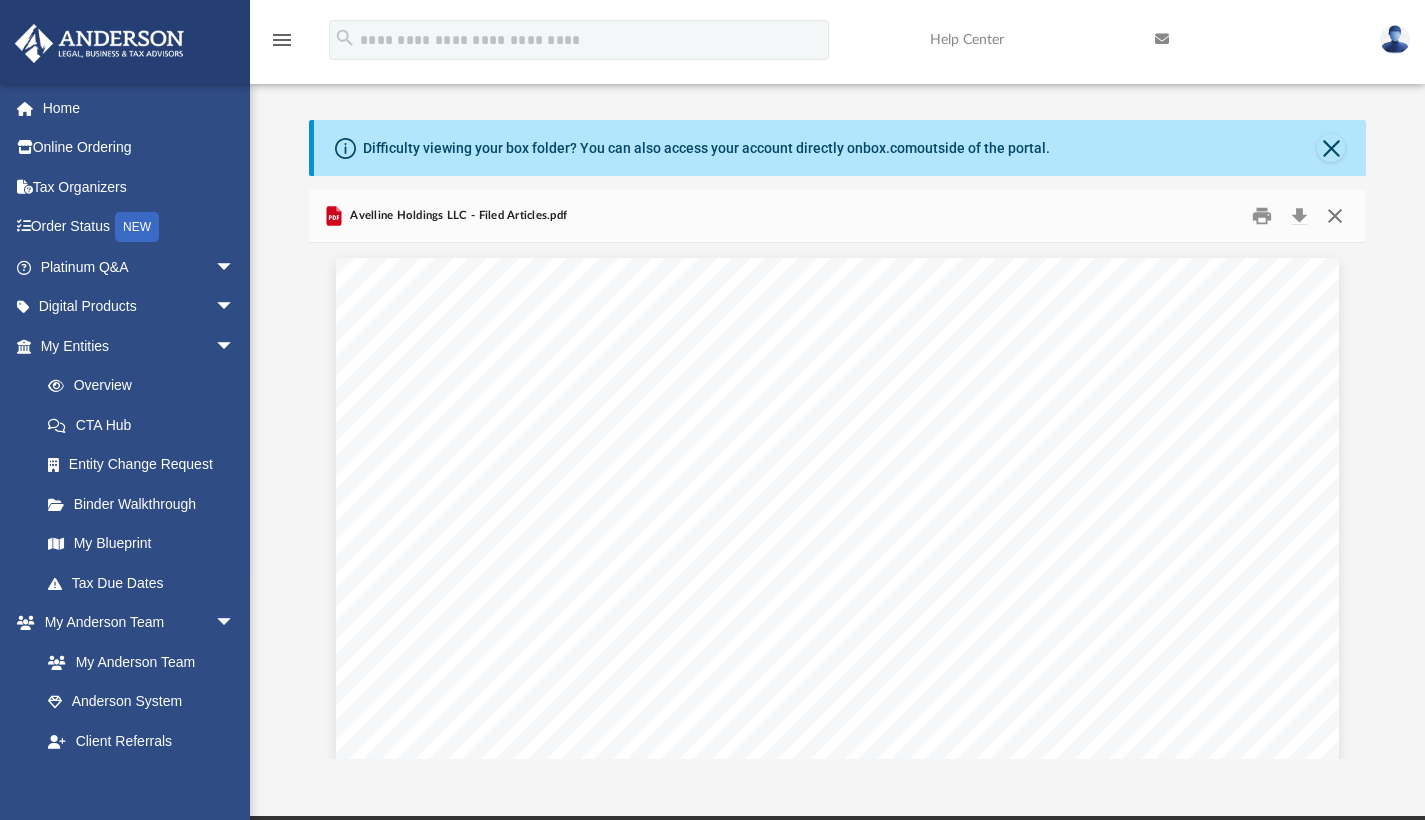 click at bounding box center [1335, 215] 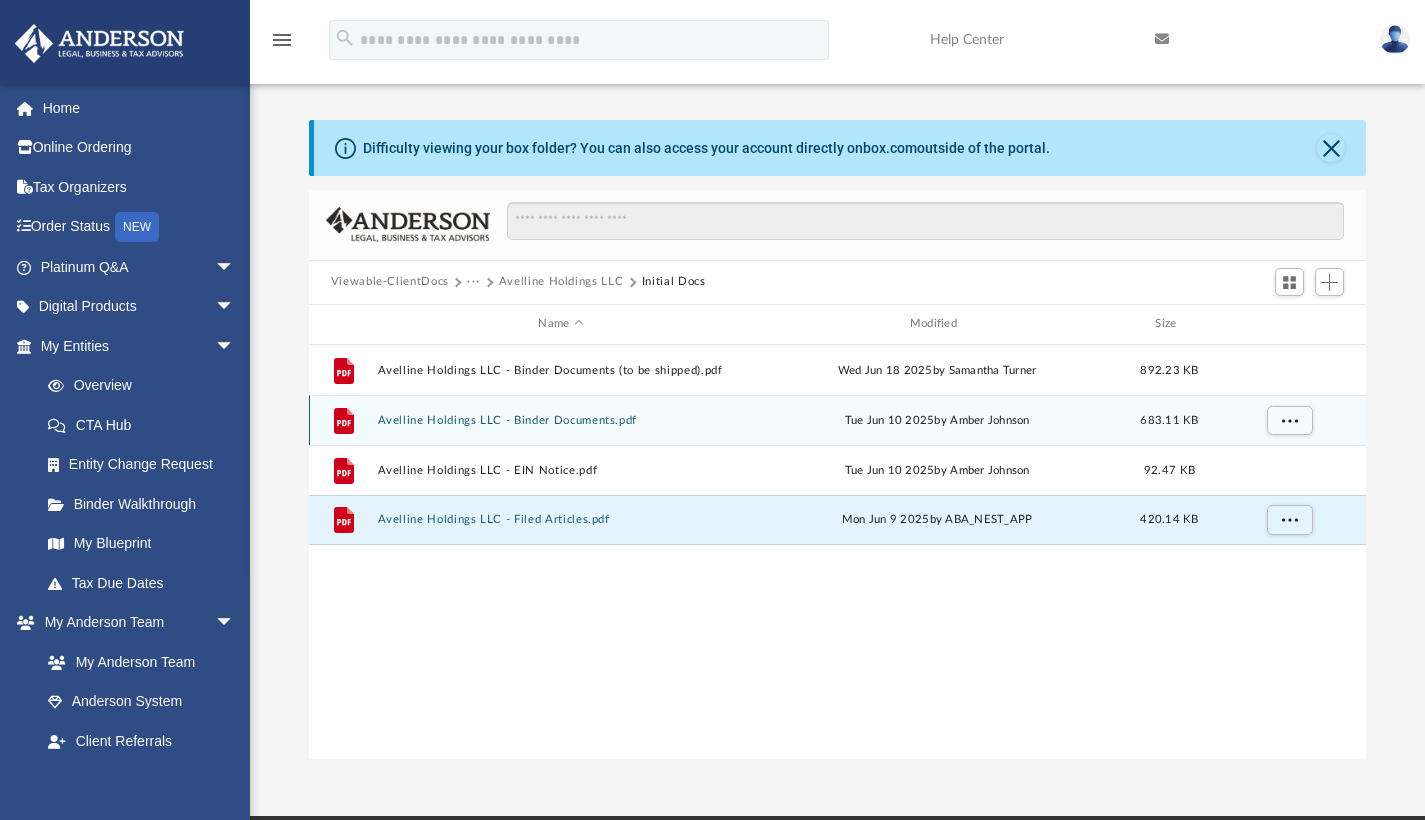 click on "File Avelline Holdings LLC - Binder Documents.pdf Tue Jun 10 2025  by Amber Johnson 683.11 KB" at bounding box center [838, 420] 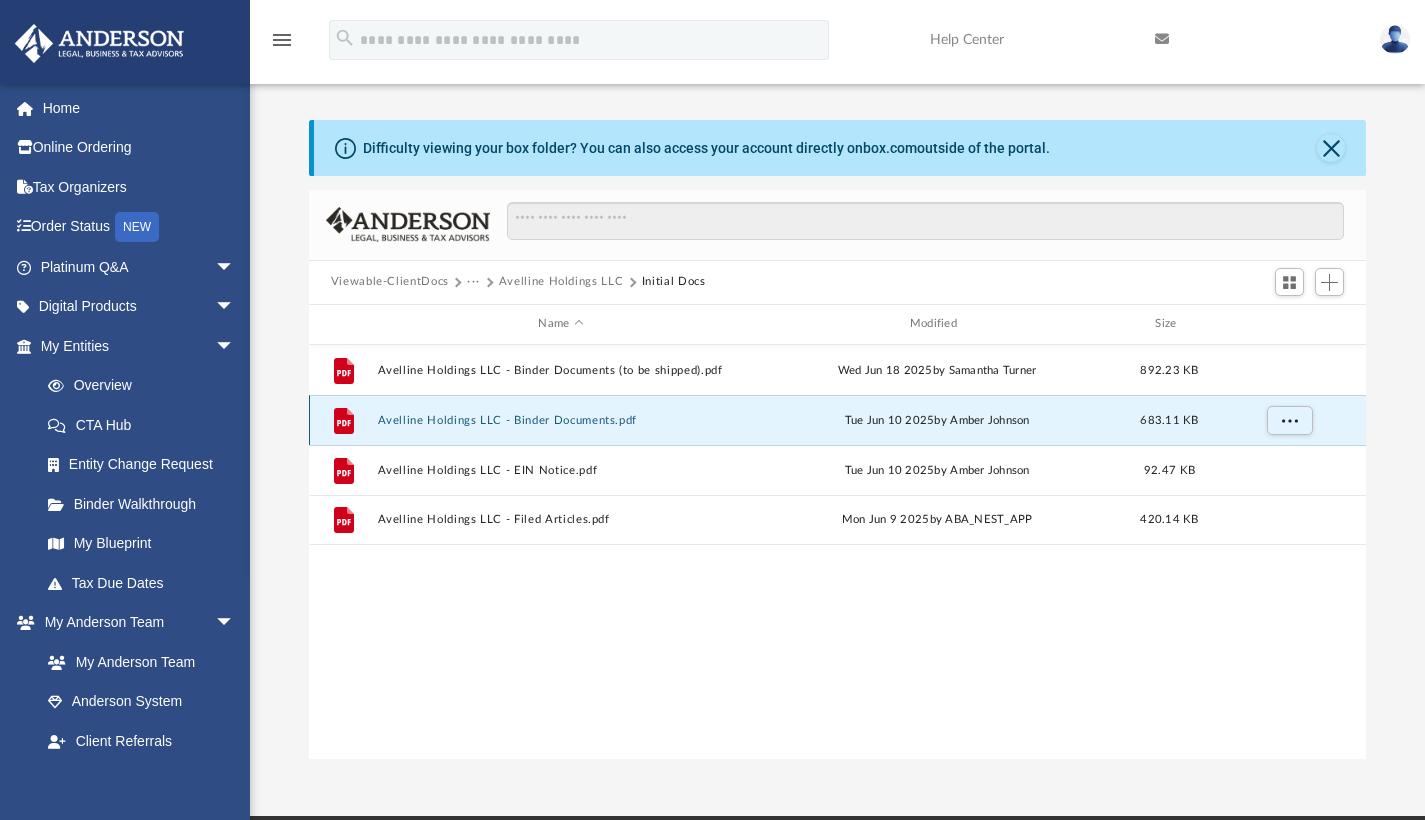 click on "Avelline Holdings LLC - Binder Documents.pdf" at bounding box center (560, 419) 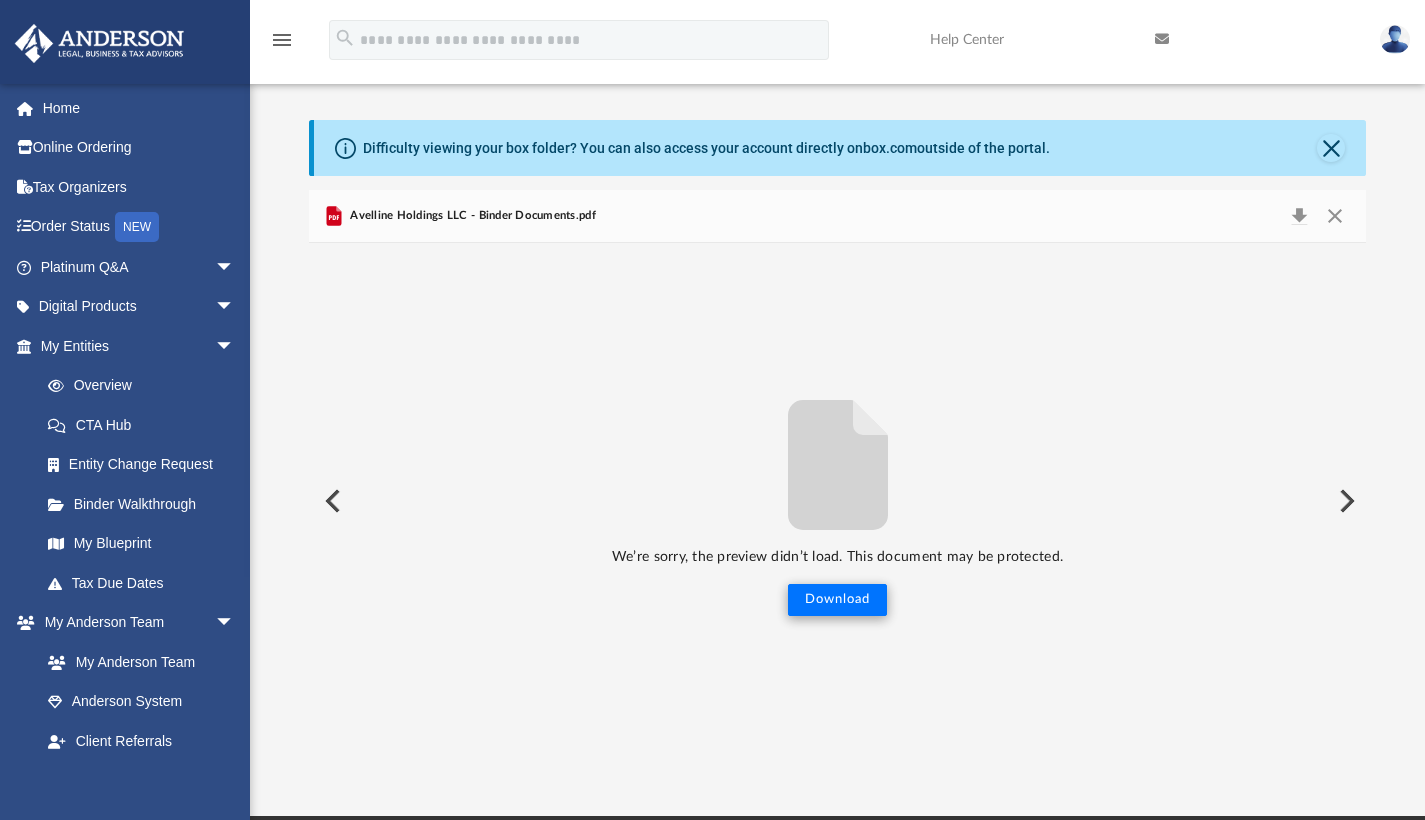 click on "Download" at bounding box center (837, 600) 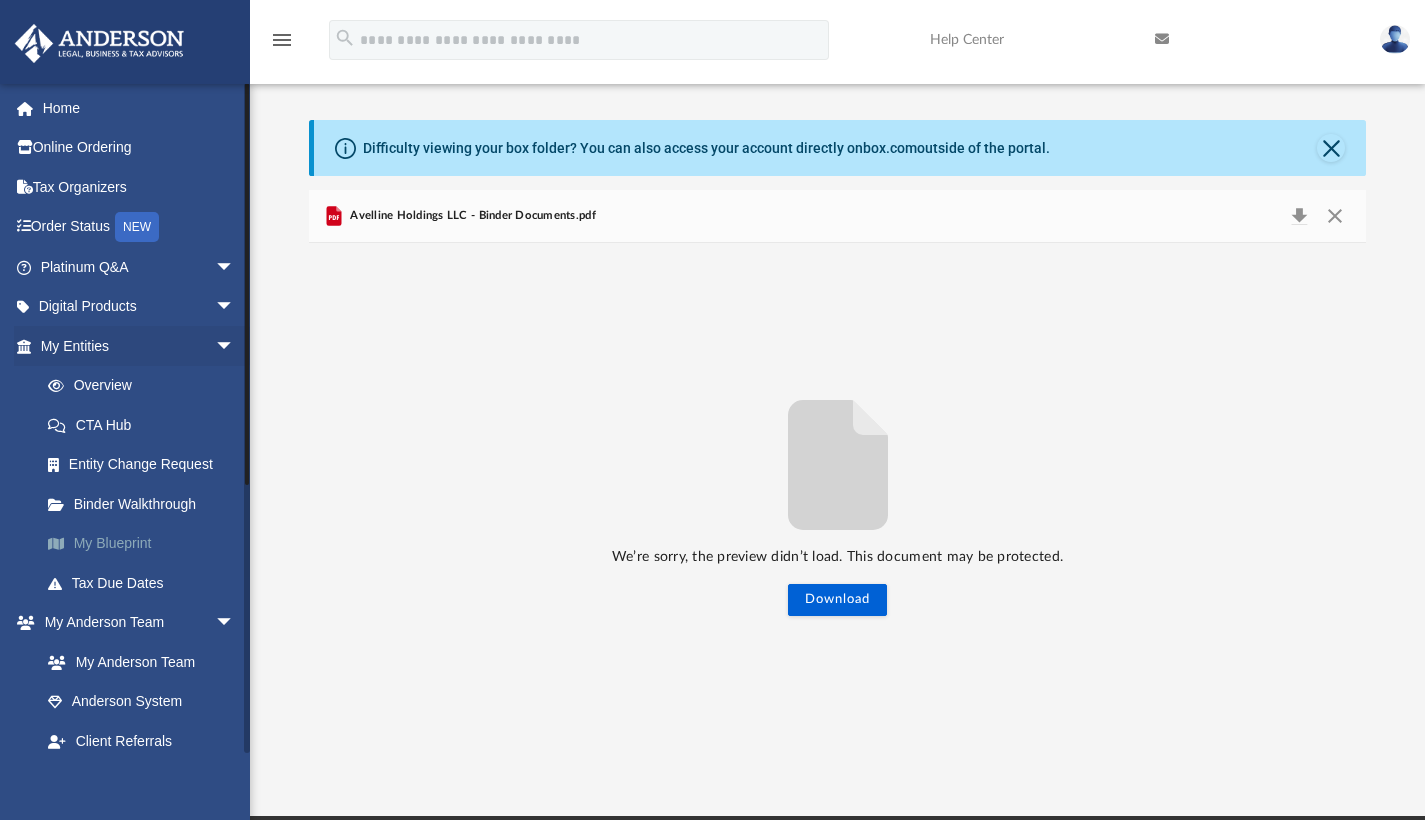 click on "My Blueprint" at bounding box center (146, 544) 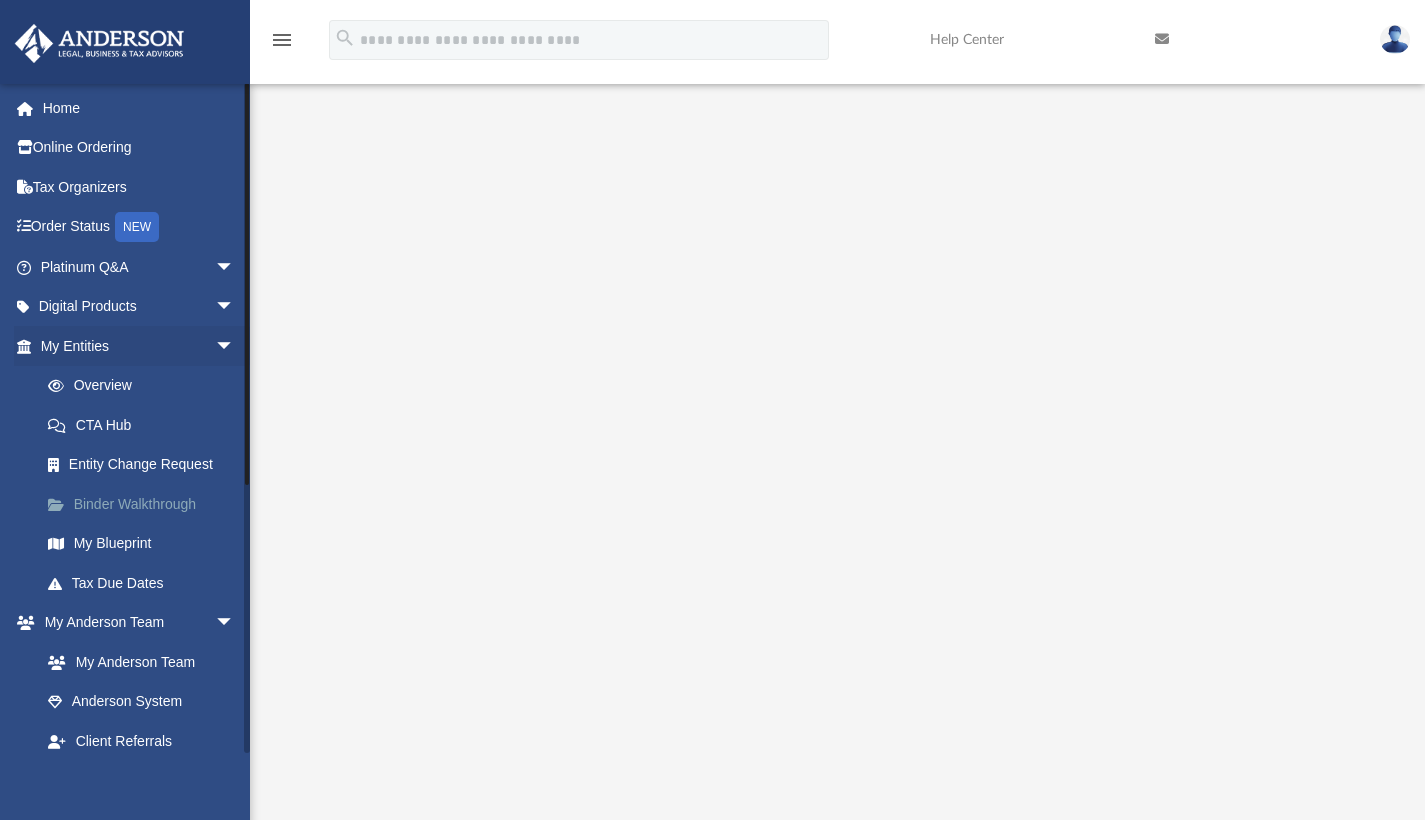 click on "Binder Walkthrough" at bounding box center (146, 504) 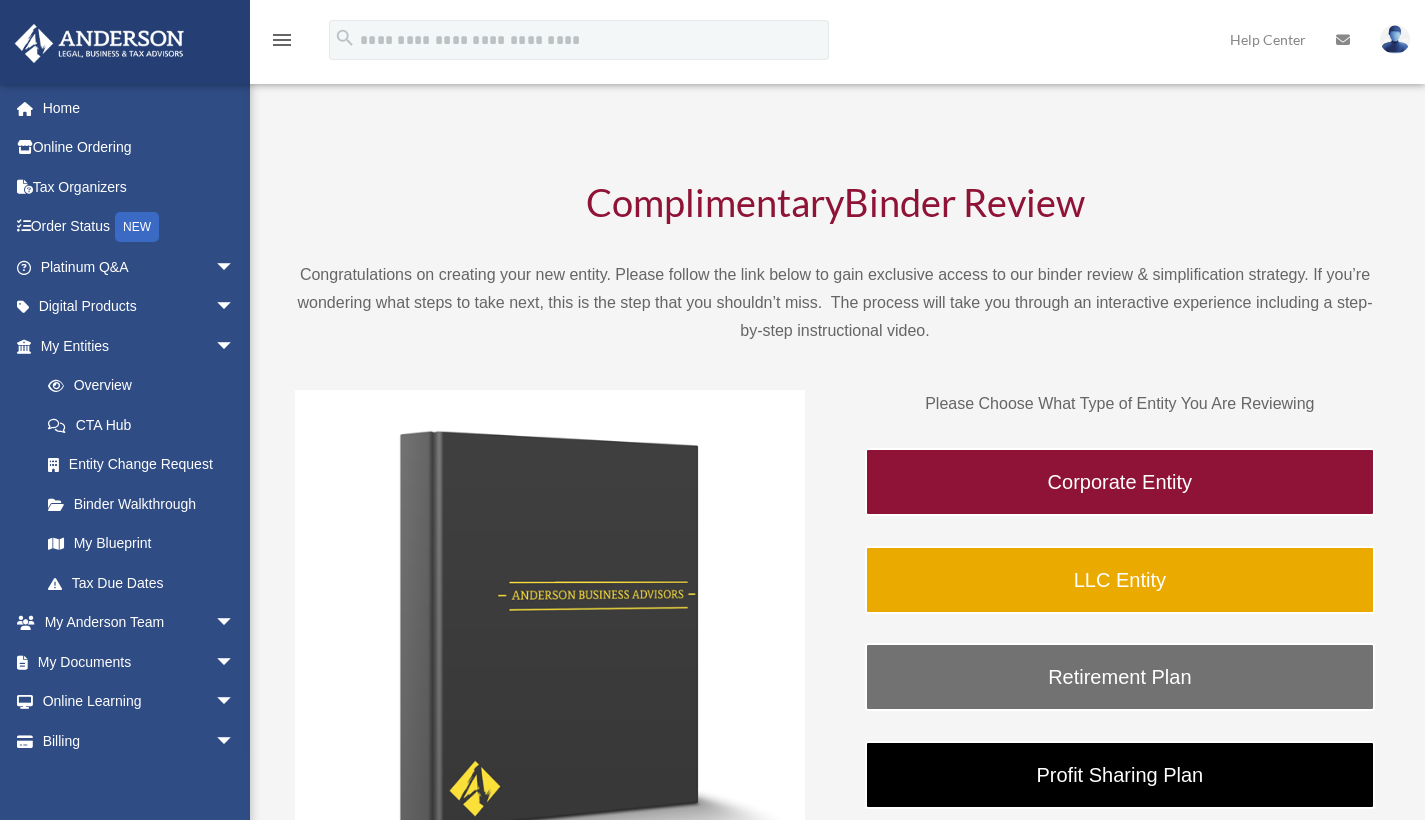 scroll, scrollTop: 0, scrollLeft: 0, axis: both 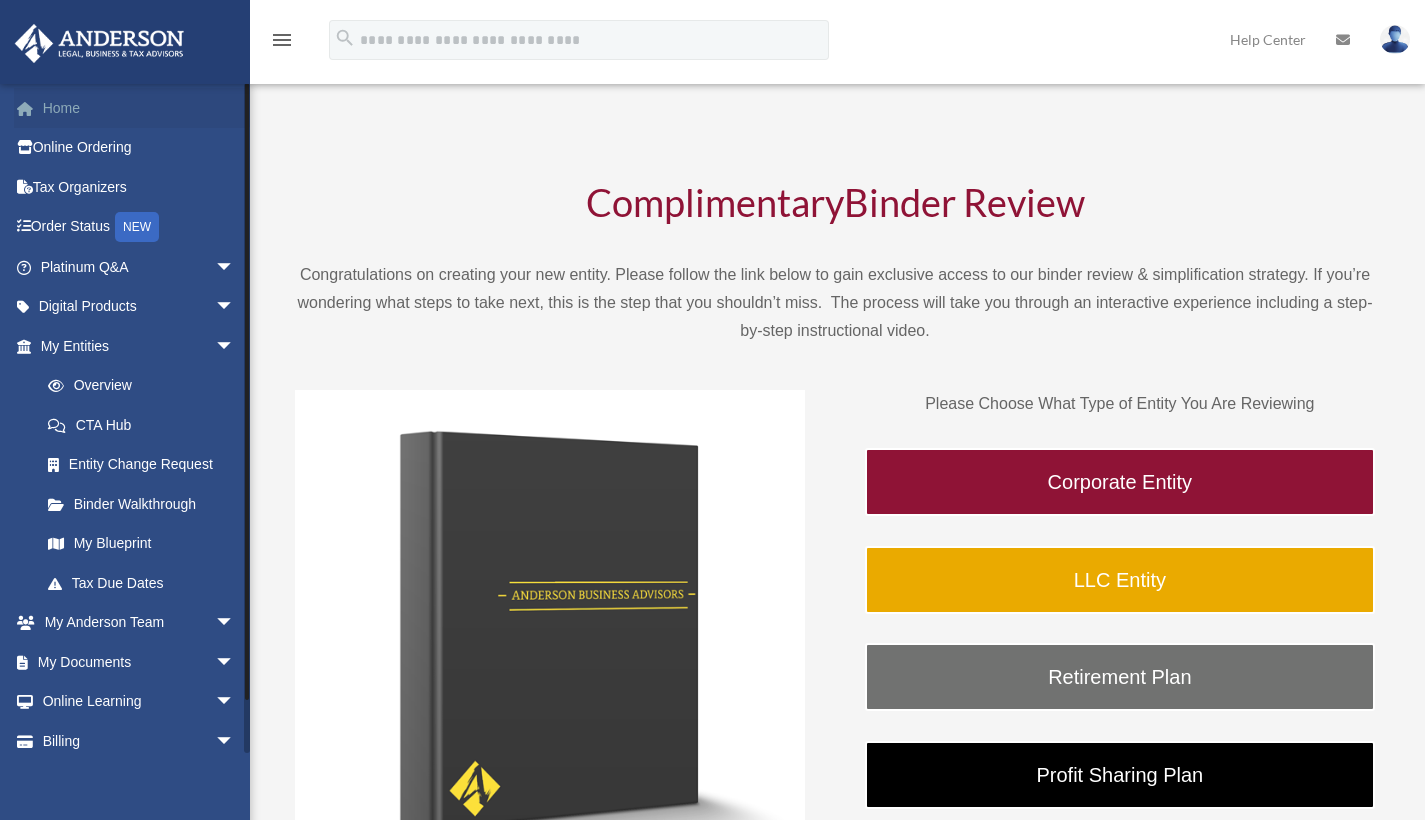 click on "Home" at bounding box center [139, 108] 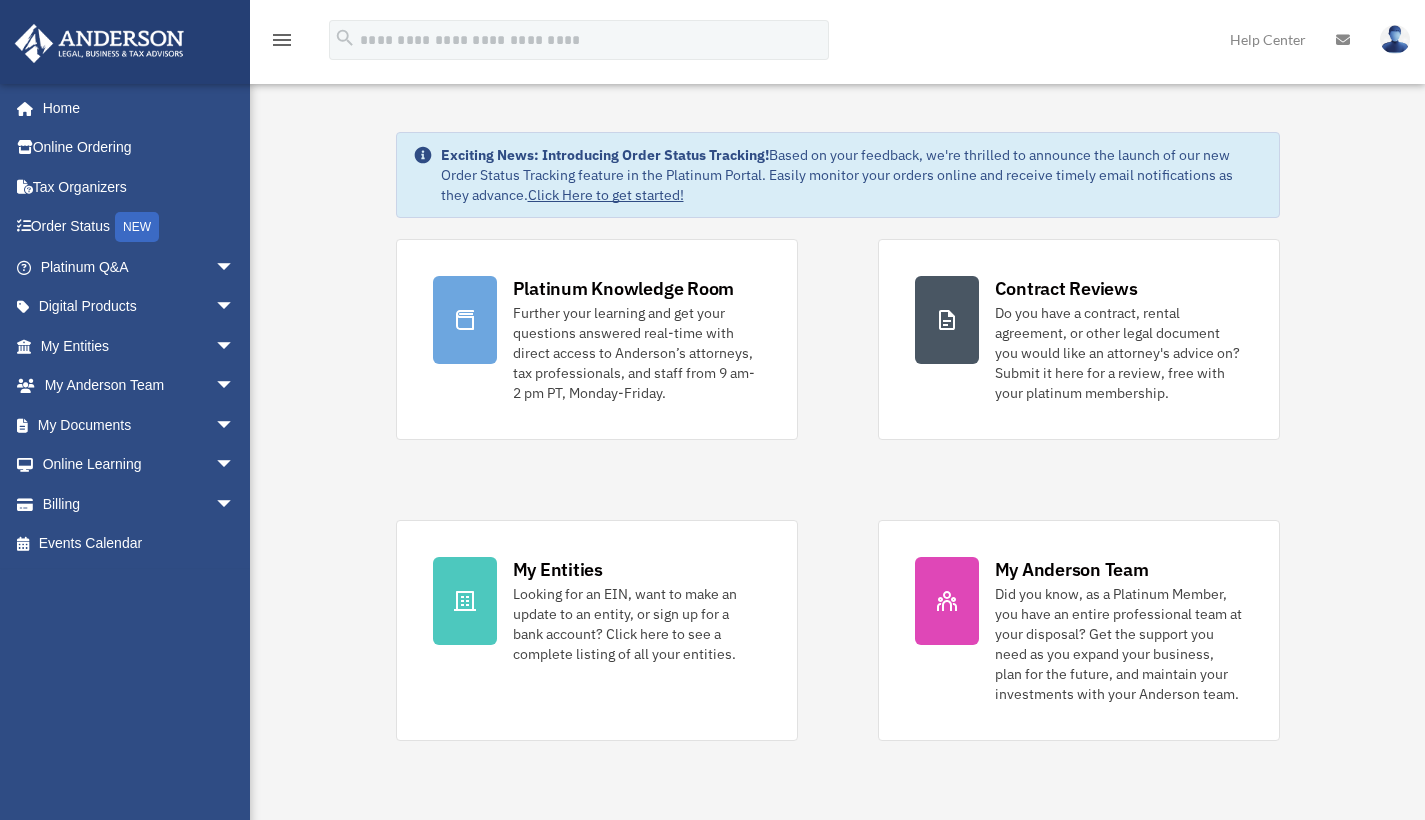 scroll, scrollTop: 0, scrollLeft: 0, axis: both 